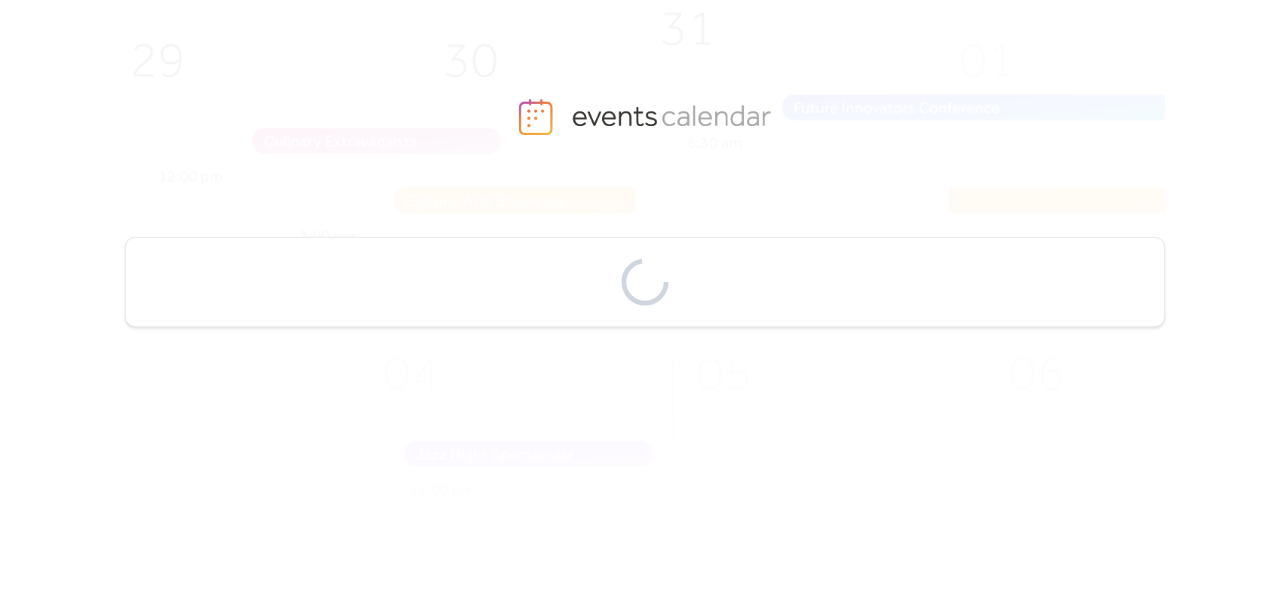scroll, scrollTop: 0, scrollLeft: 0, axis: both 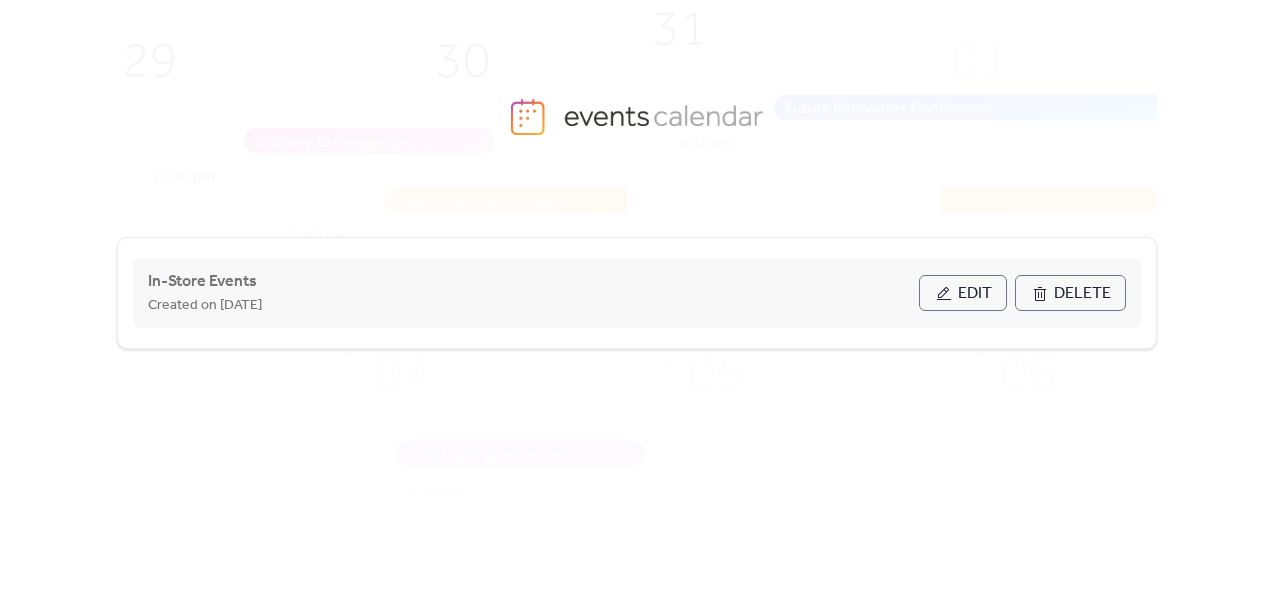 click on "Edit" at bounding box center (975, 294) 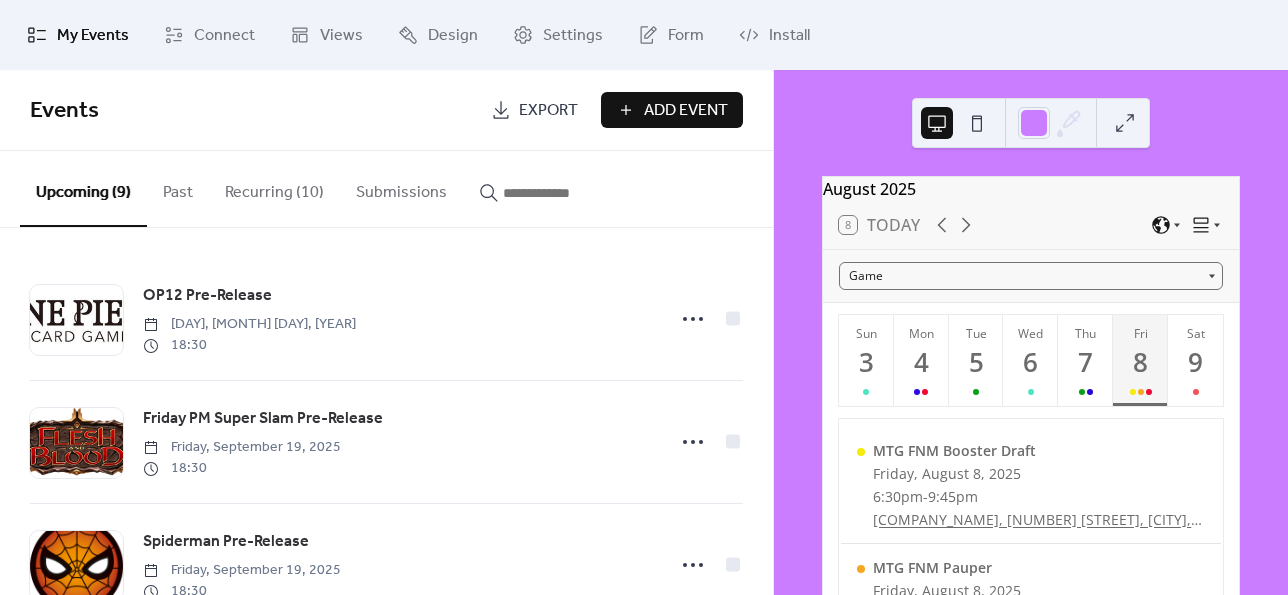 click on "Recurring (10)" at bounding box center (274, 188) 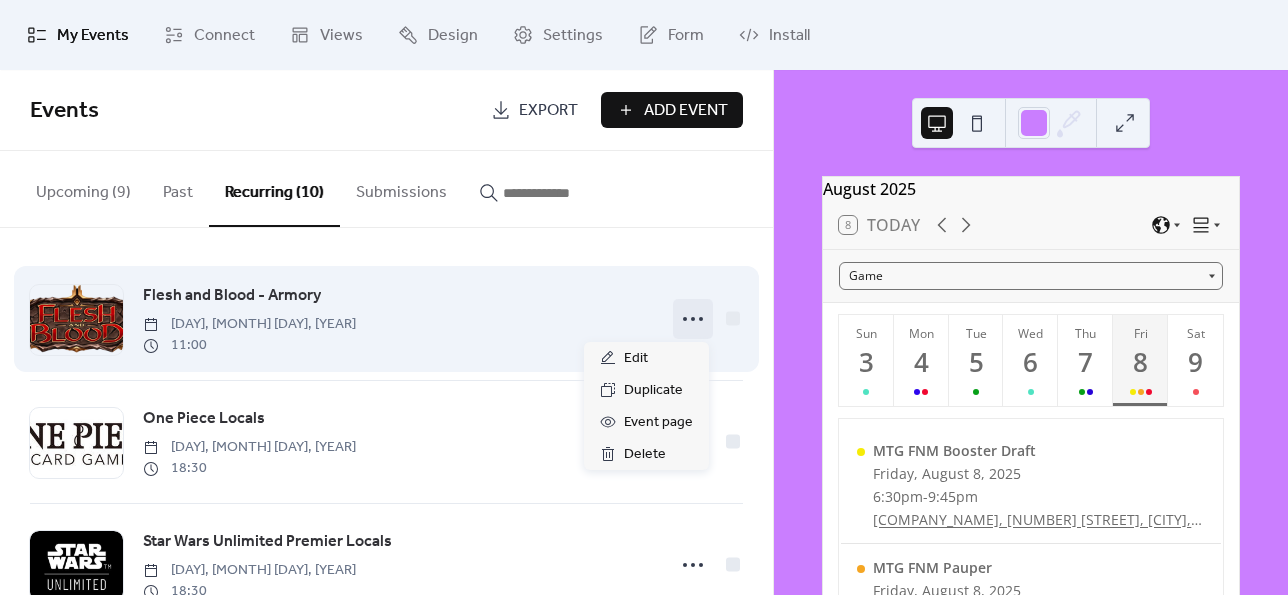 click 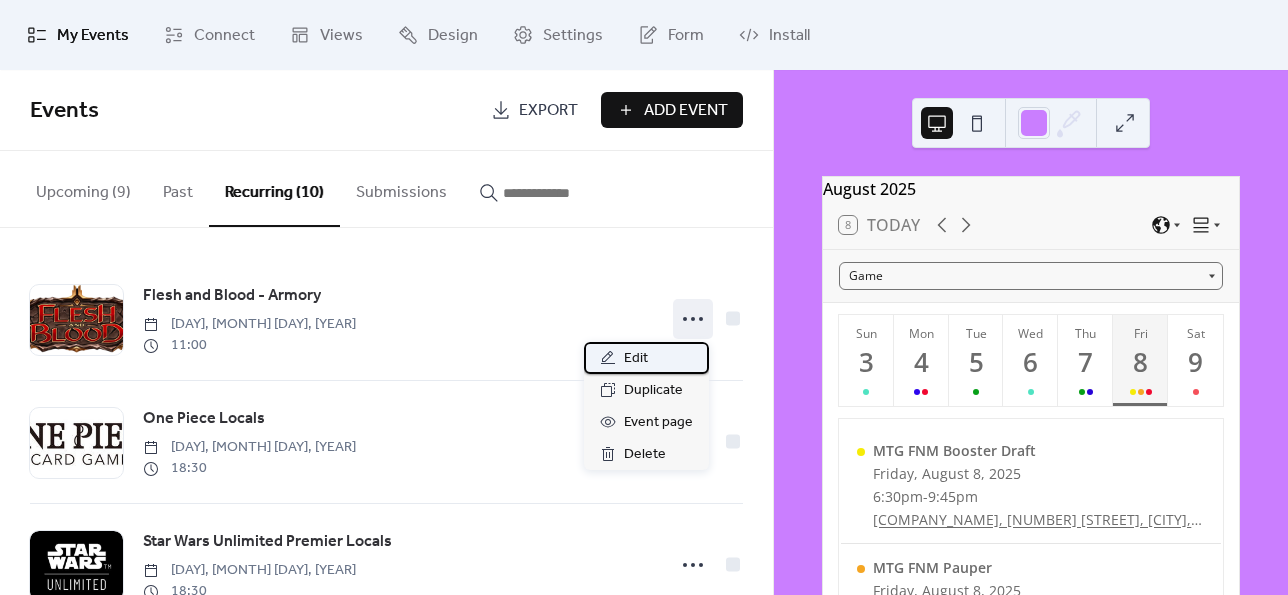 click on "Edit" at bounding box center [636, 359] 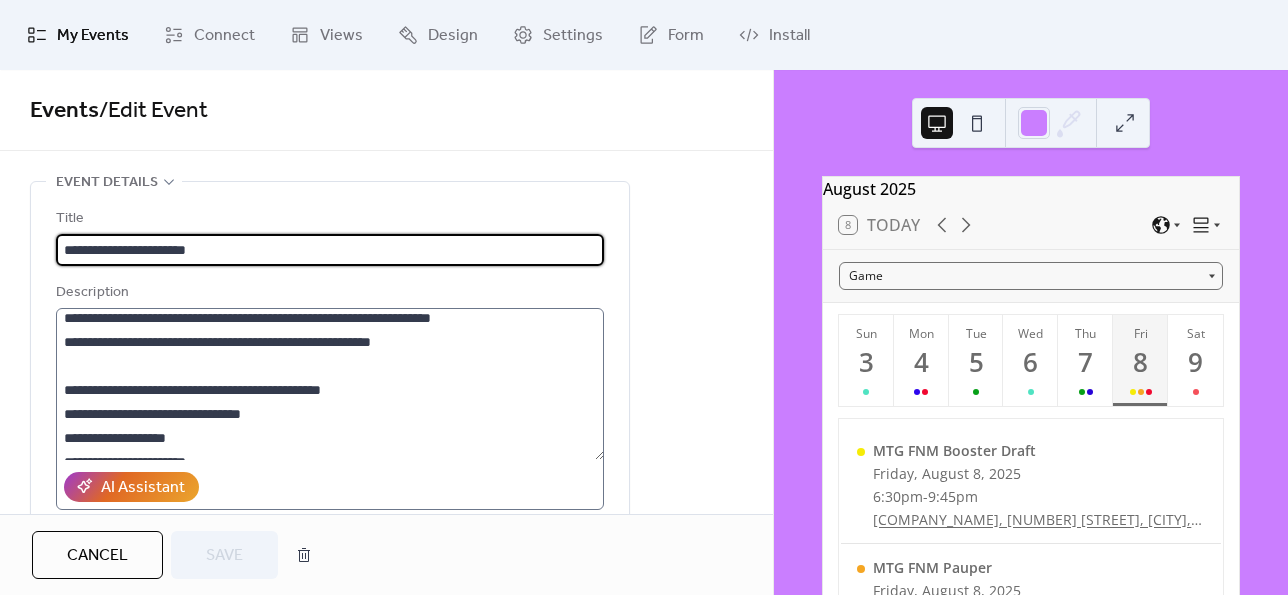scroll, scrollTop: 0, scrollLeft: 0, axis: both 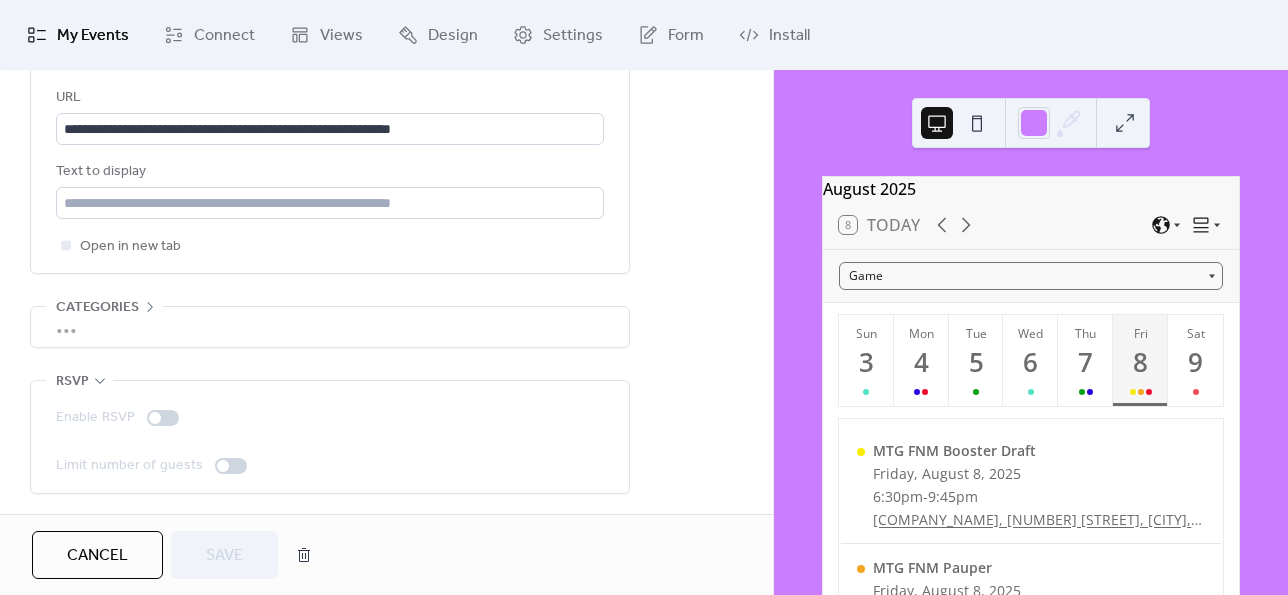 click on "•••" at bounding box center [330, 327] 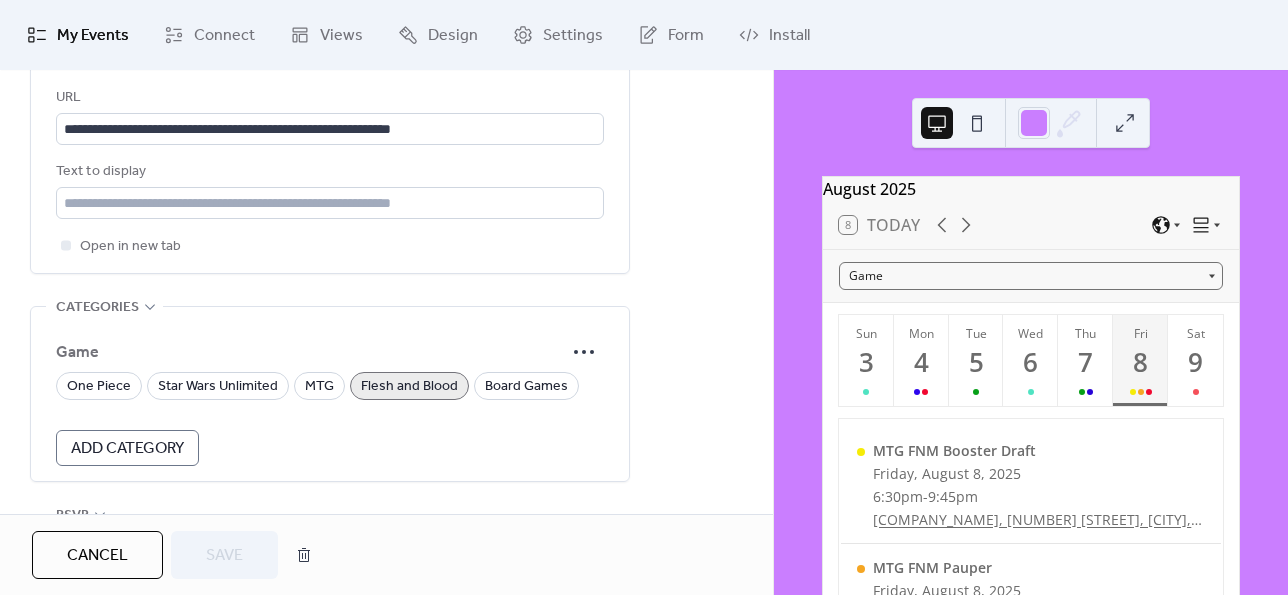 click on "Categories" at bounding box center [97, 308] 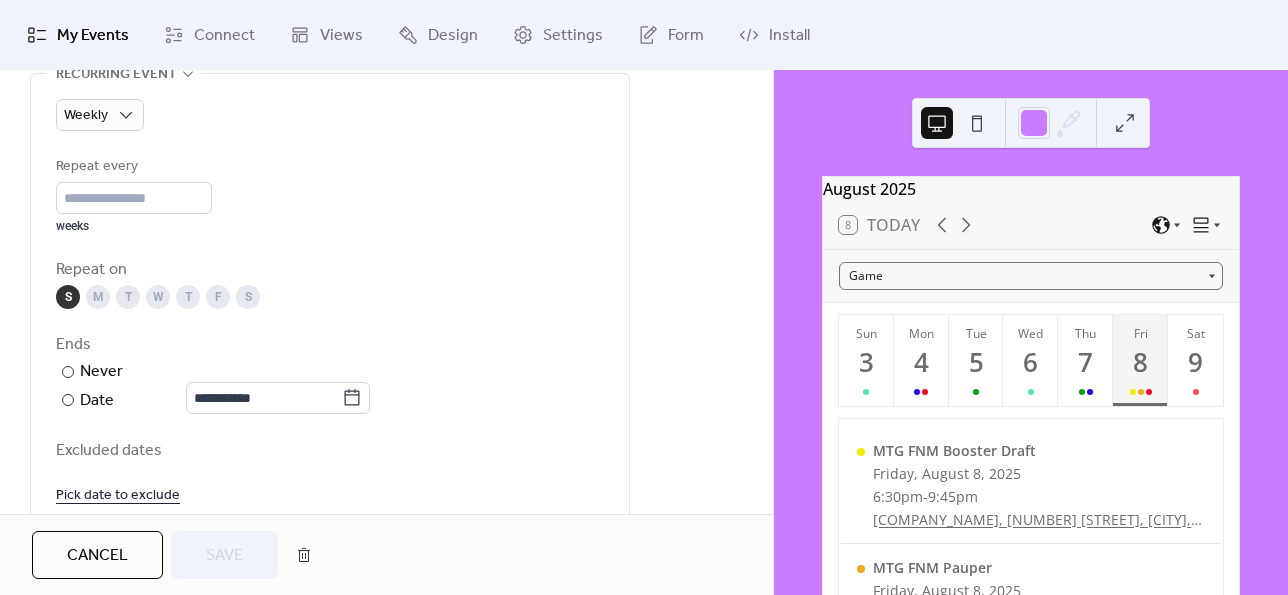 scroll, scrollTop: 688, scrollLeft: 0, axis: vertical 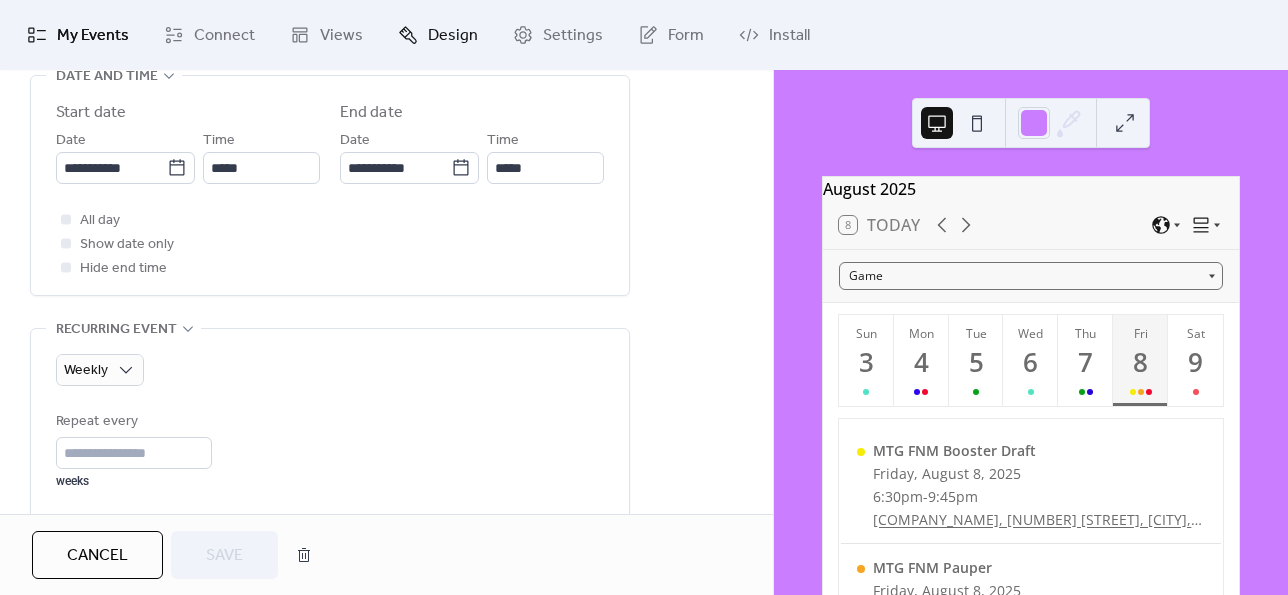 click on "Design" at bounding box center (453, 36) 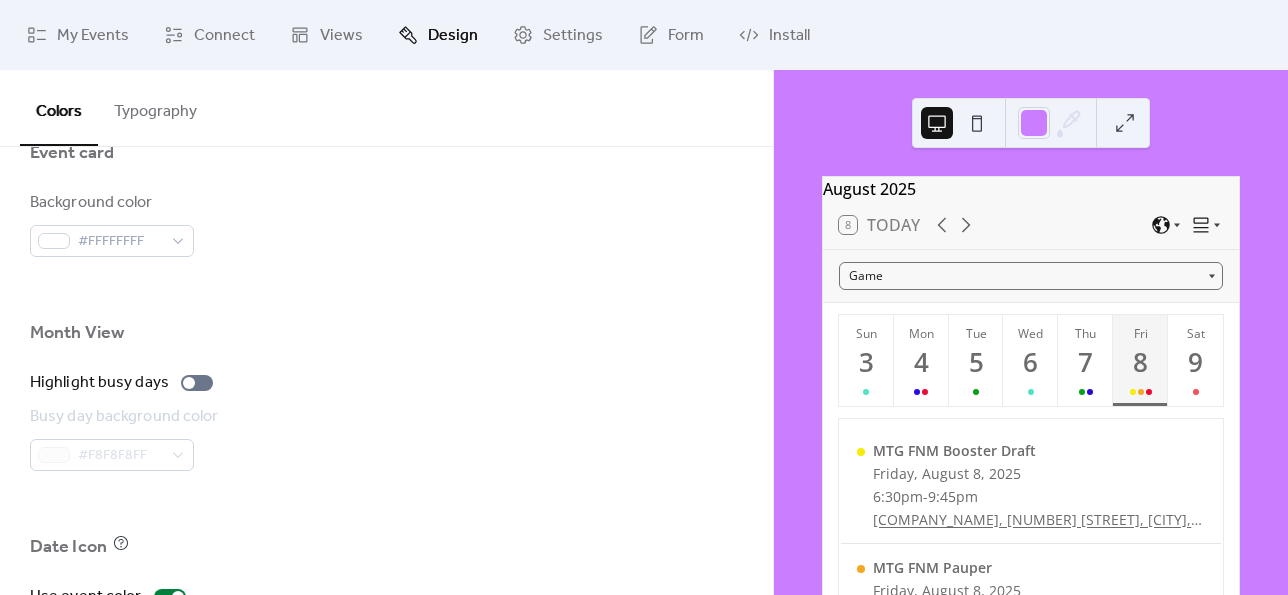 scroll, scrollTop: 1261, scrollLeft: 0, axis: vertical 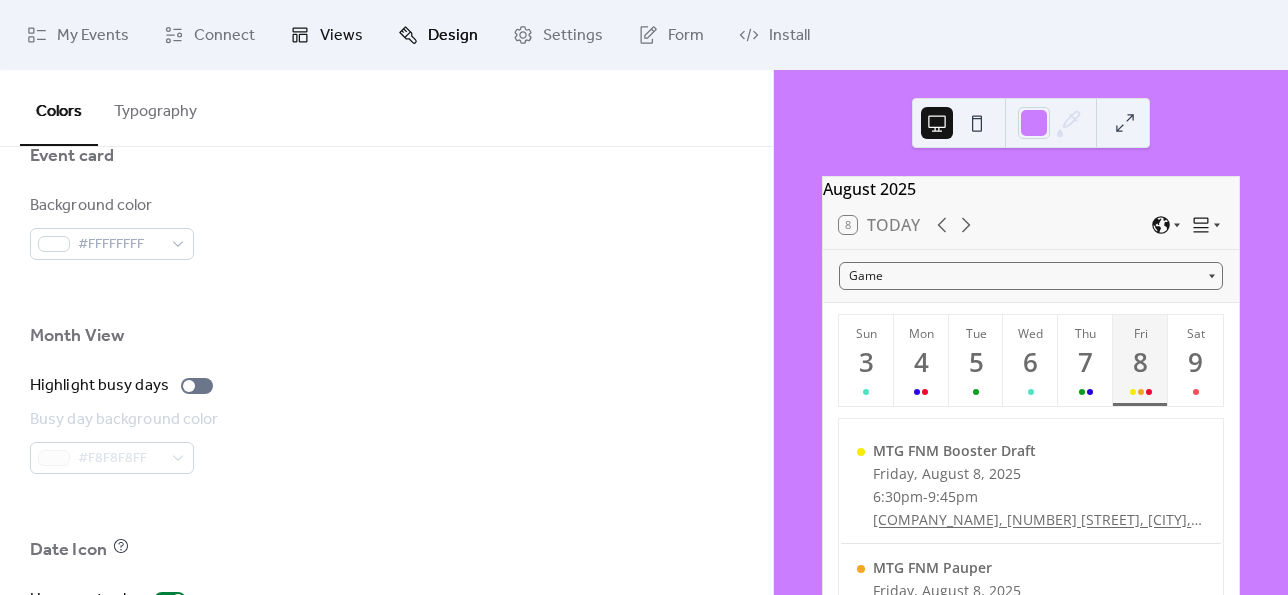 click on "Views" at bounding box center [341, 36] 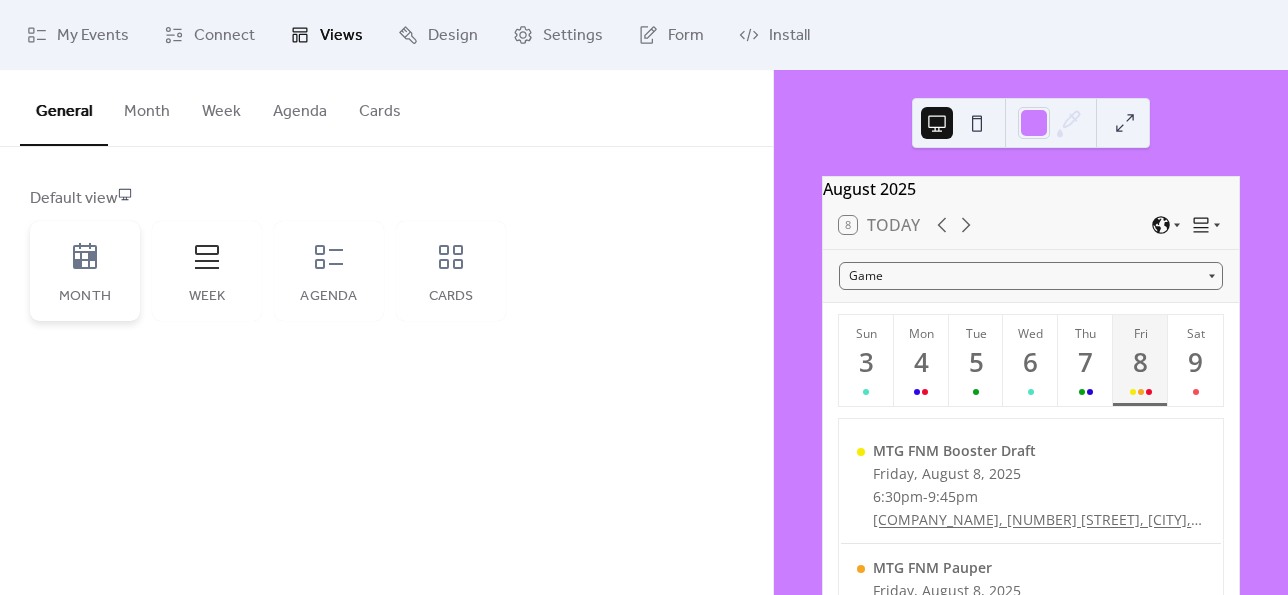 click 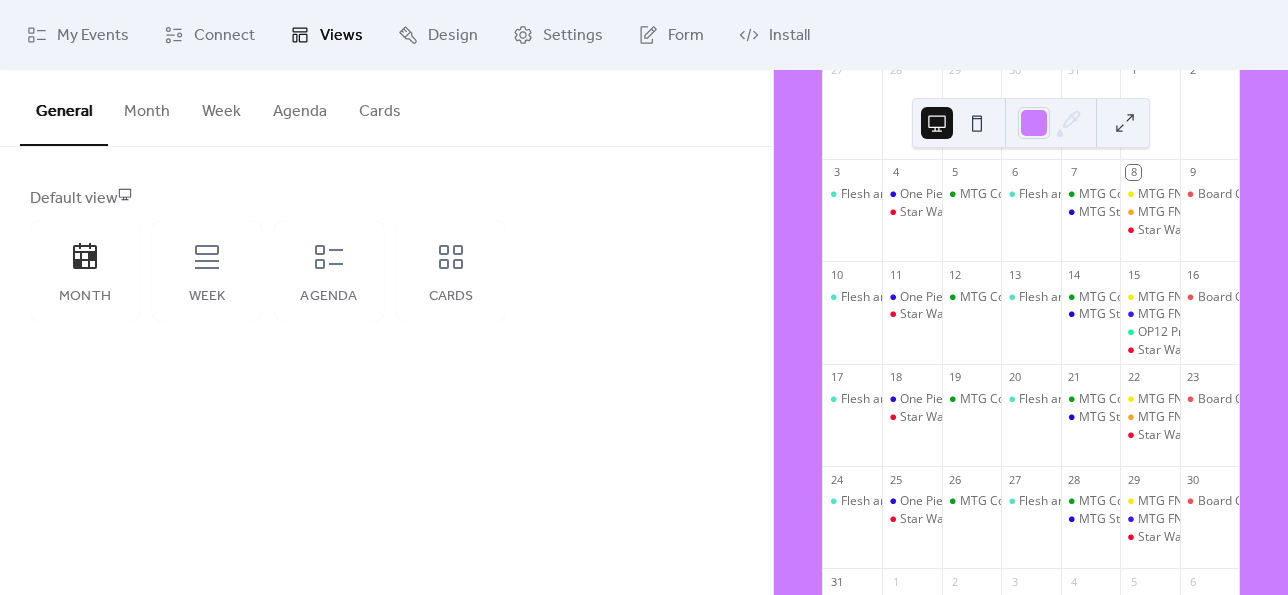 scroll, scrollTop: 287, scrollLeft: 0, axis: vertical 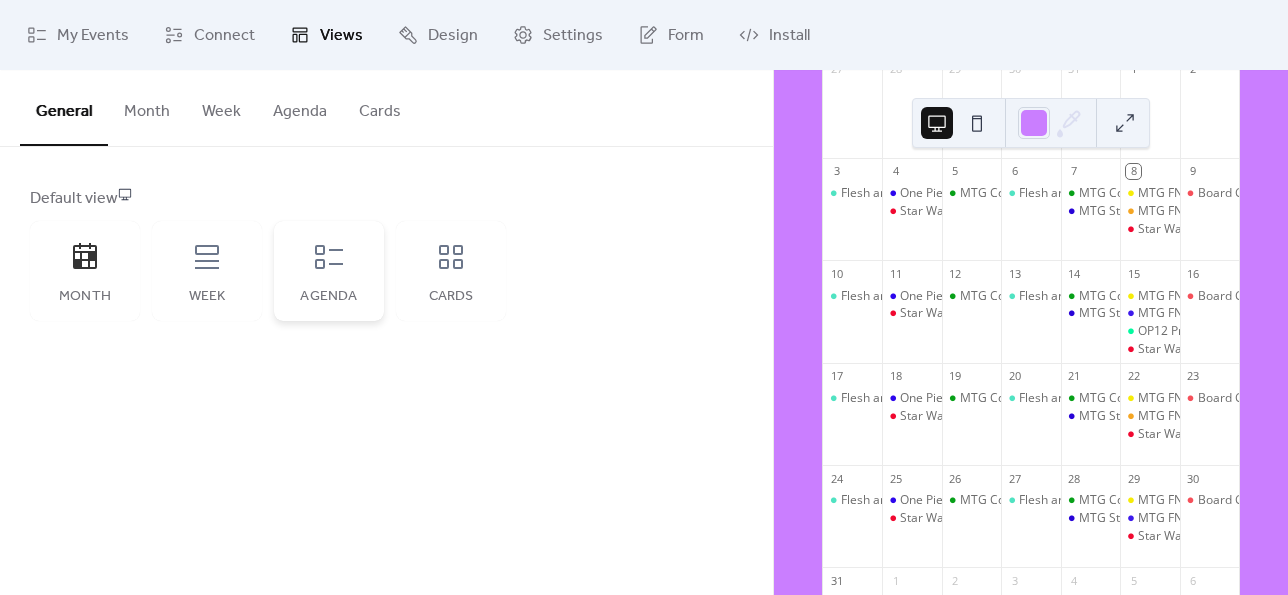 click on "Agenda" at bounding box center [329, 271] 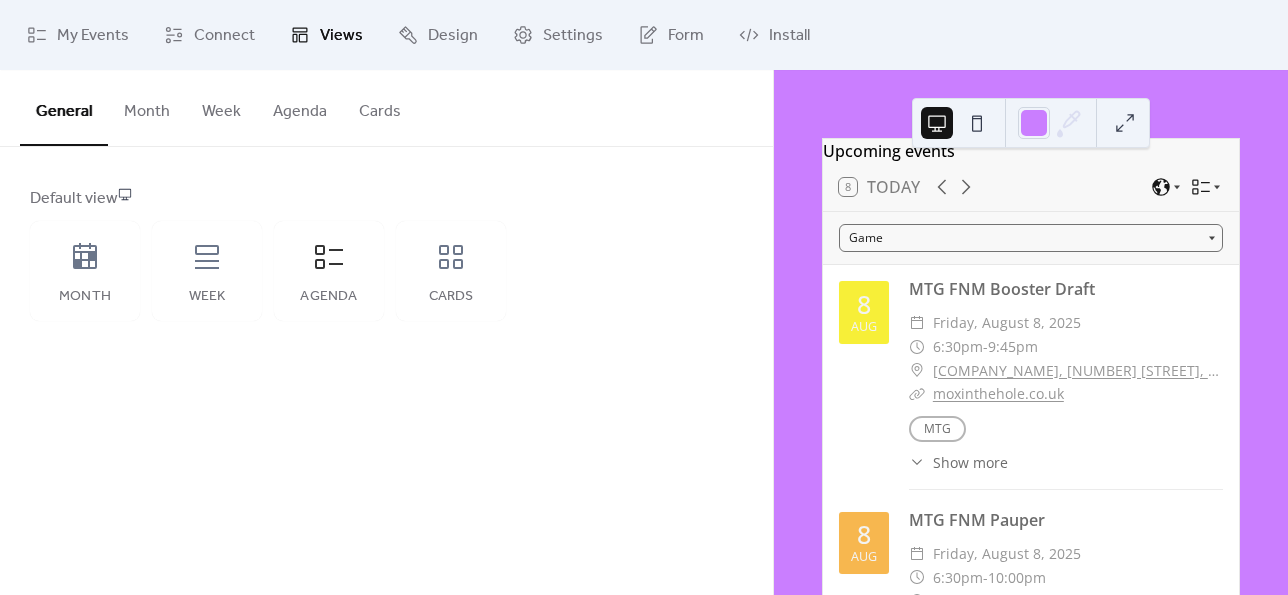 scroll, scrollTop: 0, scrollLeft: 0, axis: both 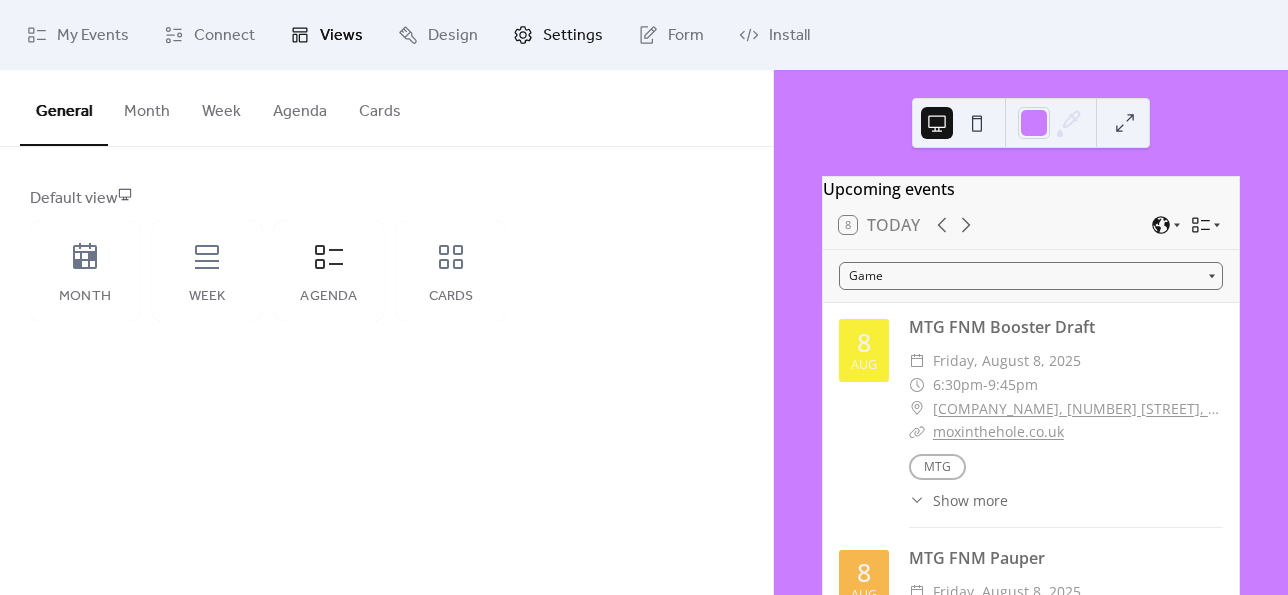 click 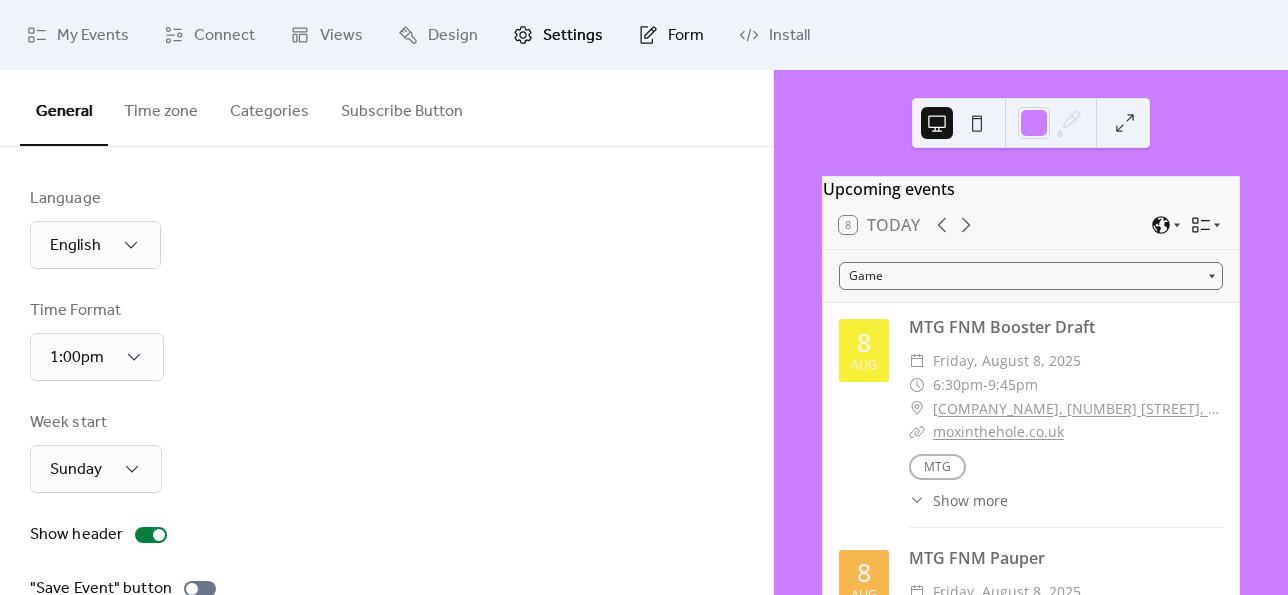 click on "Form" at bounding box center (671, 35) 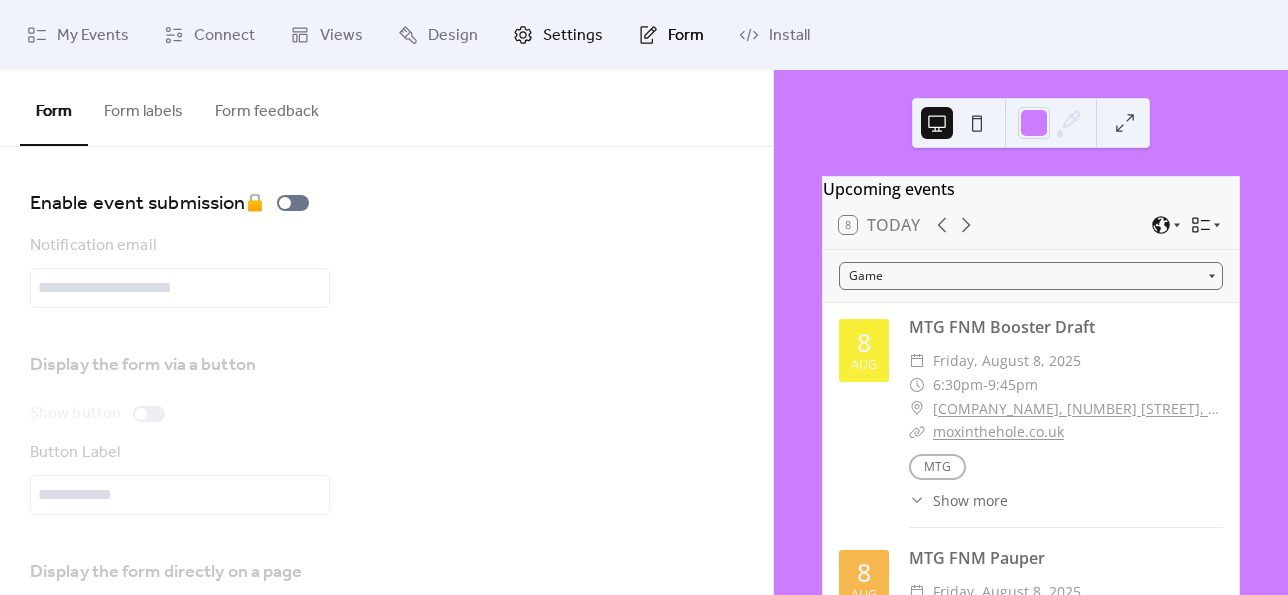 click on "Settings" at bounding box center [573, 36] 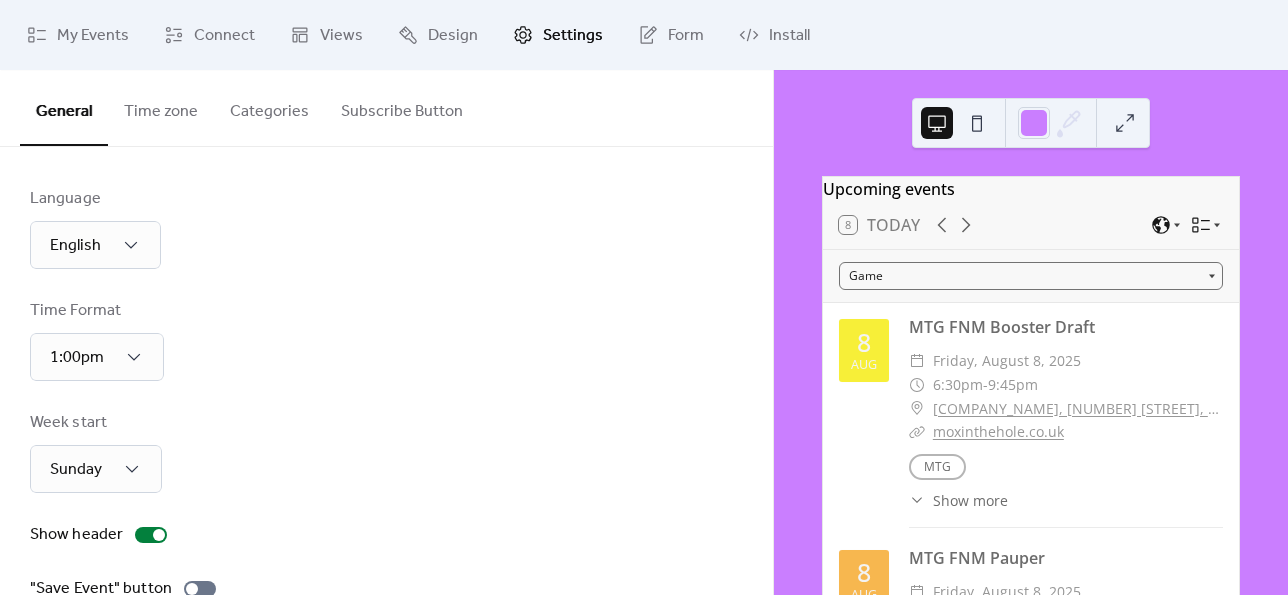 click on "Categories" at bounding box center [269, 107] 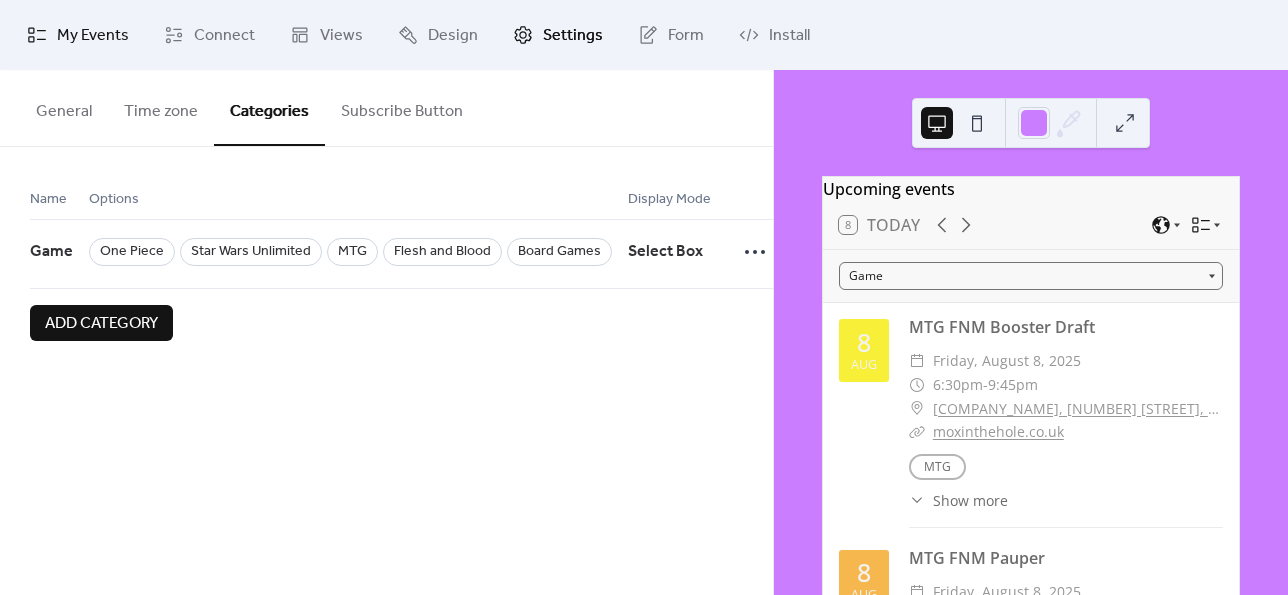 click on "My Events" at bounding box center (93, 36) 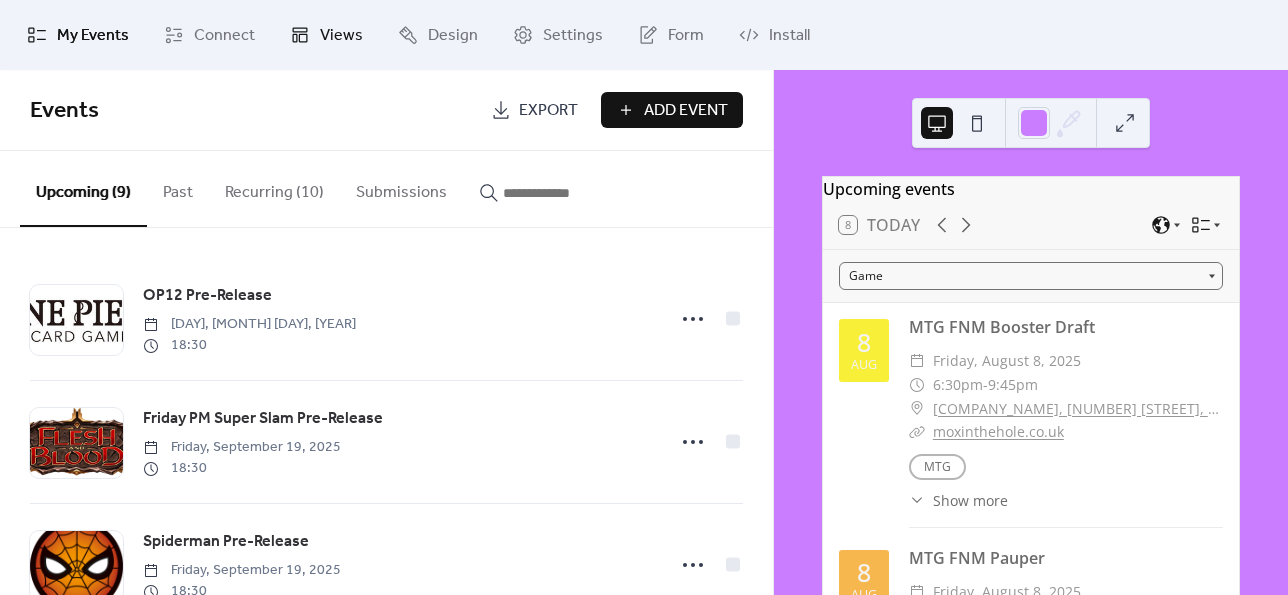 click on "Views" at bounding box center [341, 36] 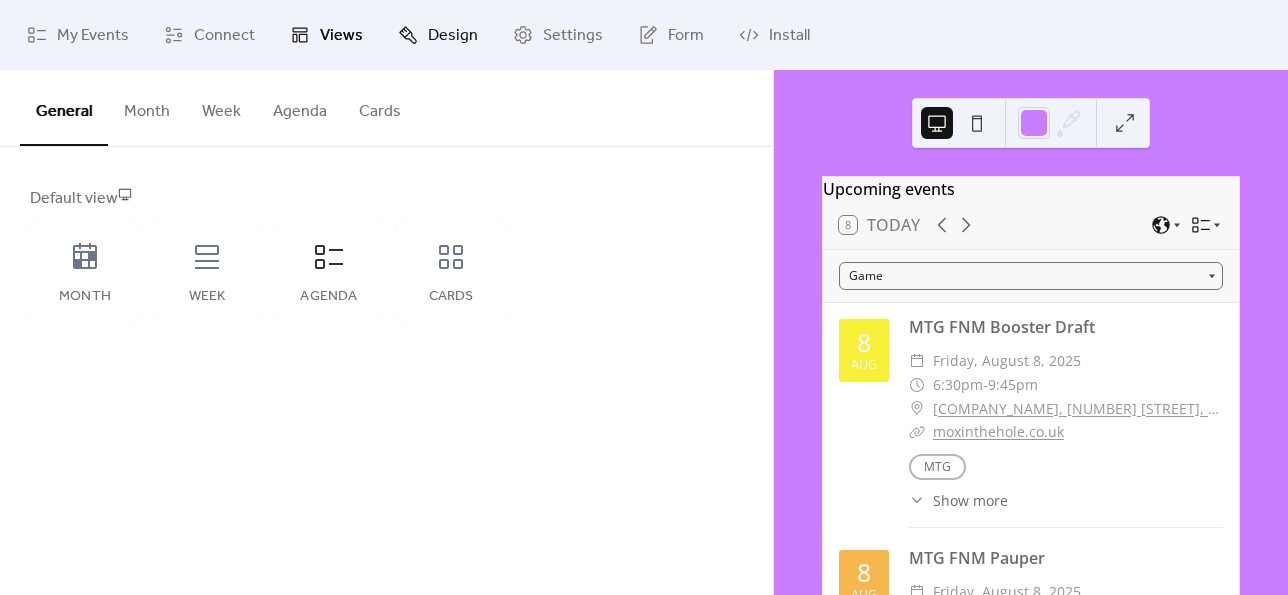 click 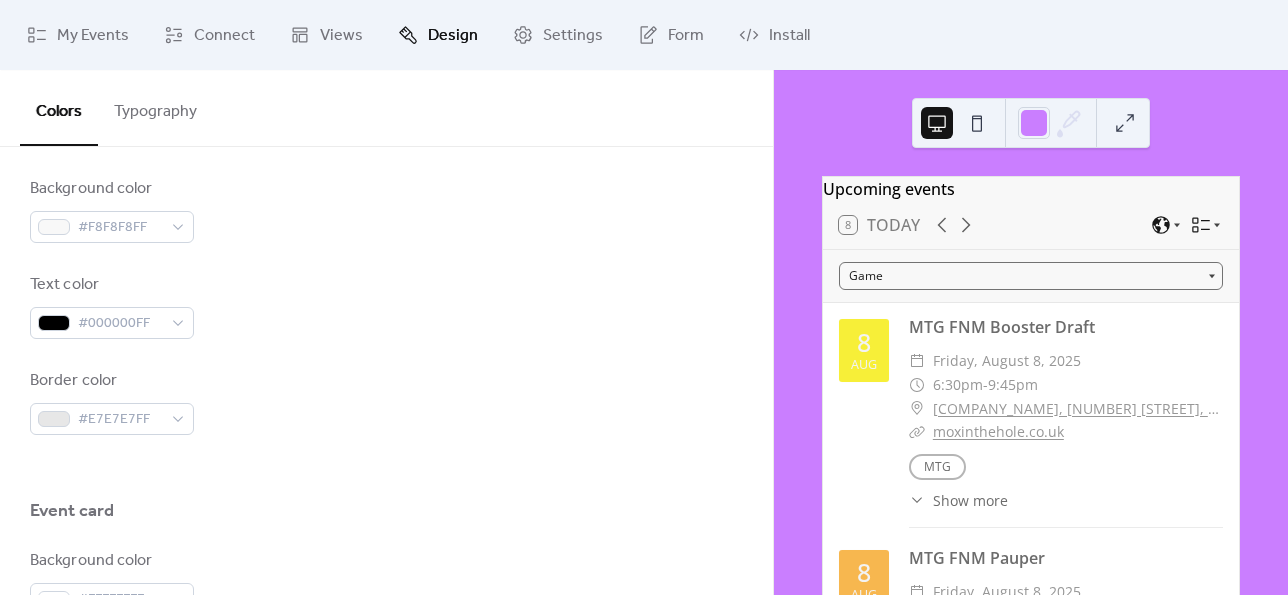 scroll, scrollTop: 905, scrollLeft: 0, axis: vertical 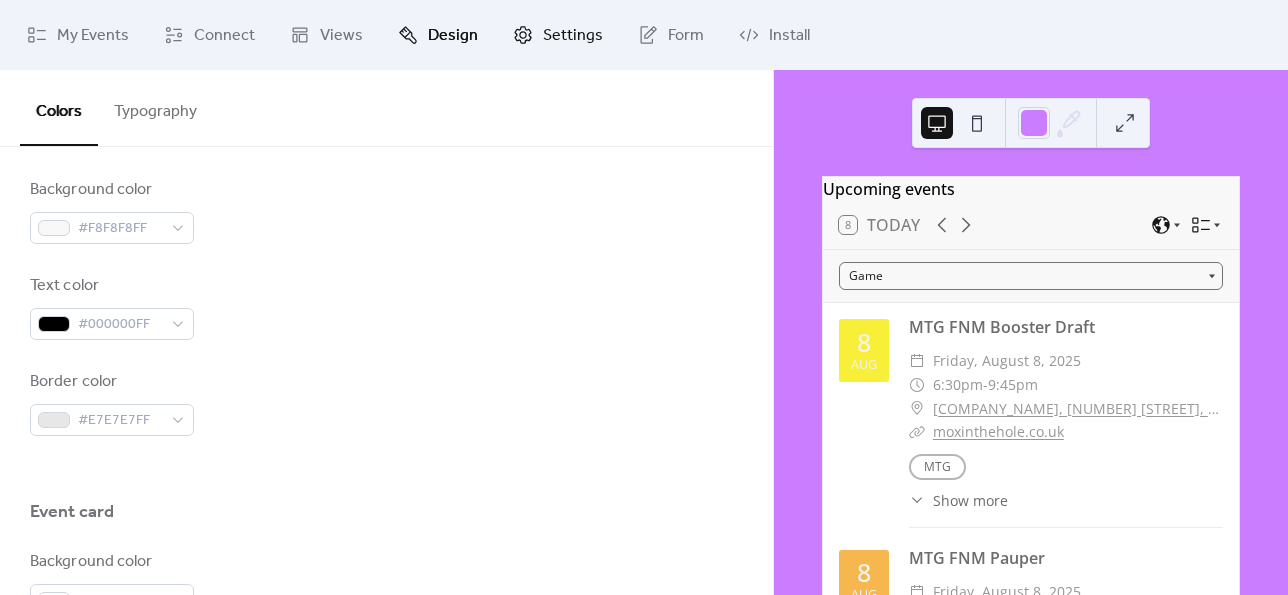 click on "Settings" at bounding box center (558, 35) 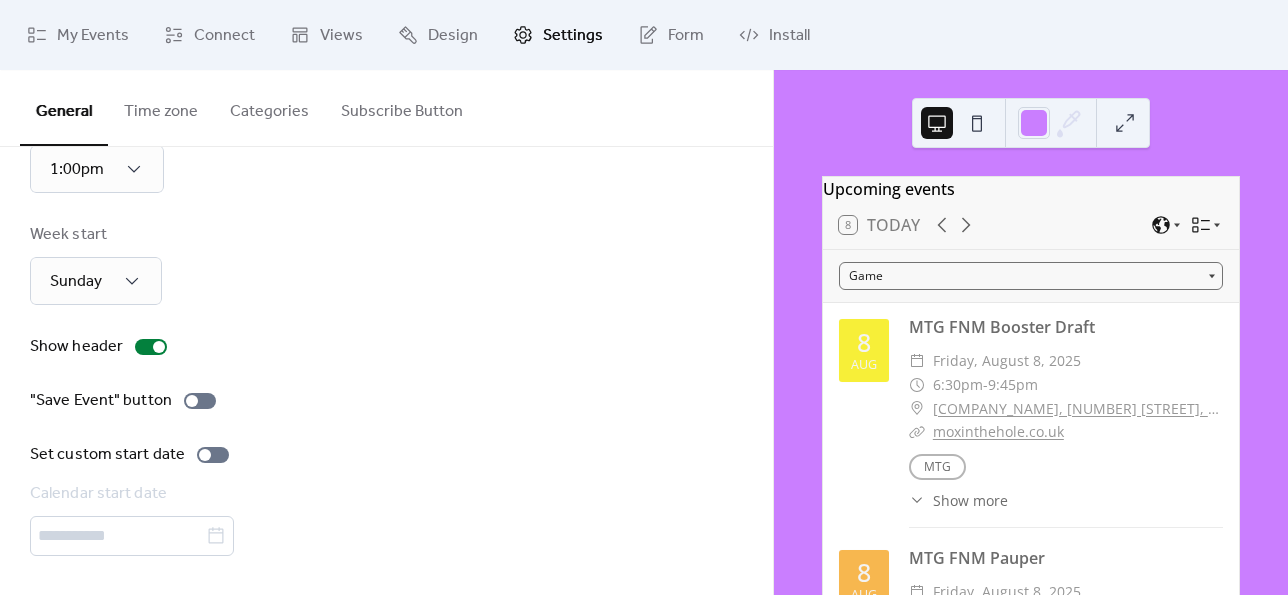scroll, scrollTop: 0, scrollLeft: 0, axis: both 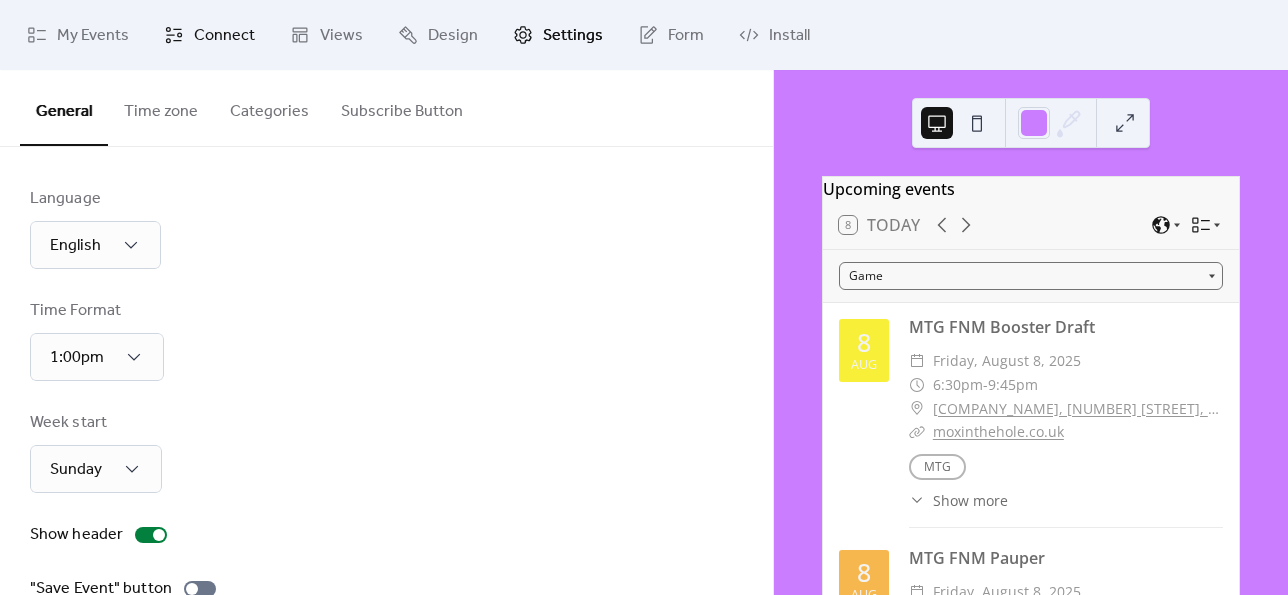 click on "Connect" at bounding box center (224, 36) 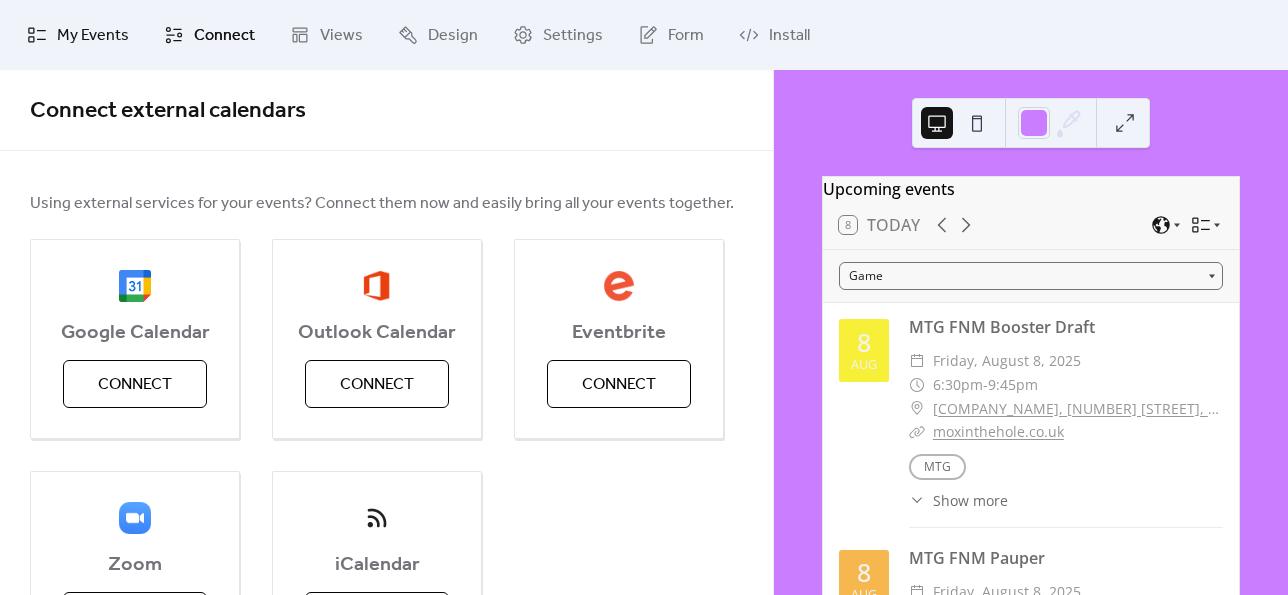 click on "My Events" at bounding box center (93, 36) 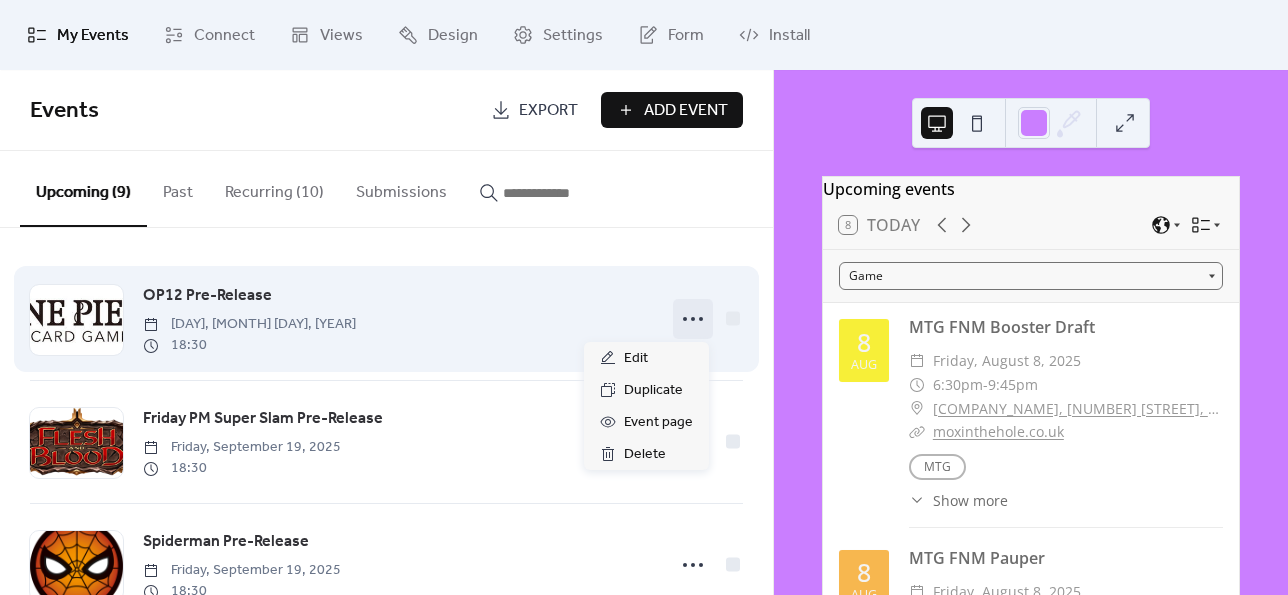 click 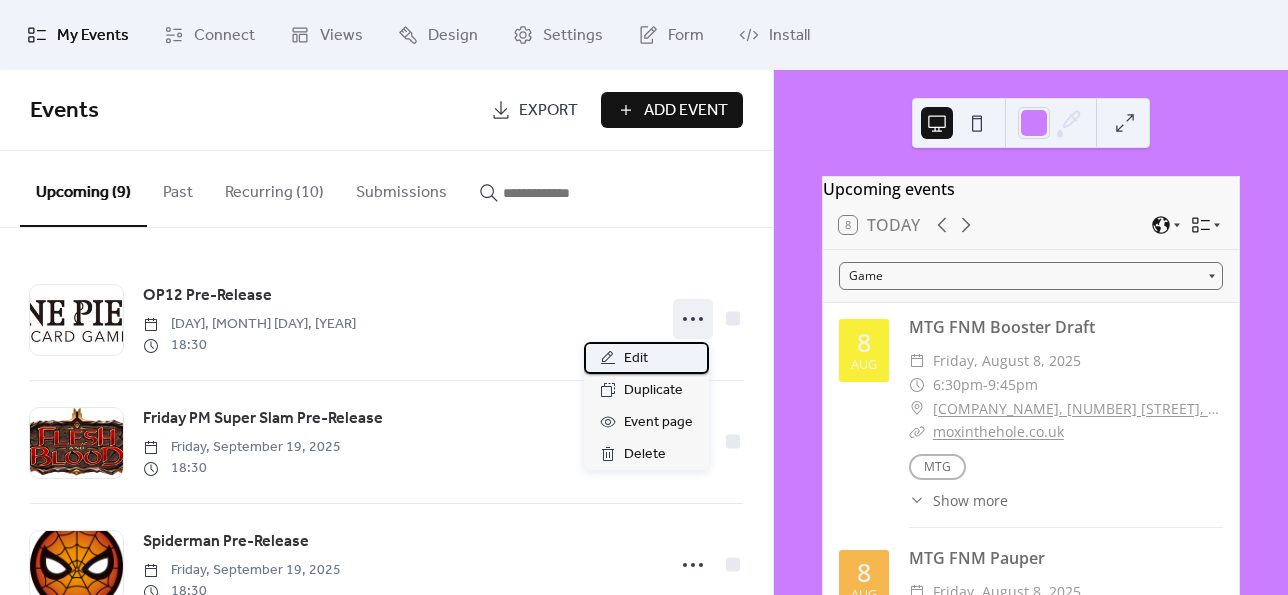 click on "Edit" at bounding box center (646, 358) 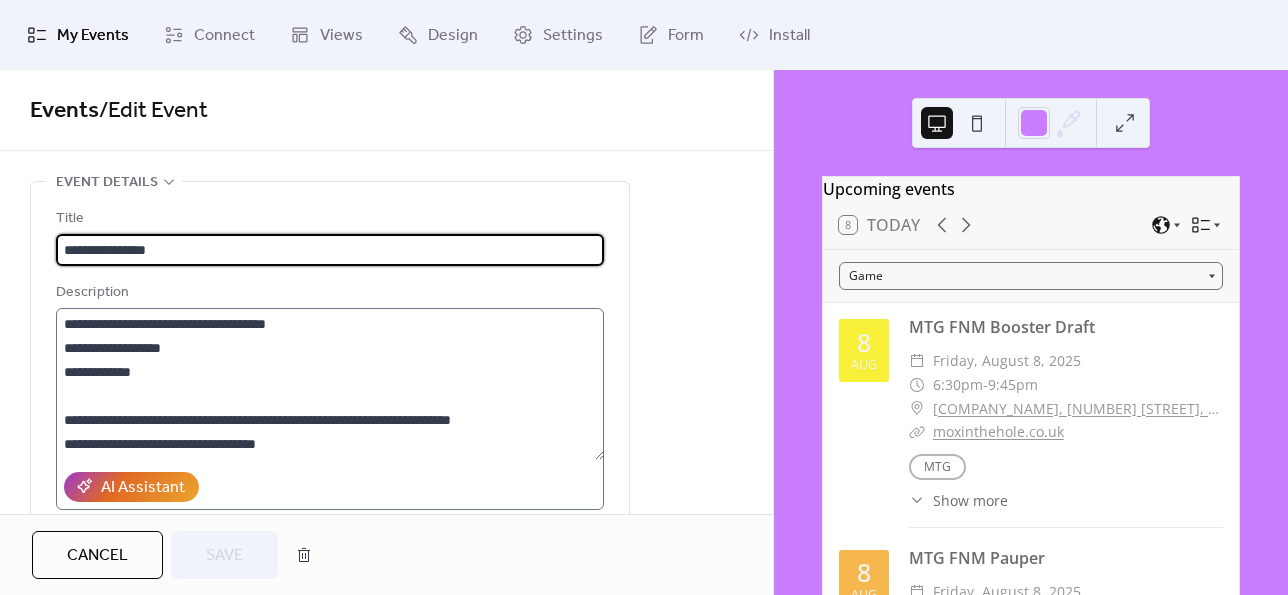 scroll, scrollTop: 103, scrollLeft: 0, axis: vertical 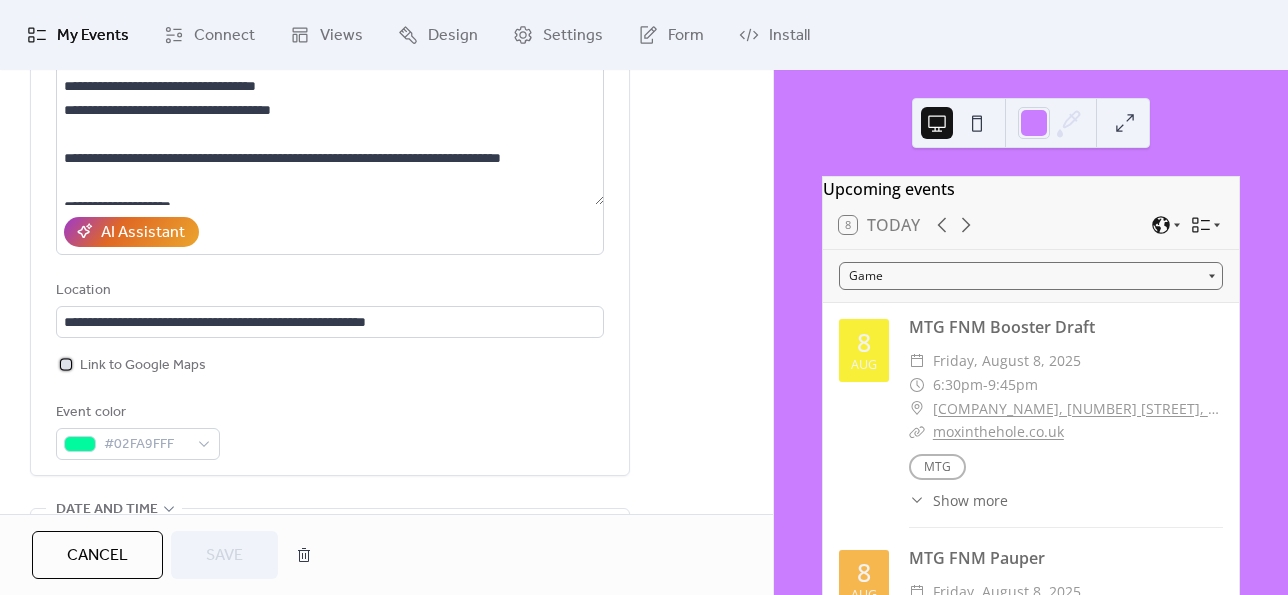click at bounding box center (66, 364) 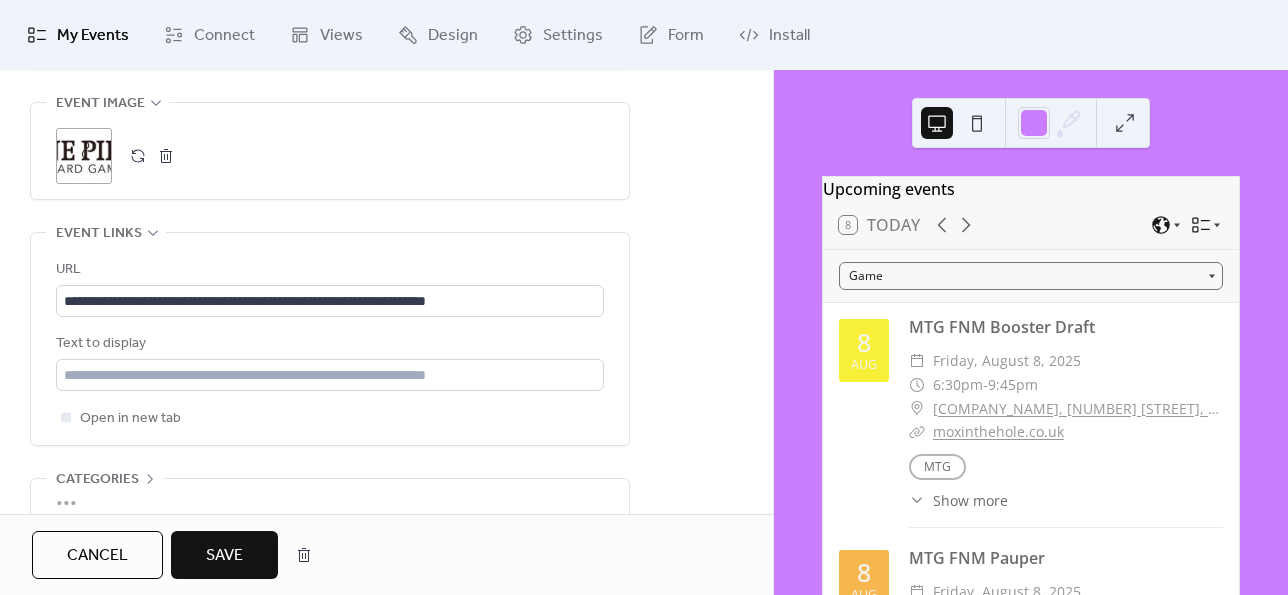 scroll, scrollTop: 1036, scrollLeft: 0, axis: vertical 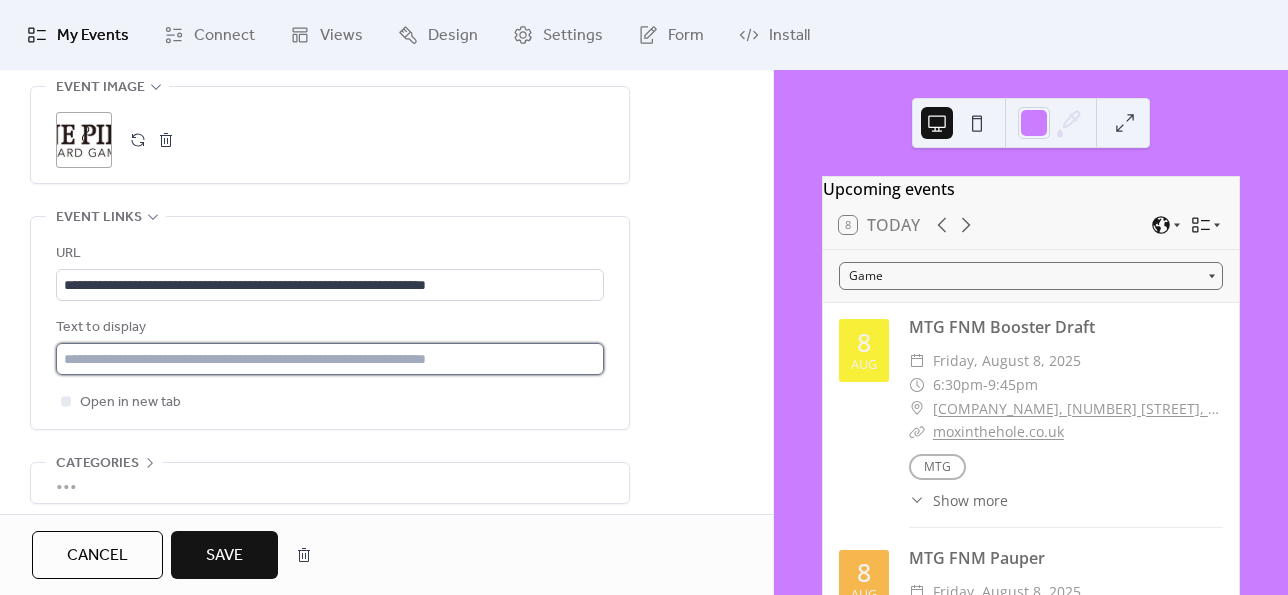 click at bounding box center (330, 359) 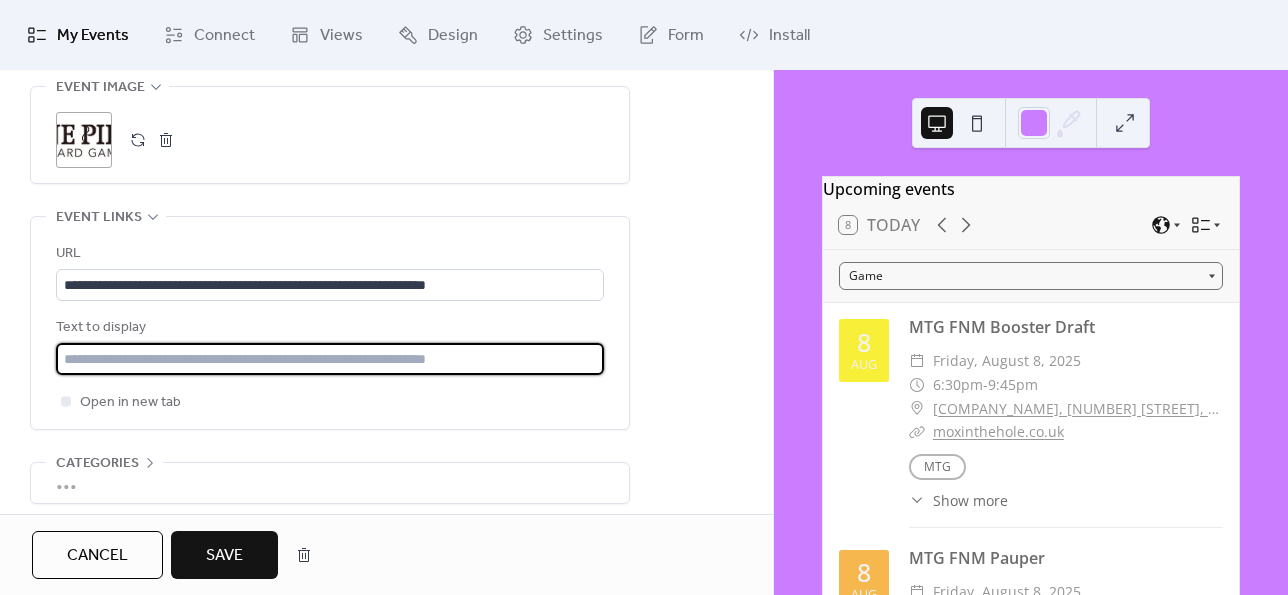 click at bounding box center (330, 359) 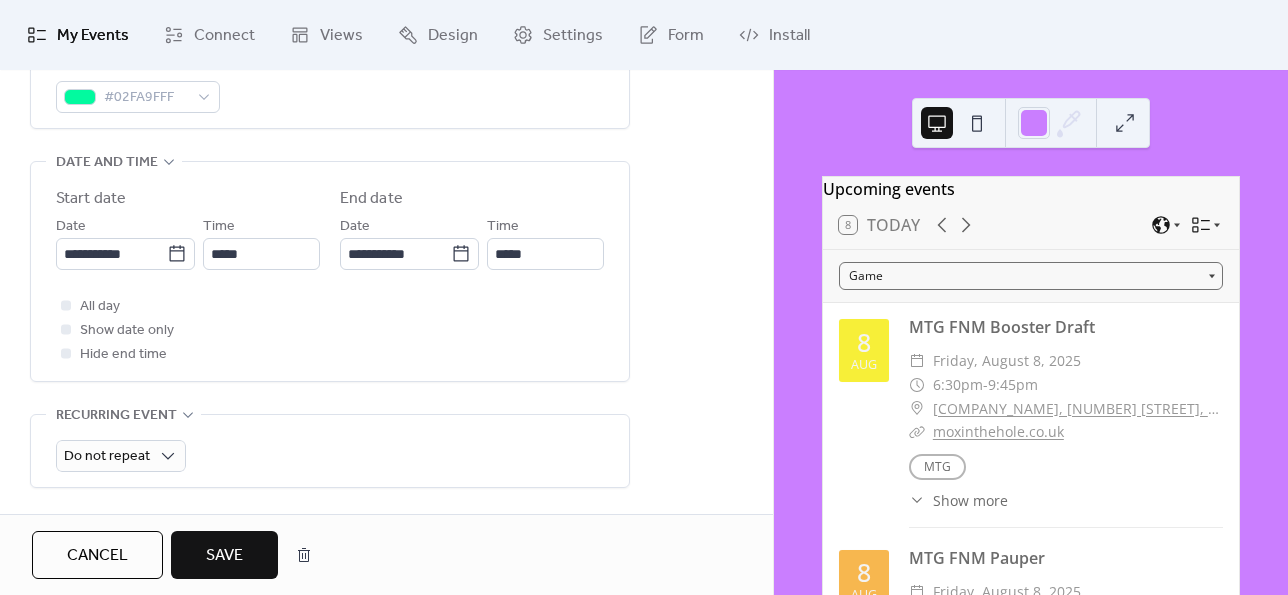 scroll, scrollTop: 603, scrollLeft: 0, axis: vertical 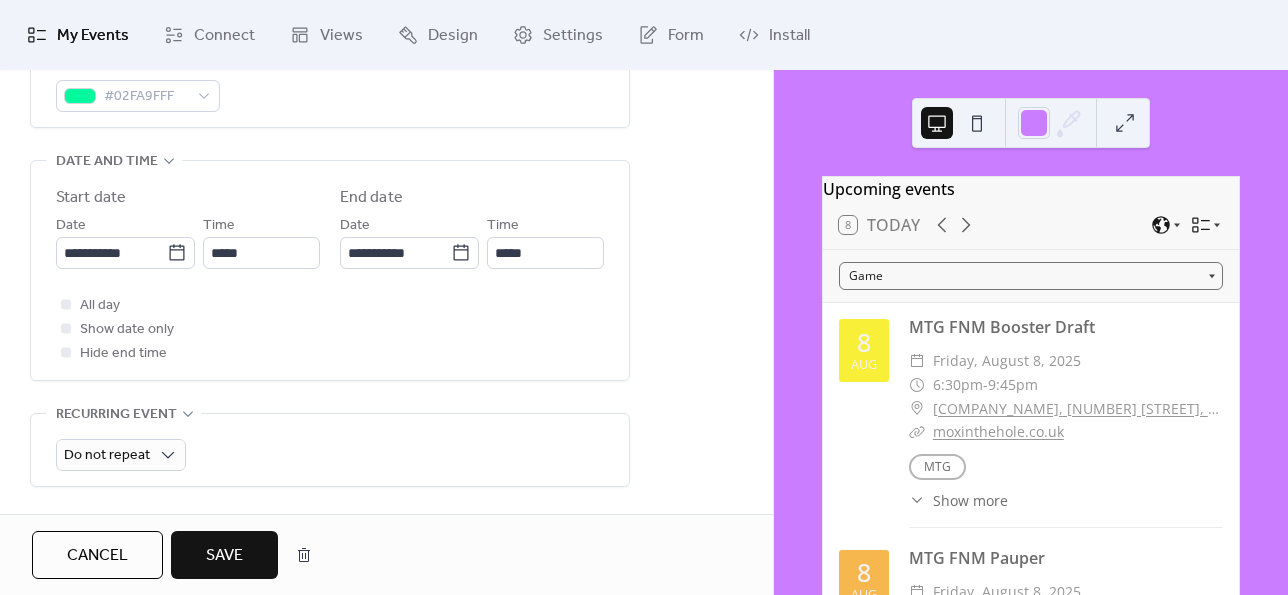 type on "**********" 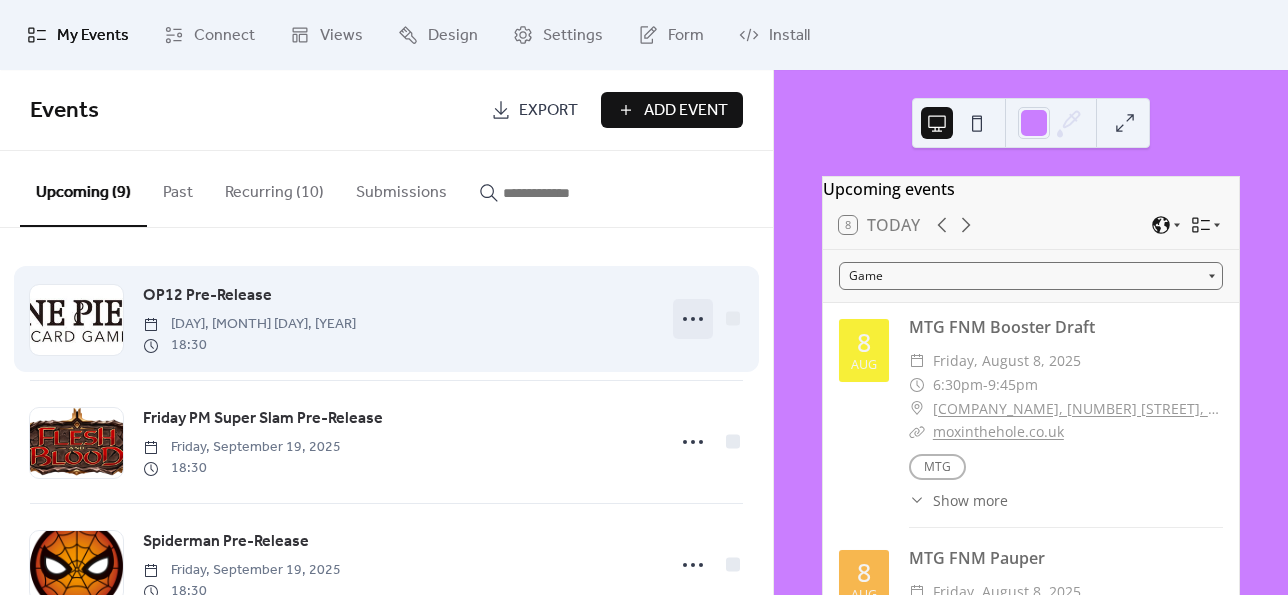 click 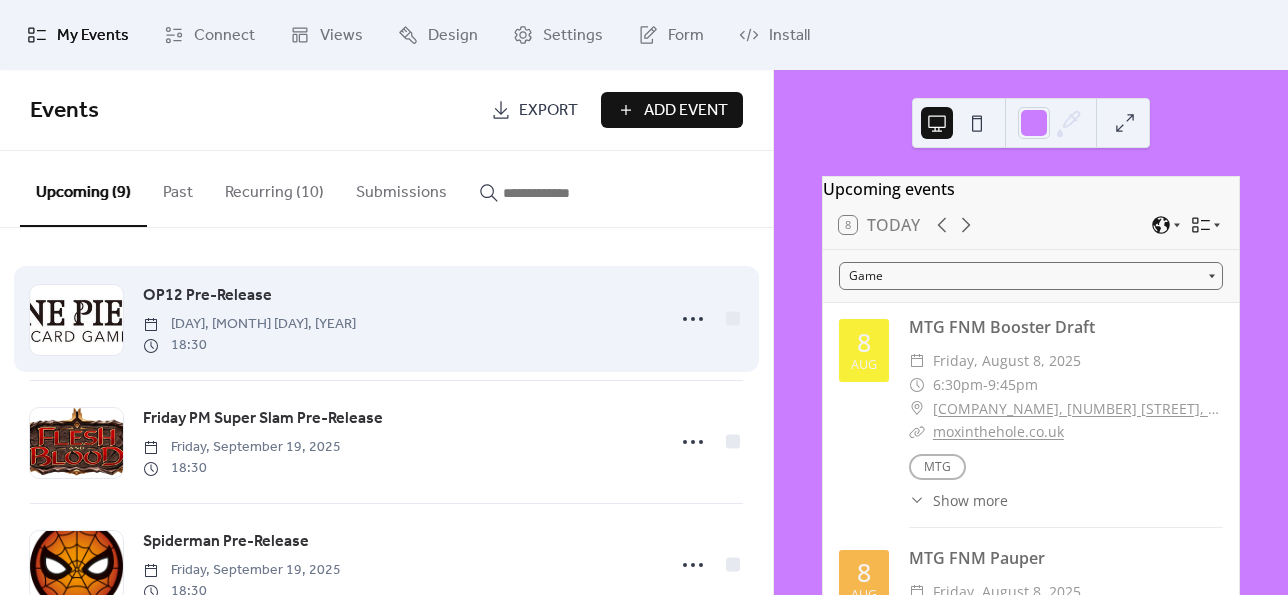 click on "[EVENT_NAME] [DAY], [MONTH] [DAY], [YEAR] [TIME]" at bounding box center (397, 319) 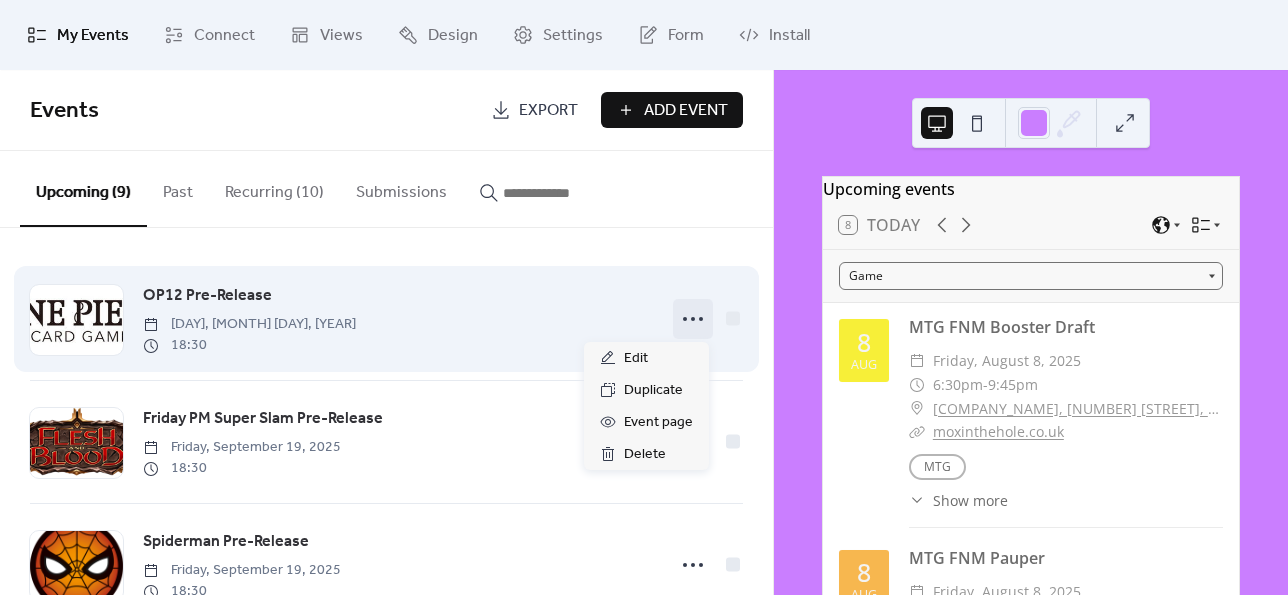 click at bounding box center [693, 319] 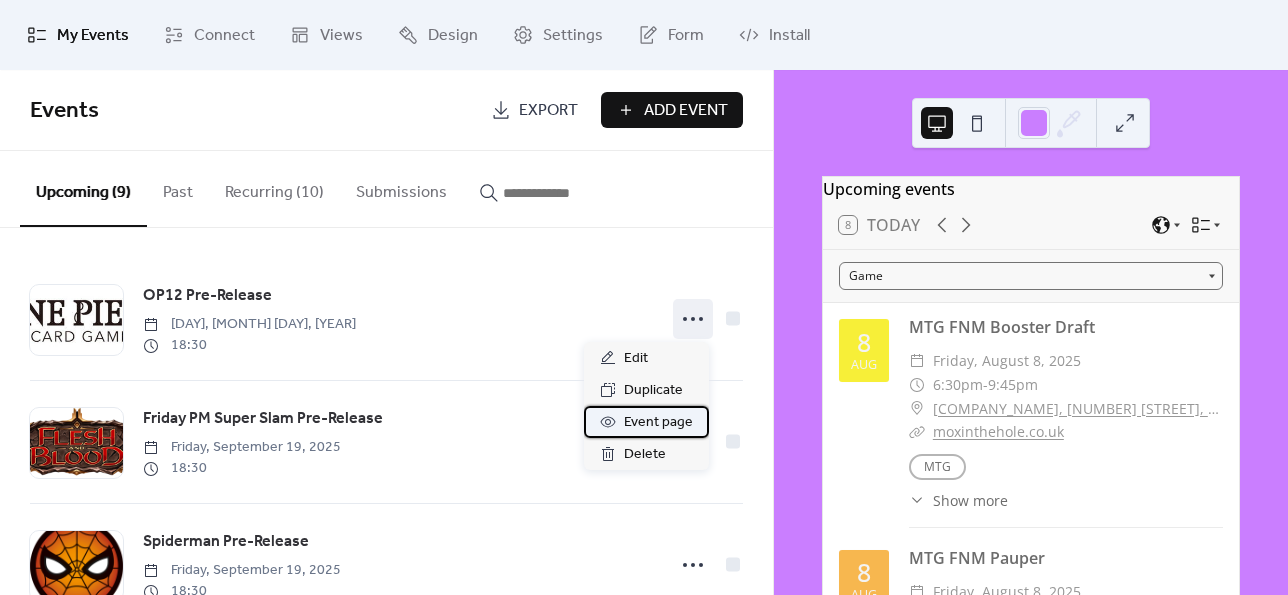 click on "Event page" at bounding box center (658, 423) 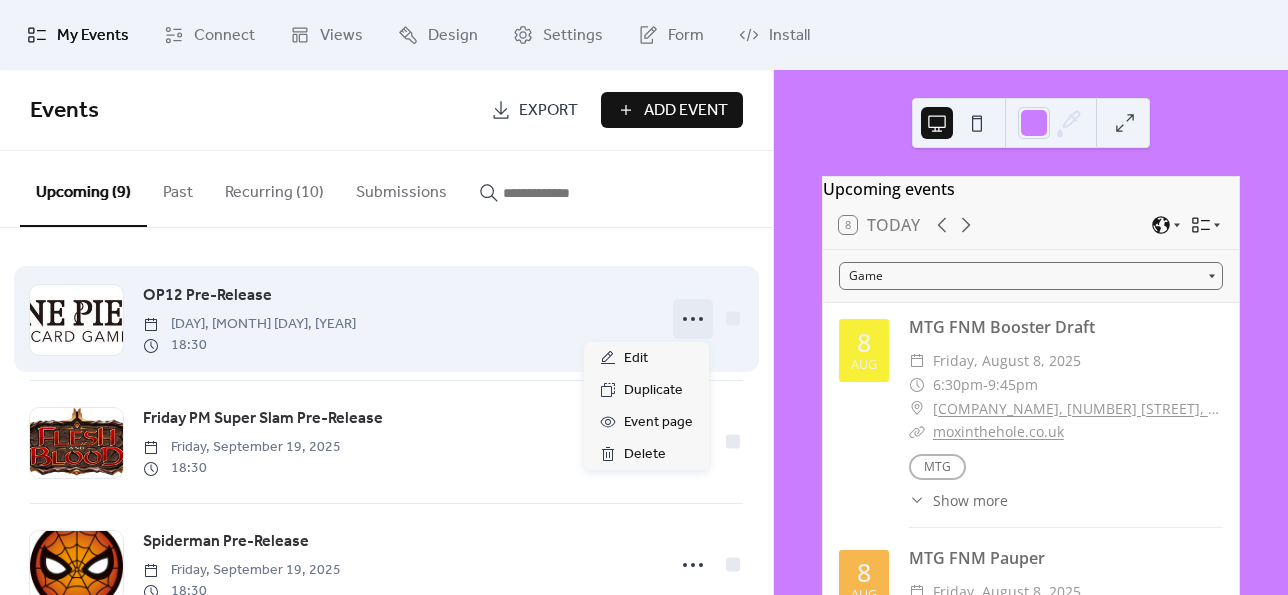 click 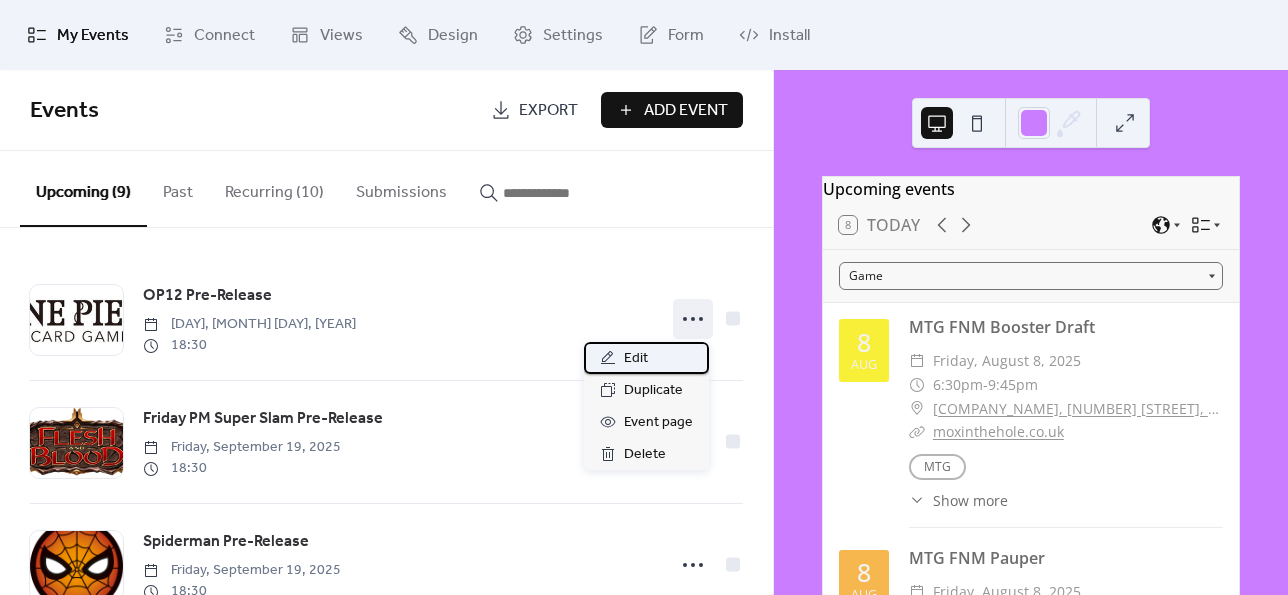 click on "Edit" at bounding box center [636, 359] 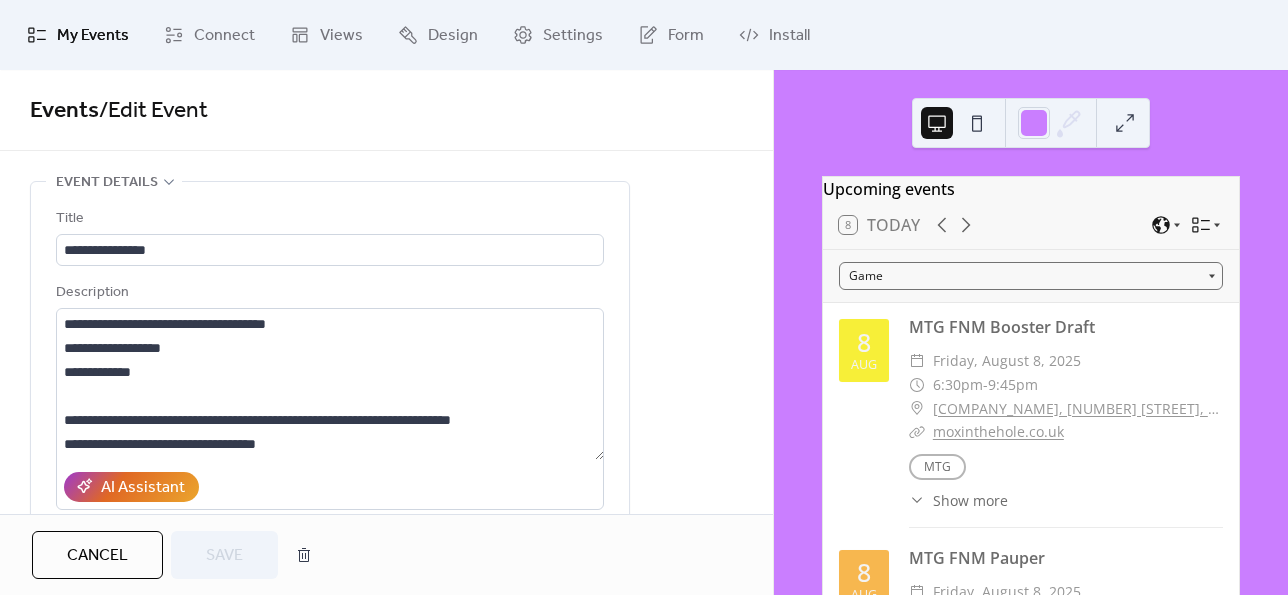 click on "**********" at bounding box center (386, 944) 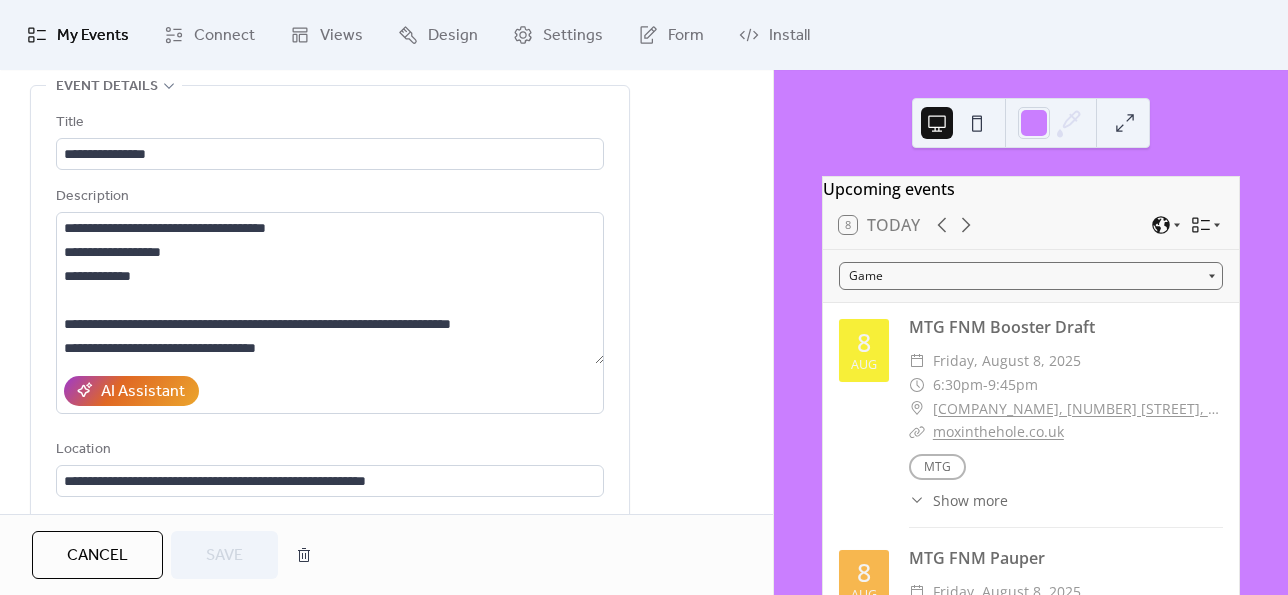 scroll, scrollTop: 0, scrollLeft: 0, axis: both 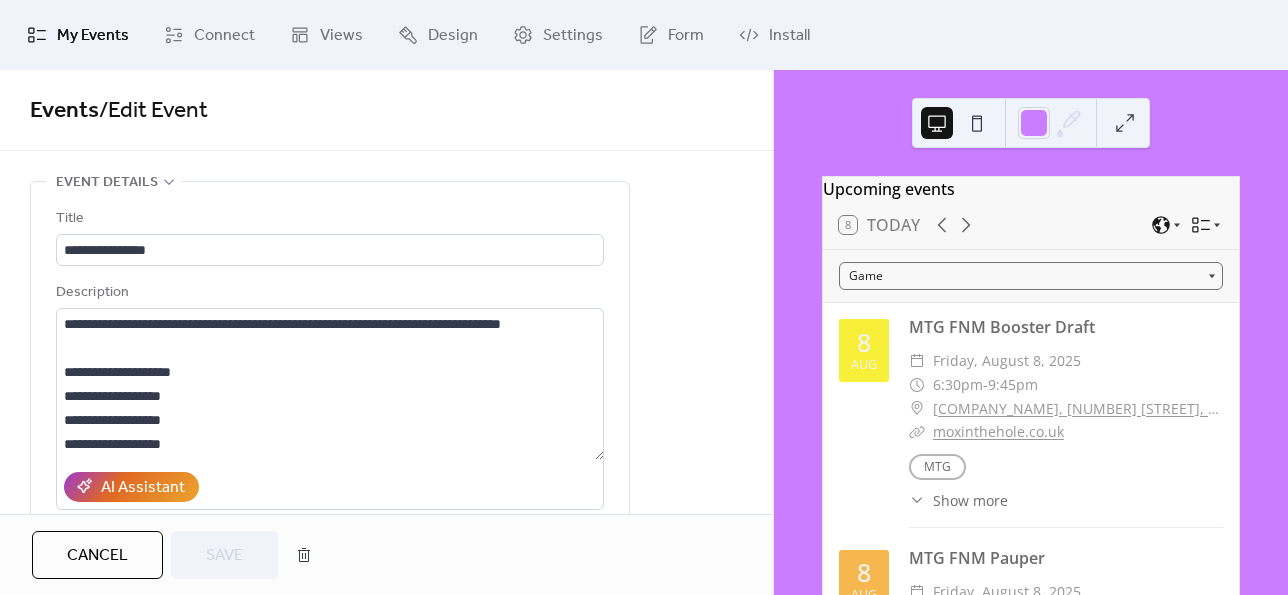 click on "My Events" at bounding box center [93, 36] 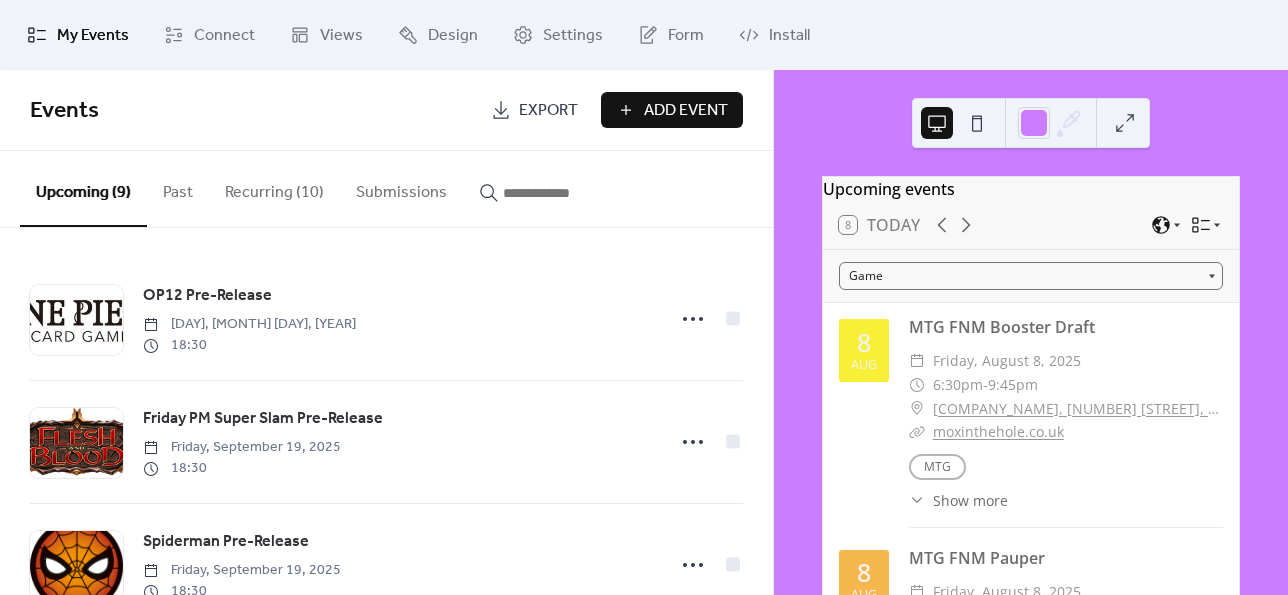 click on "Recurring (10)" at bounding box center [274, 188] 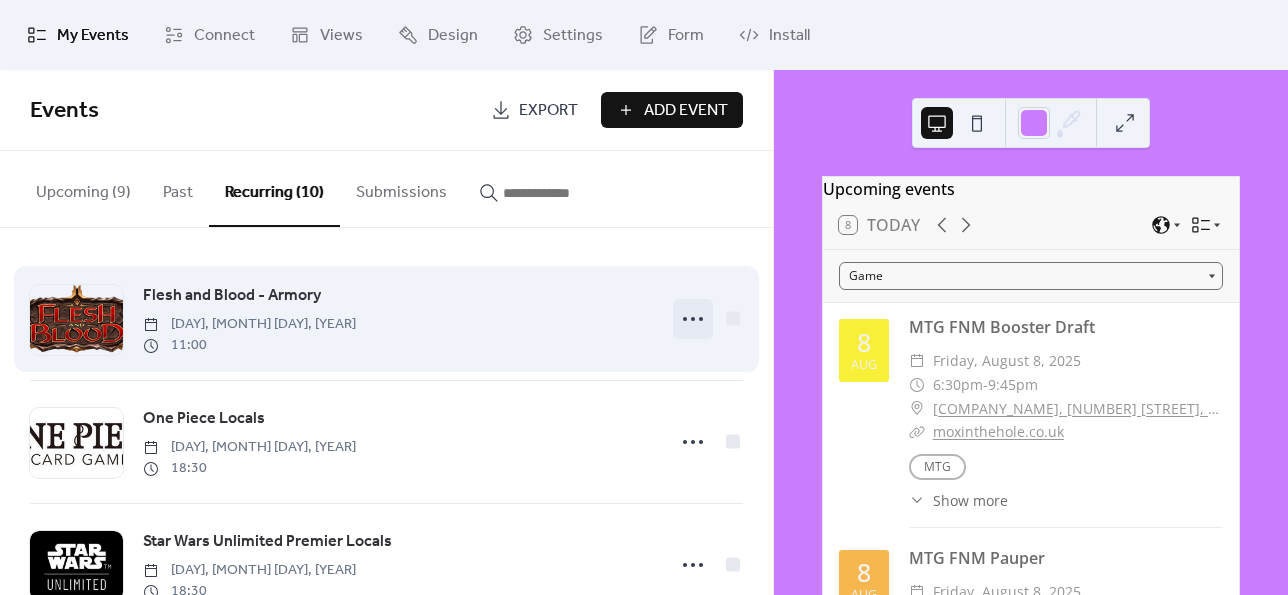 click 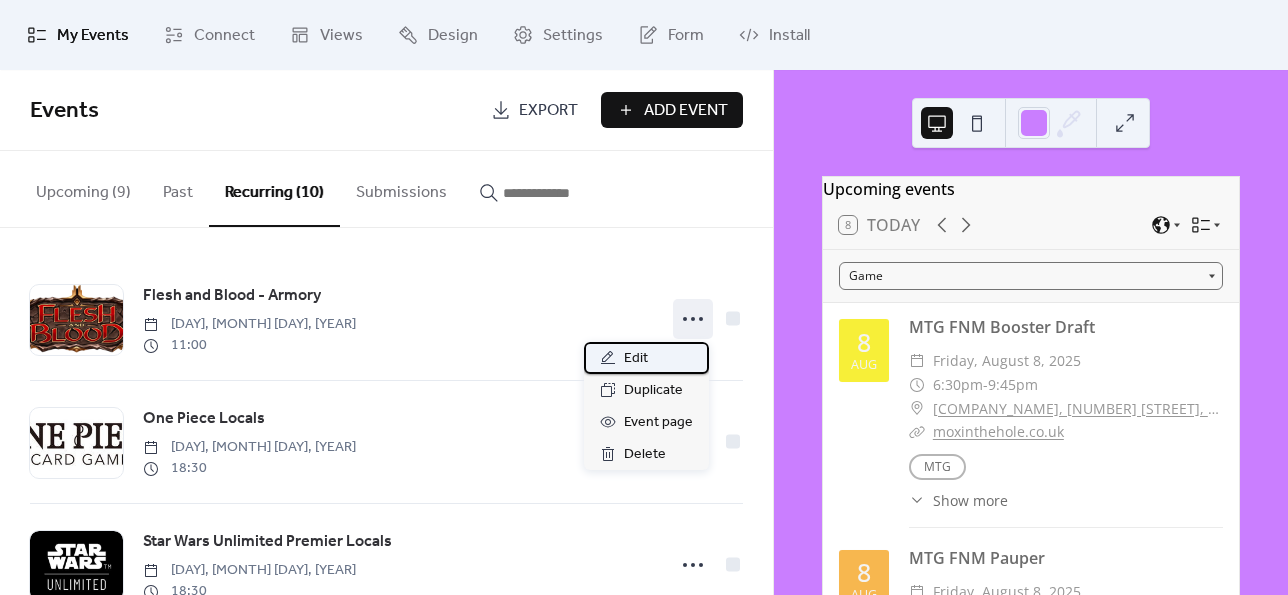 click on "Edit" at bounding box center (636, 359) 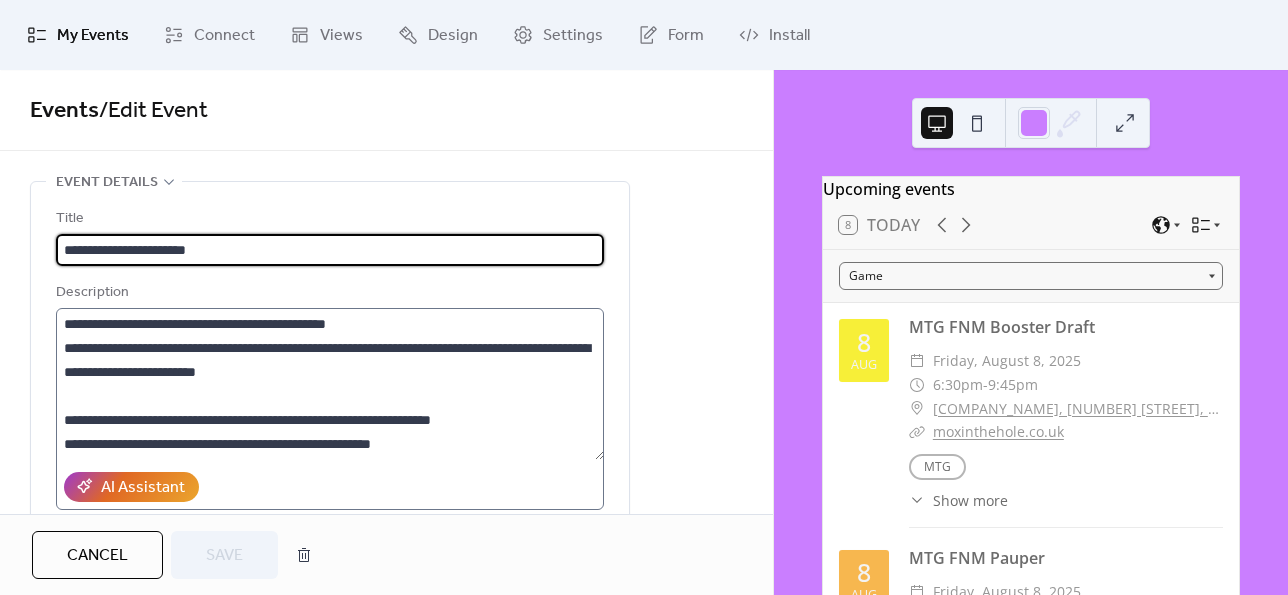 scroll, scrollTop: 192, scrollLeft: 0, axis: vertical 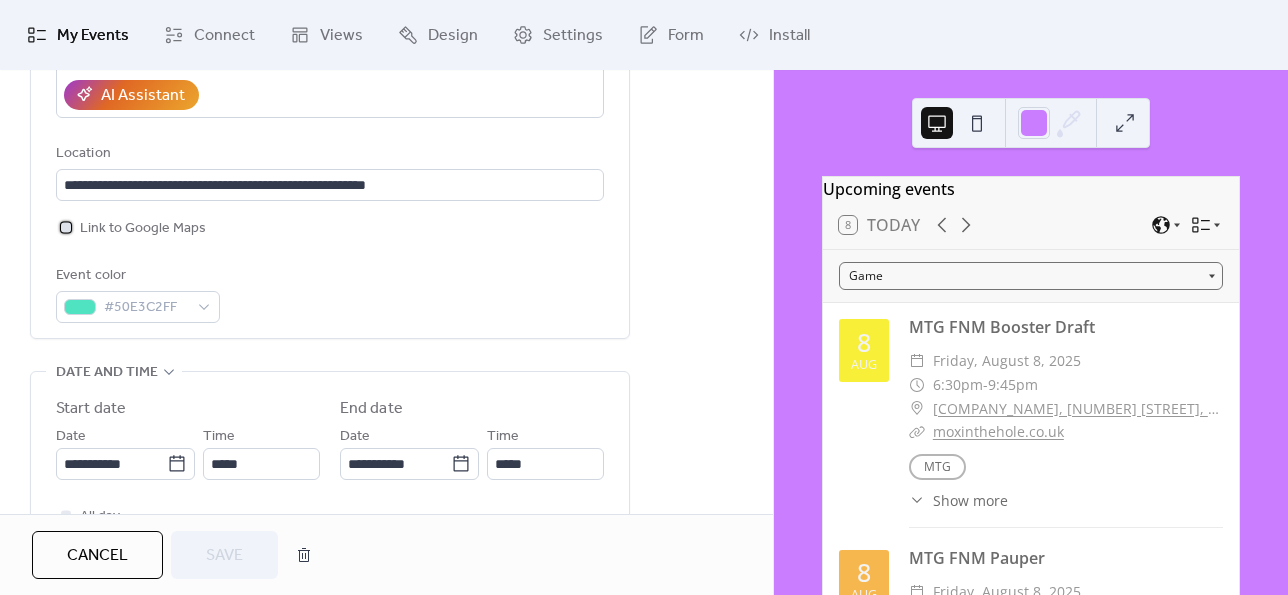 click on "Link to Google Maps" at bounding box center [143, 229] 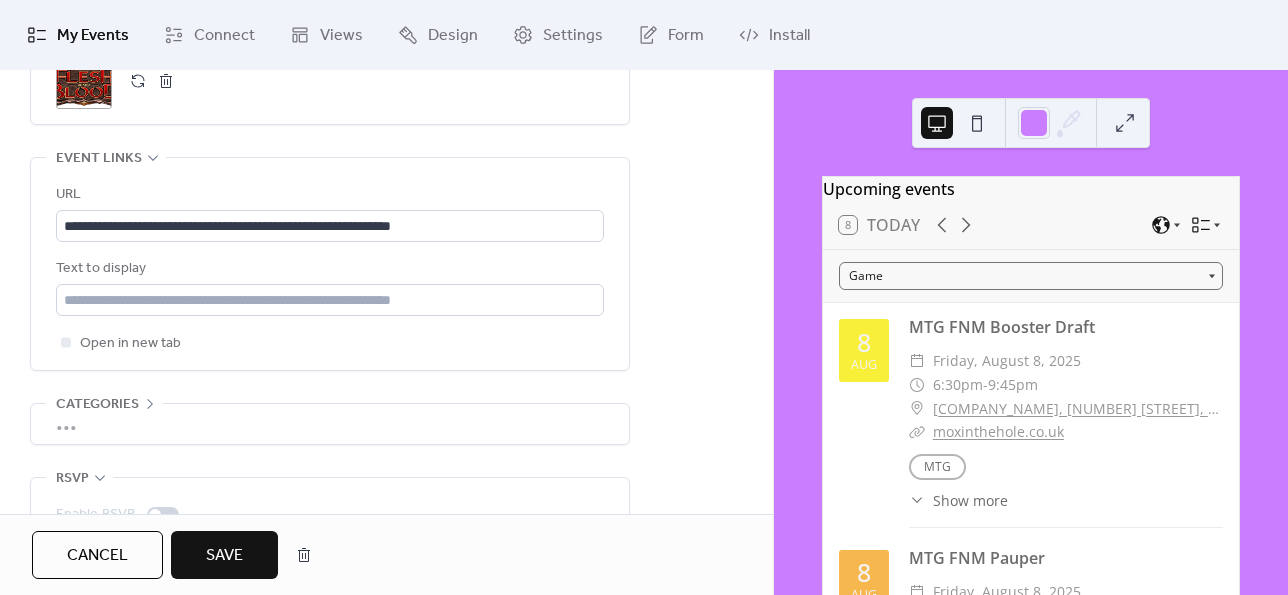 scroll, scrollTop: 1472, scrollLeft: 0, axis: vertical 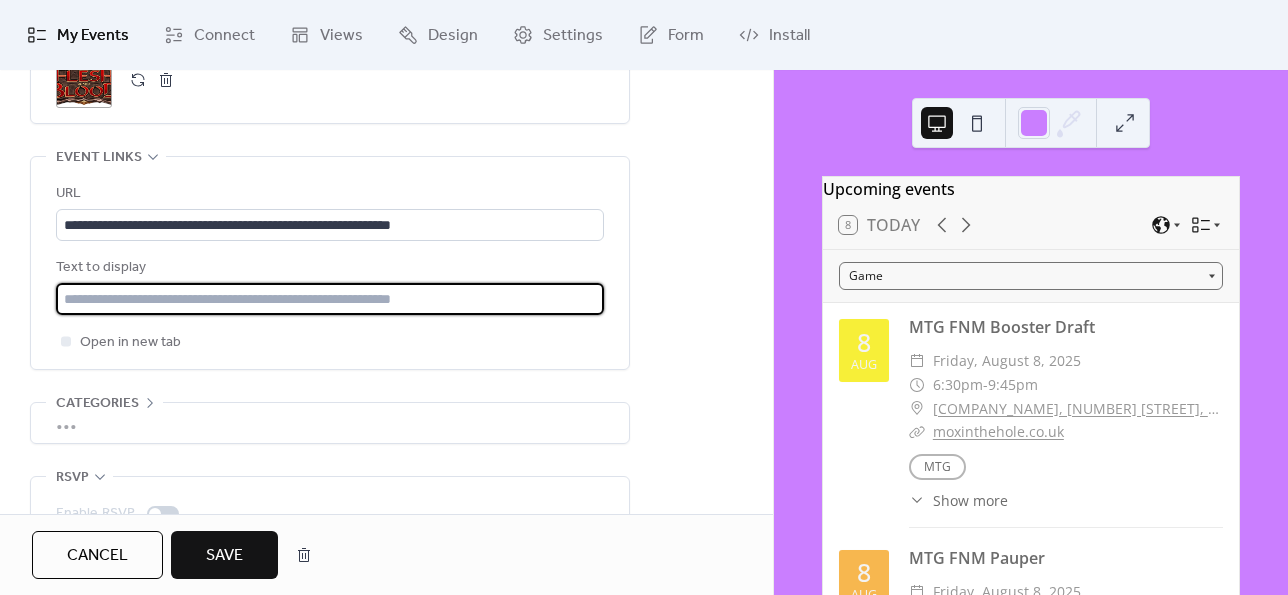 click at bounding box center [330, 299] 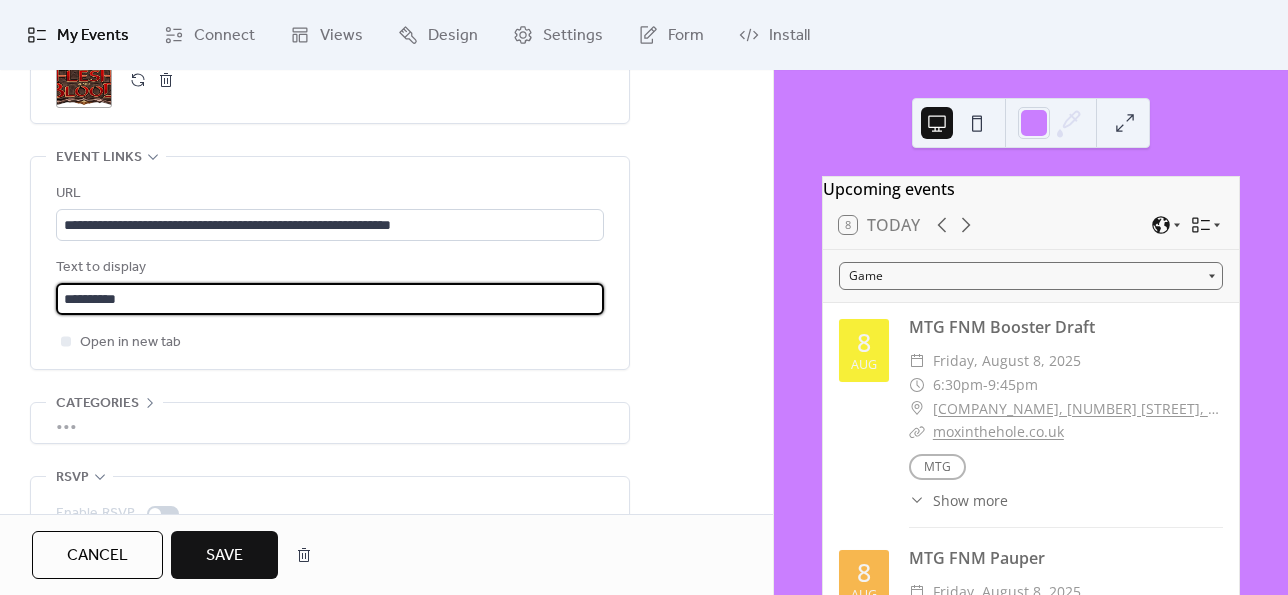 type on "**********" 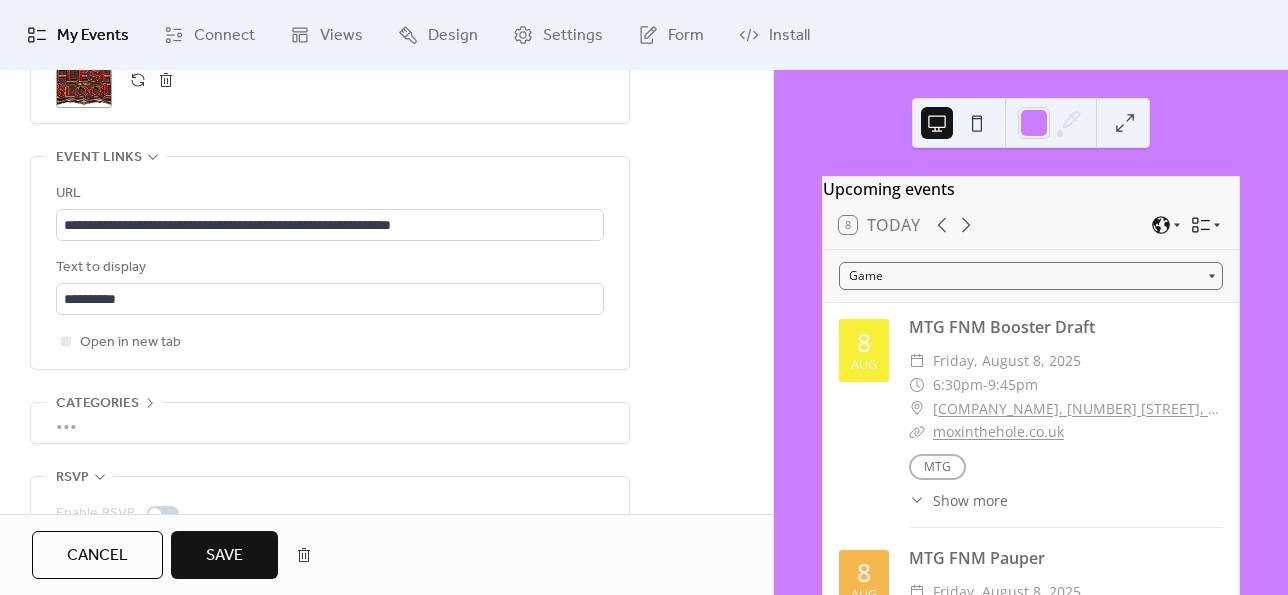 click on "Save" at bounding box center (224, 555) 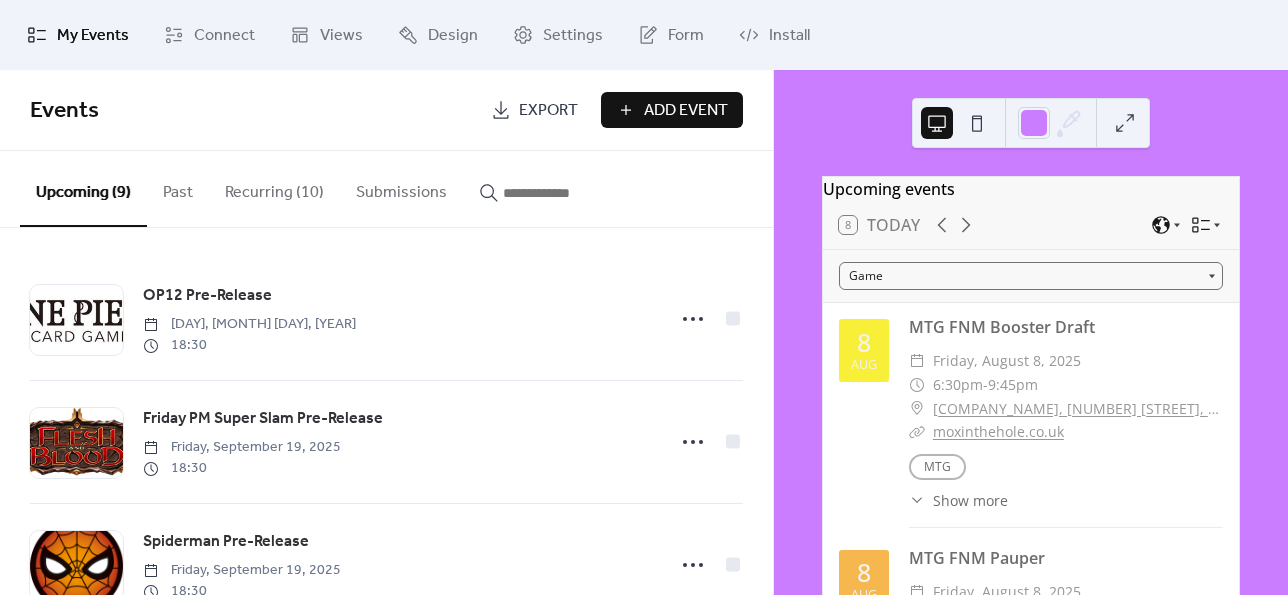 click on "Recurring (10)" at bounding box center [274, 188] 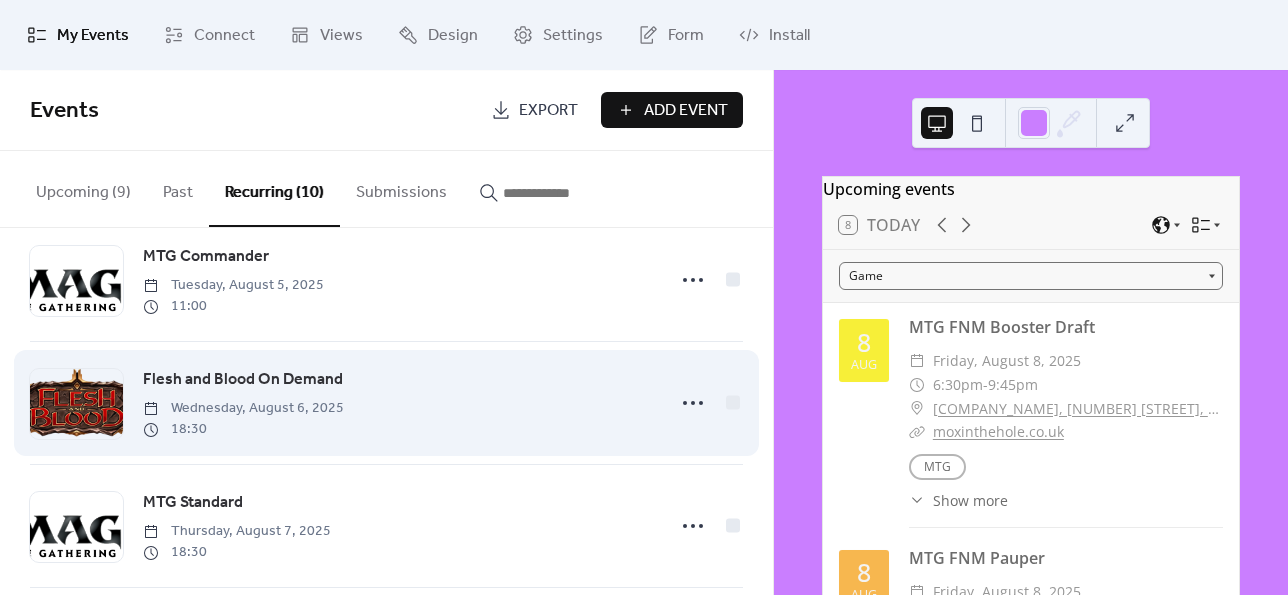 scroll, scrollTop: 410, scrollLeft: 0, axis: vertical 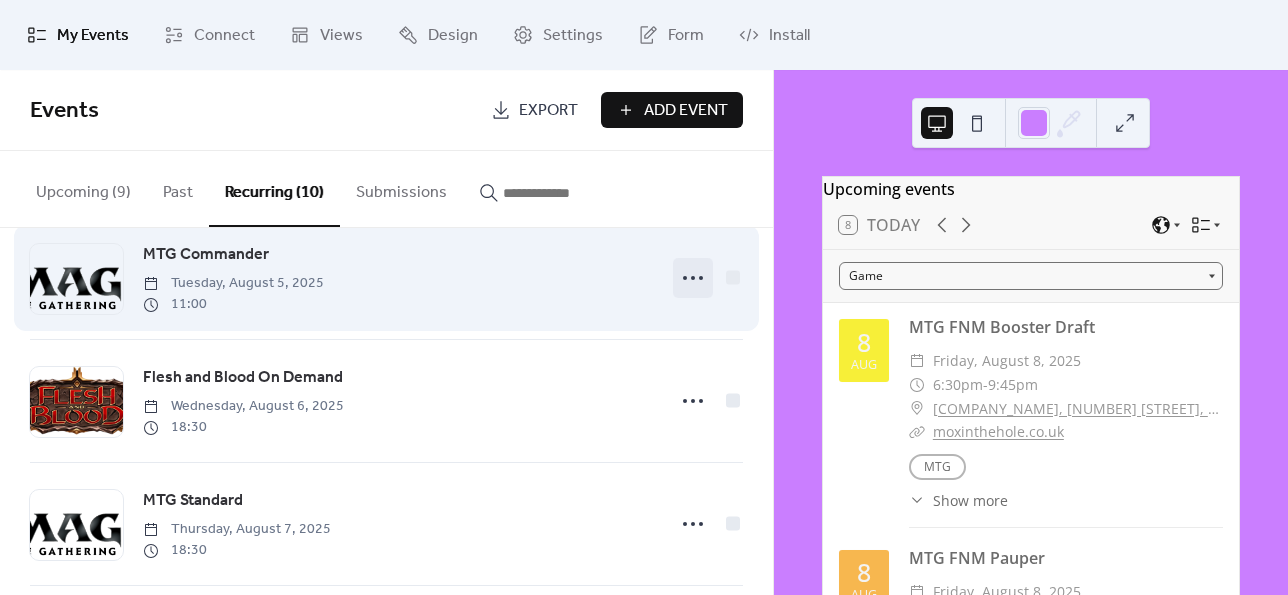 type 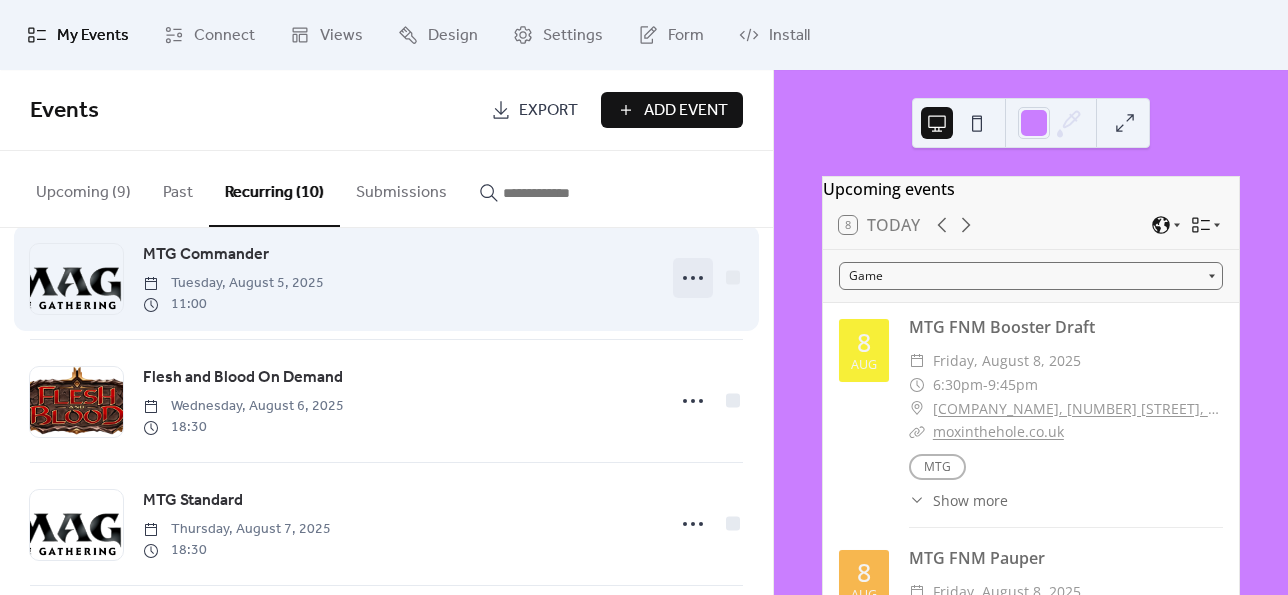 click 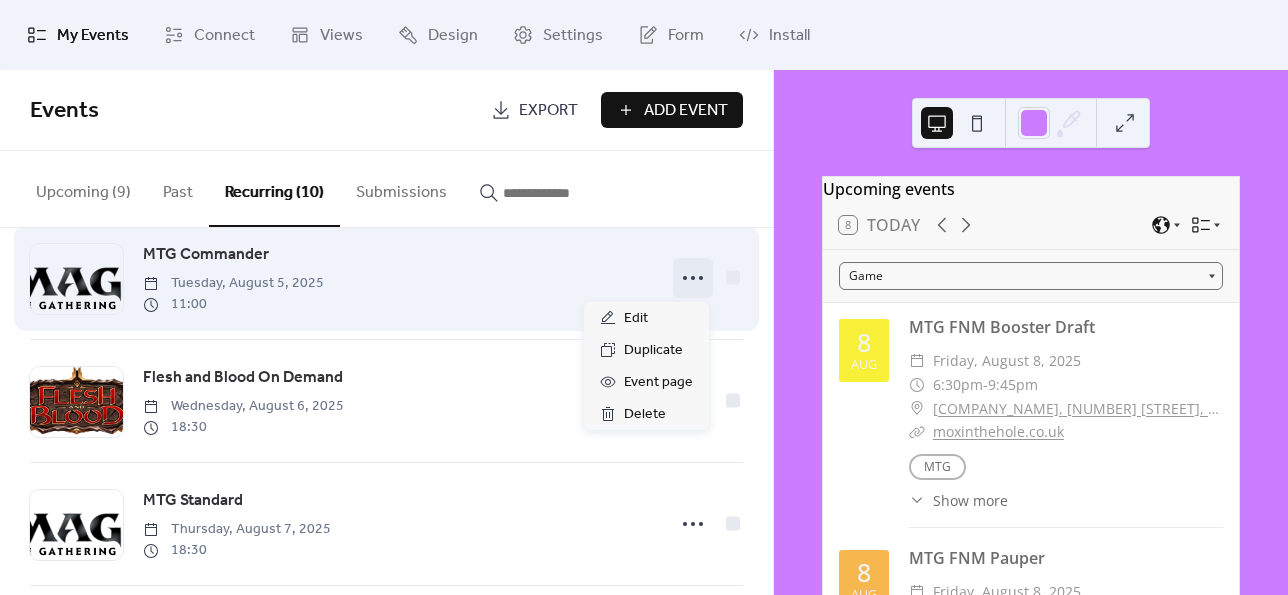 click 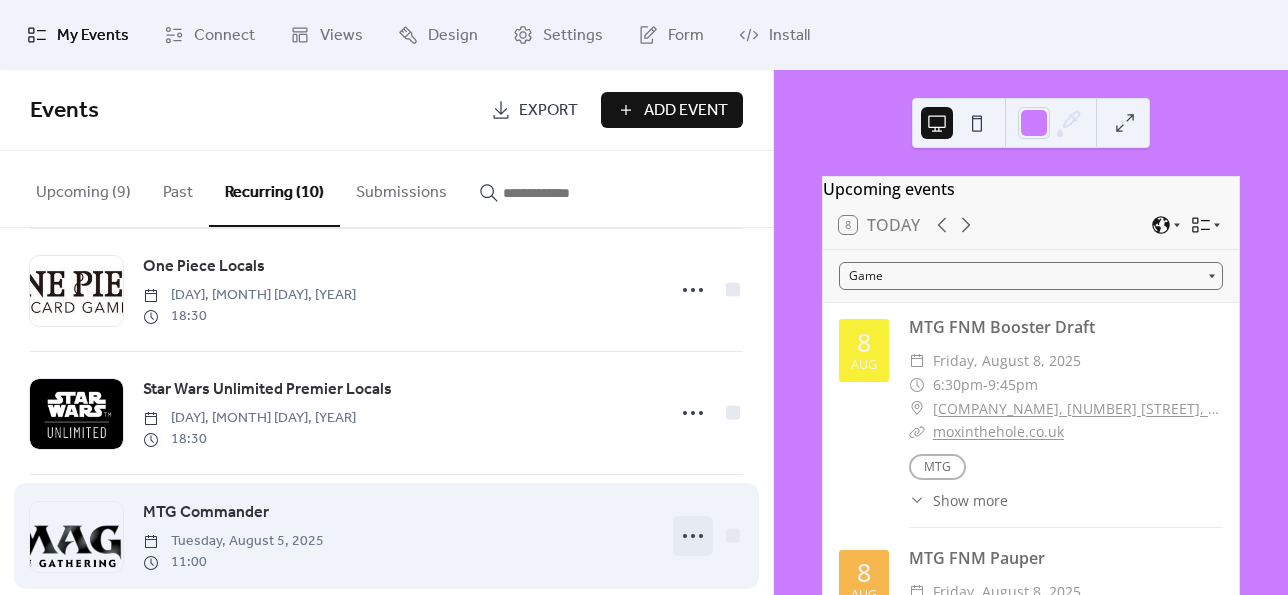 scroll, scrollTop: 147, scrollLeft: 0, axis: vertical 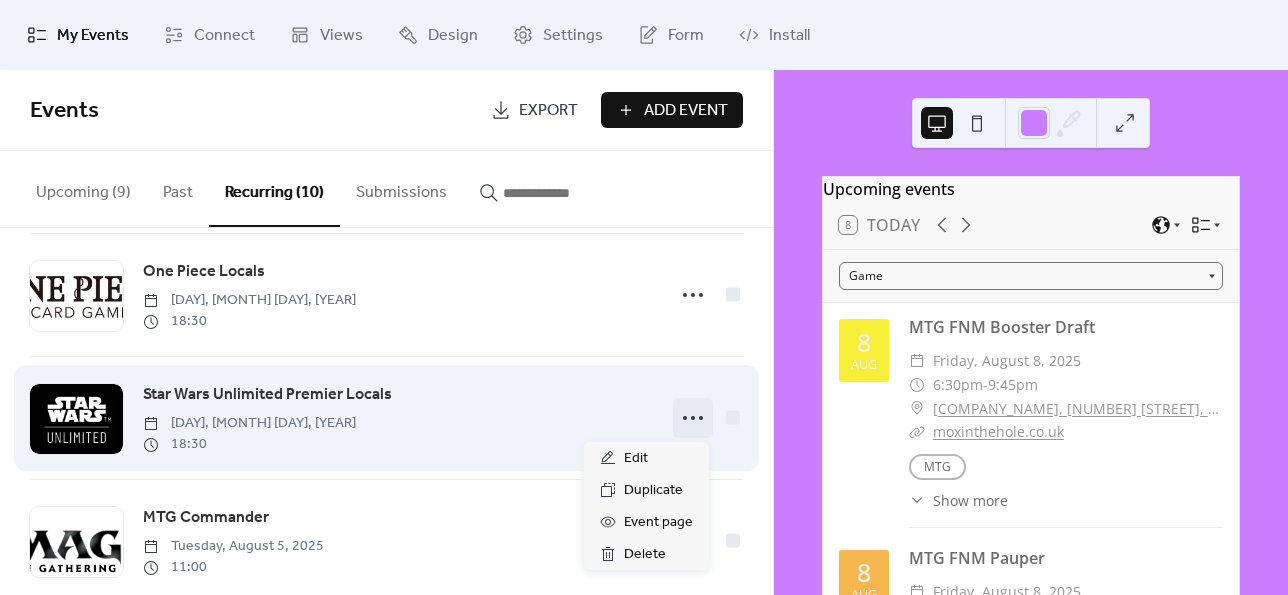 click 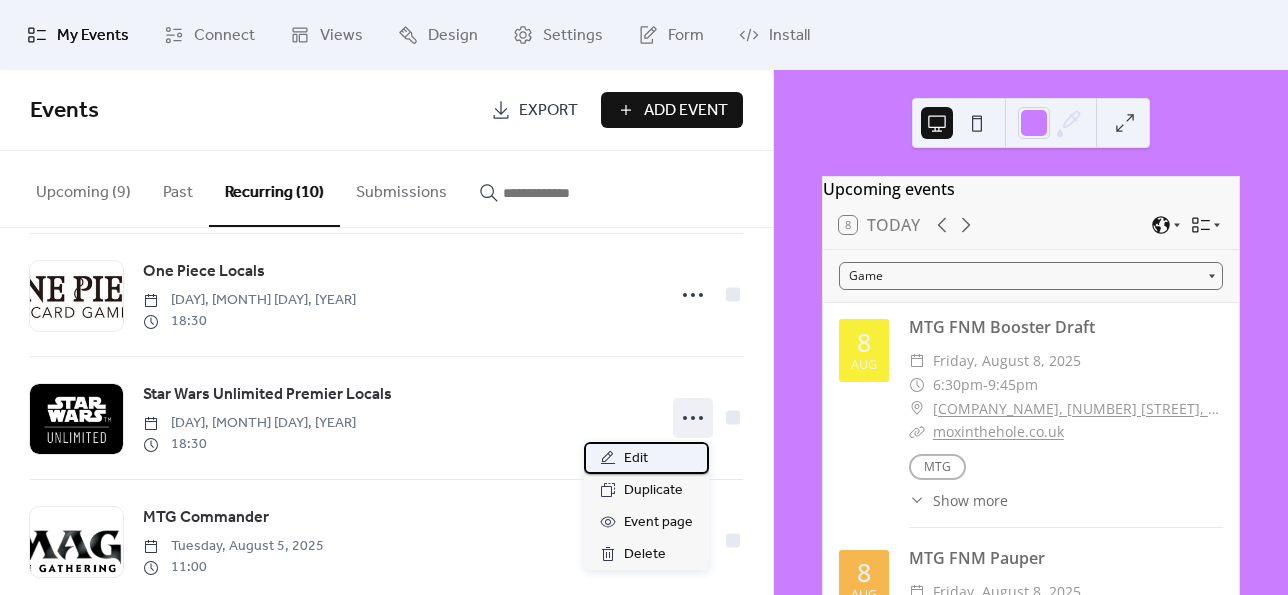 click on "Edit" at bounding box center (646, 458) 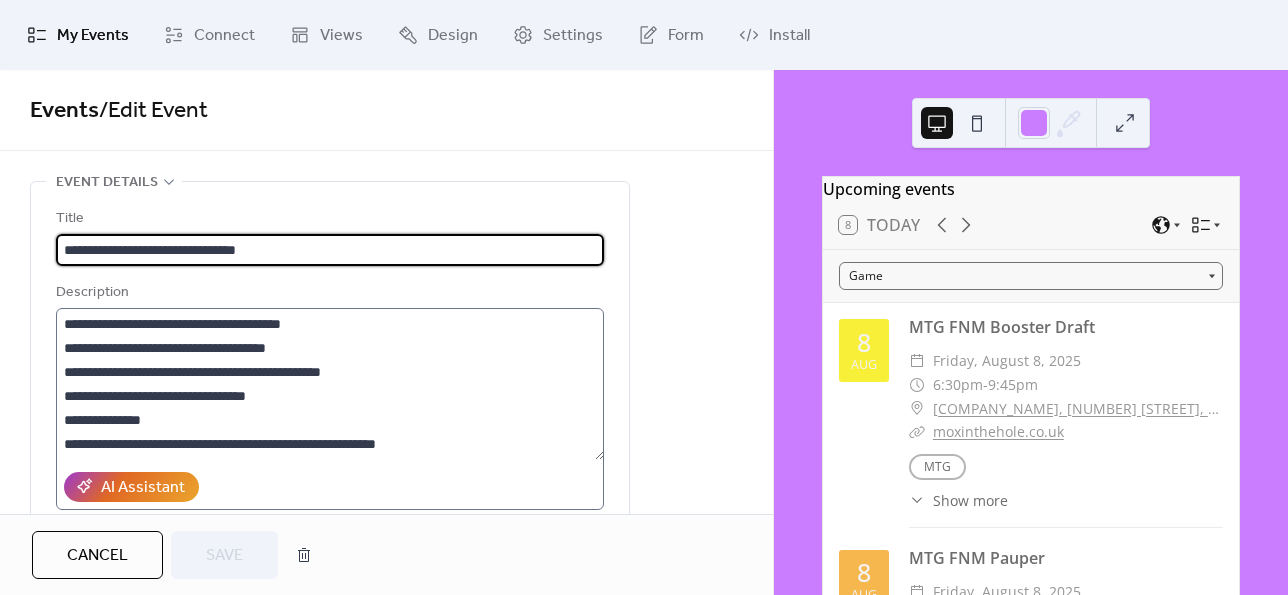 scroll, scrollTop: 216, scrollLeft: 0, axis: vertical 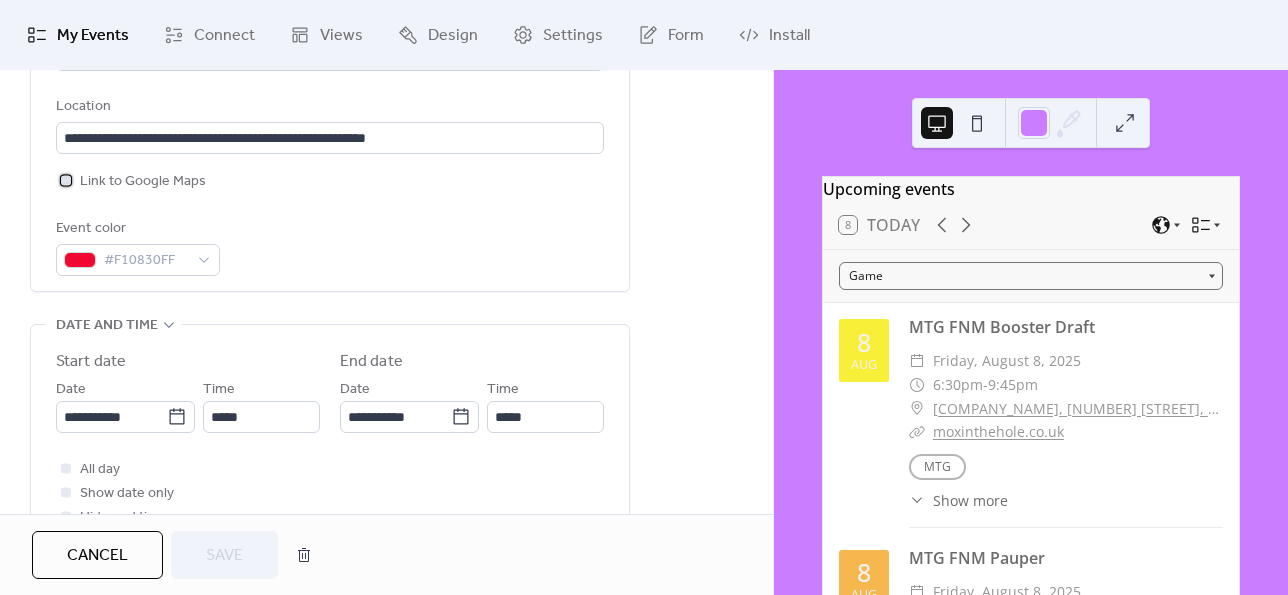 click on "Link to Google Maps" at bounding box center (143, 182) 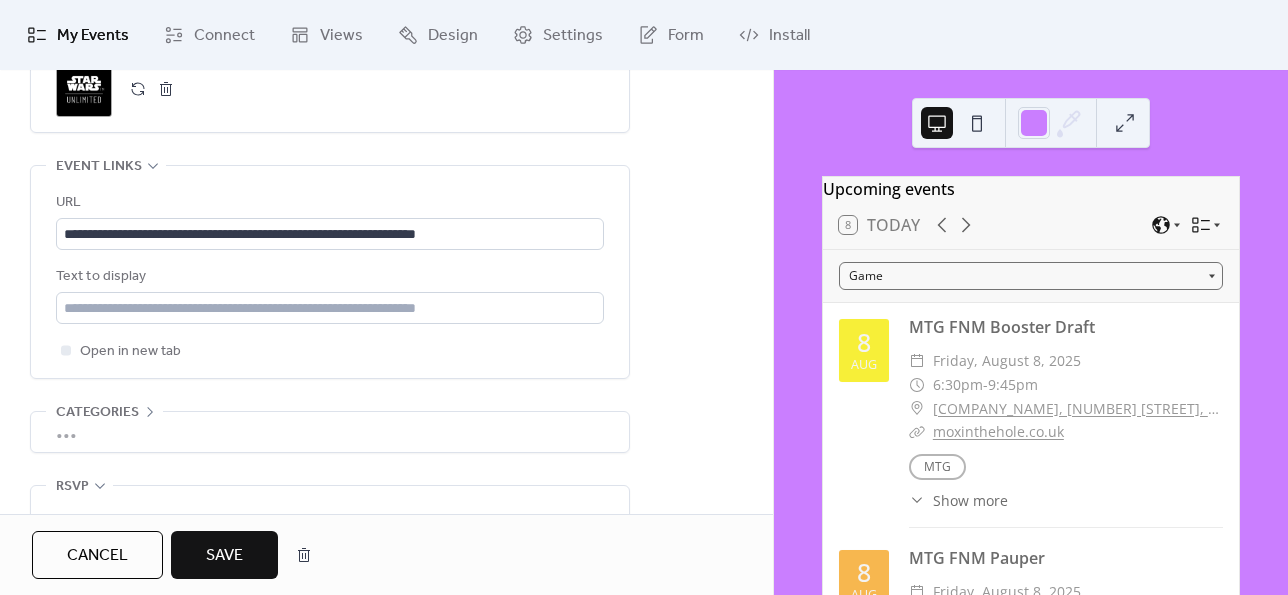 scroll, scrollTop: 1467, scrollLeft: 0, axis: vertical 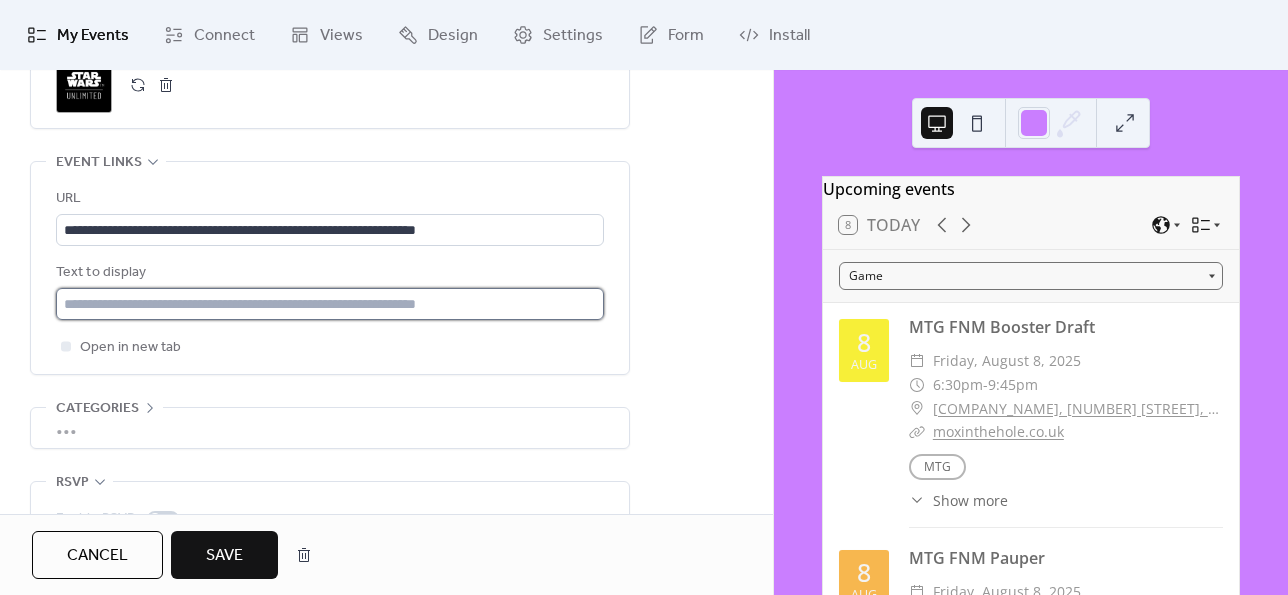 click at bounding box center [330, 304] 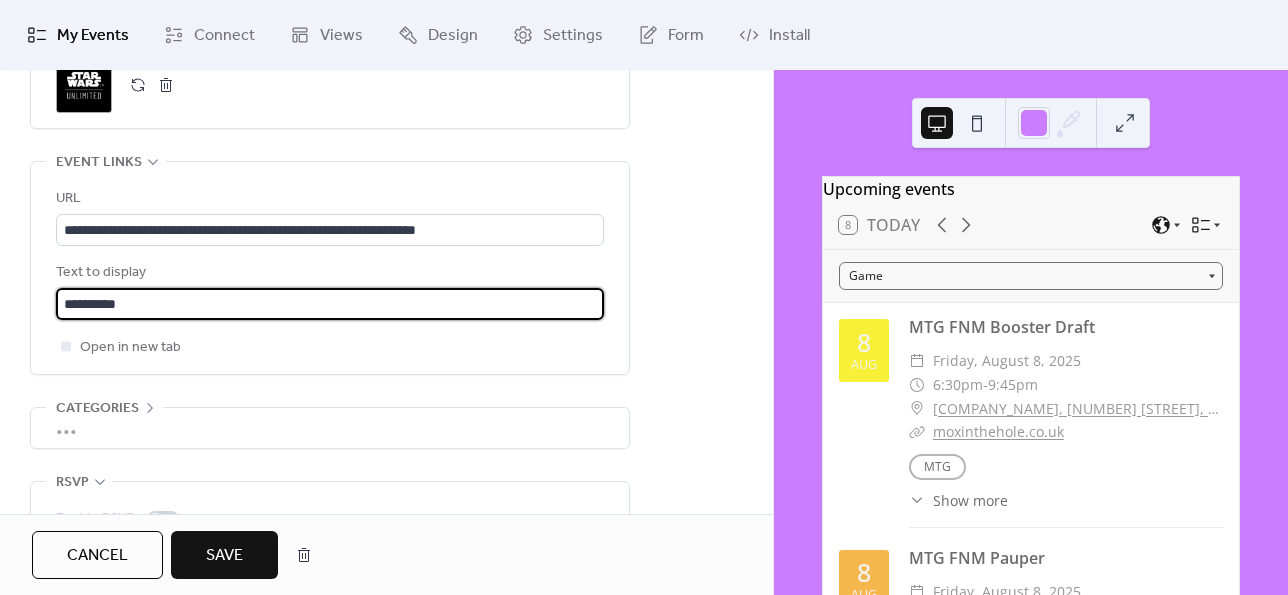 type on "**********" 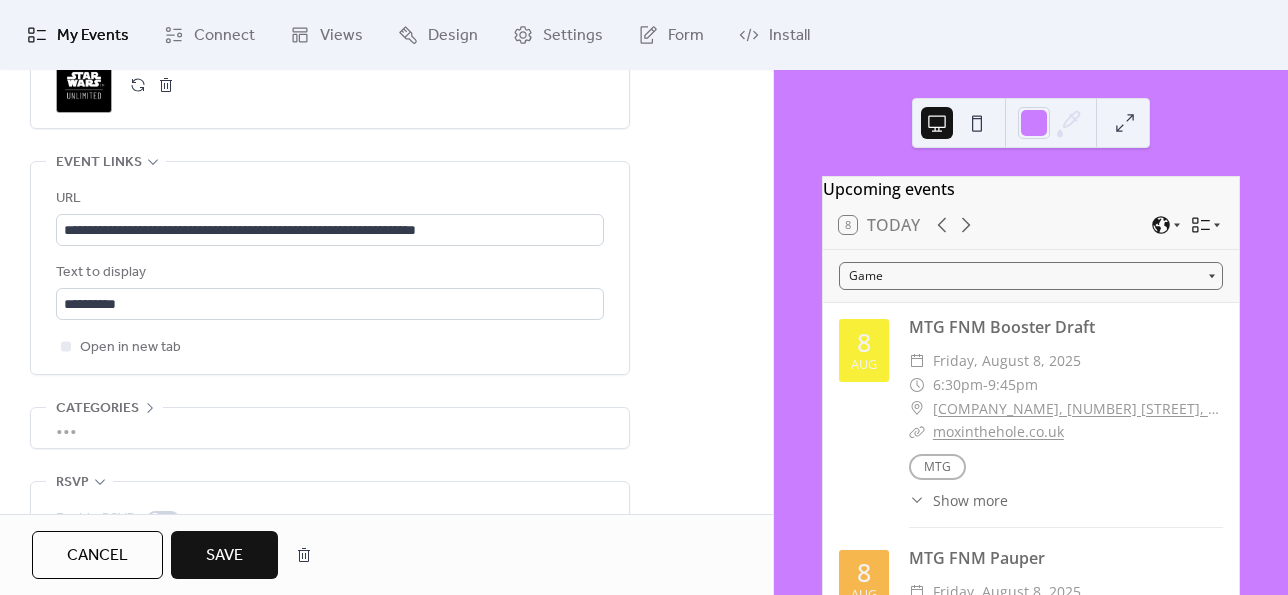 click on "Save" at bounding box center (224, 556) 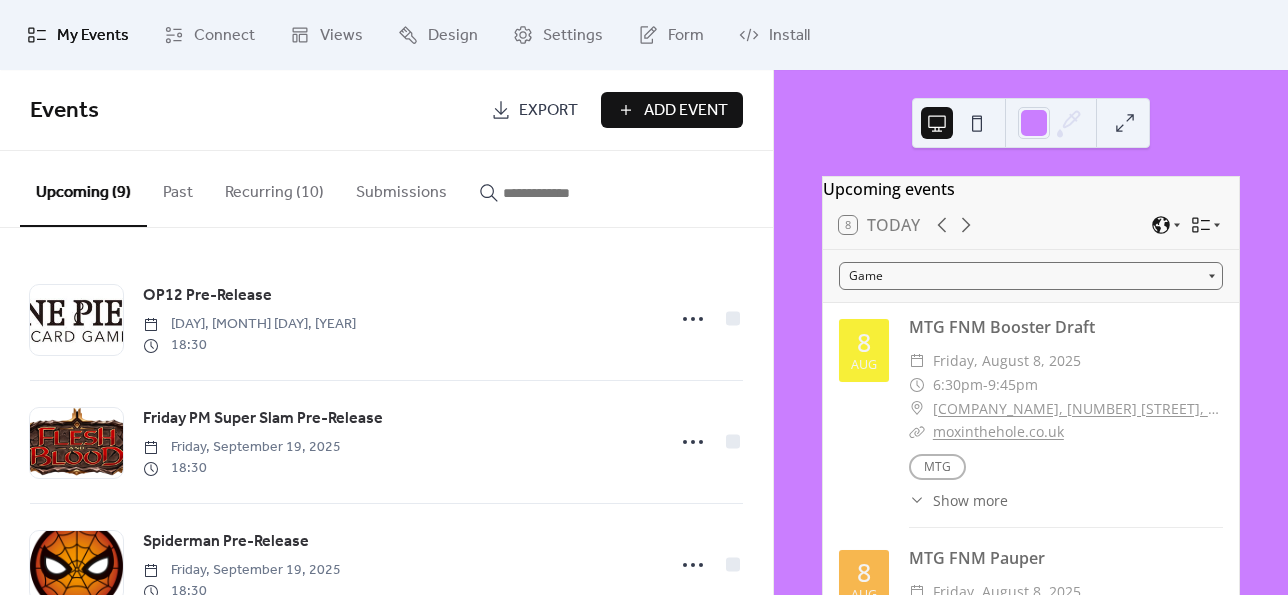 click on "Recurring (10)" at bounding box center (274, 188) 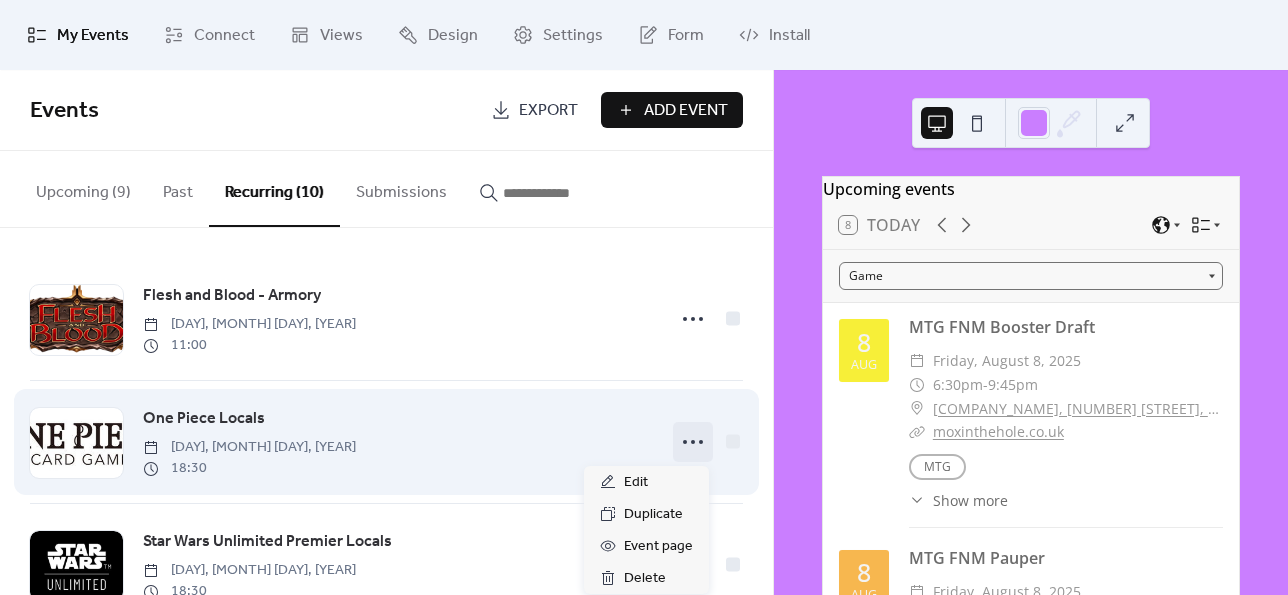 click 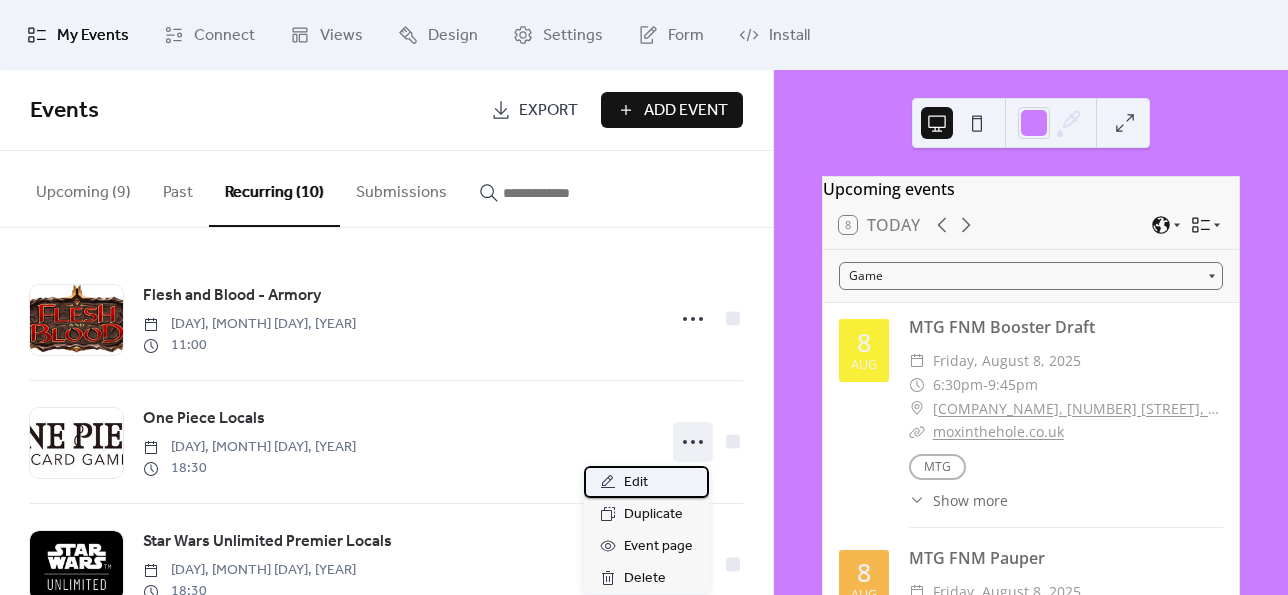 click on "Edit" at bounding box center [636, 483] 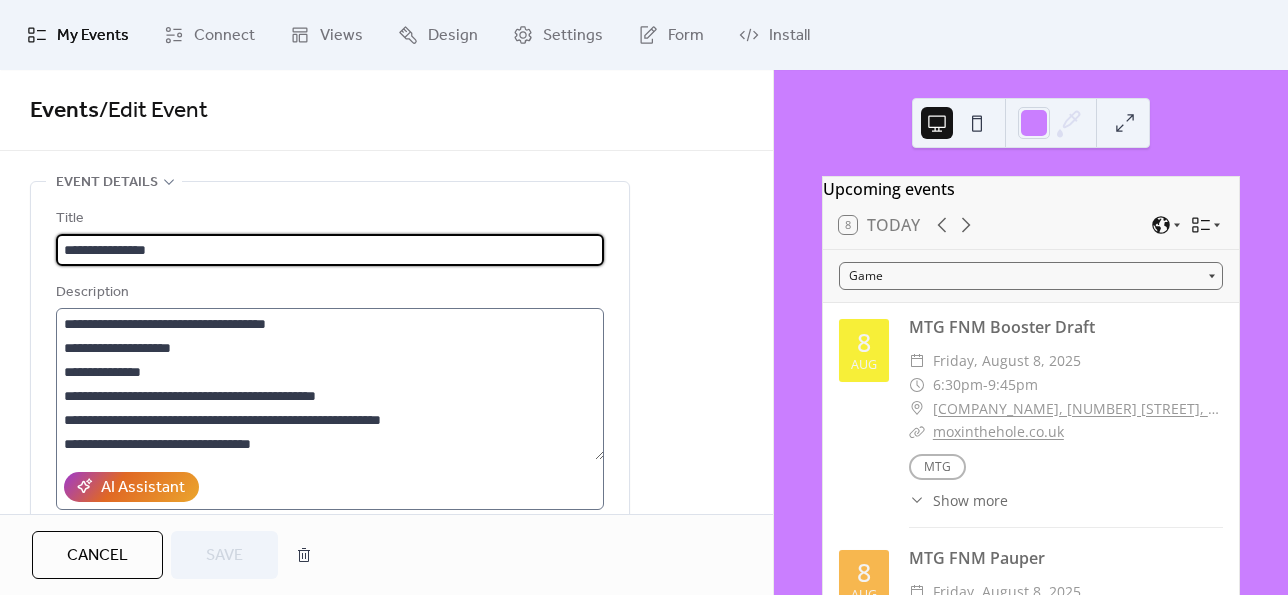 scroll, scrollTop: 216, scrollLeft: 0, axis: vertical 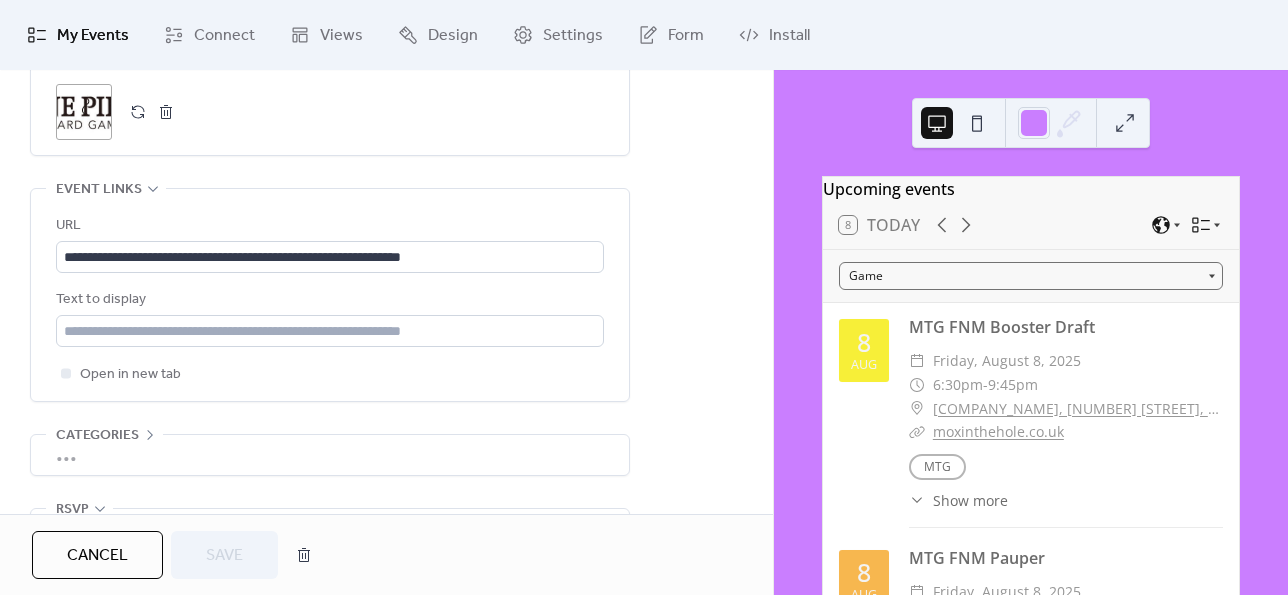 click on "**********" at bounding box center [330, 300] 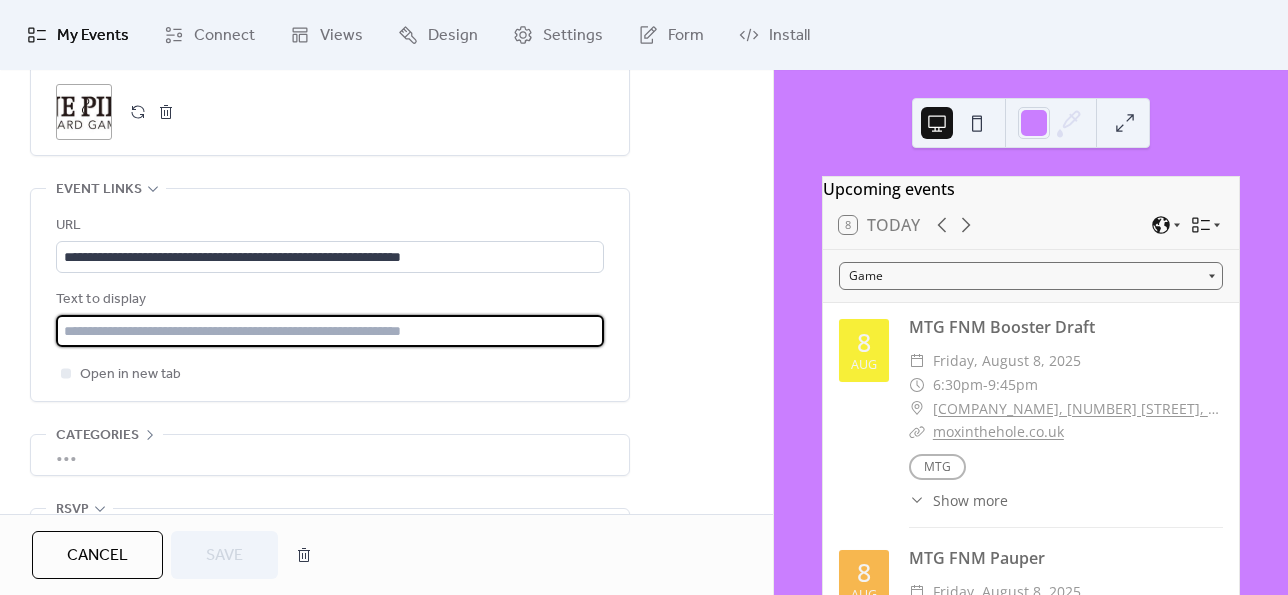 click at bounding box center [330, 331] 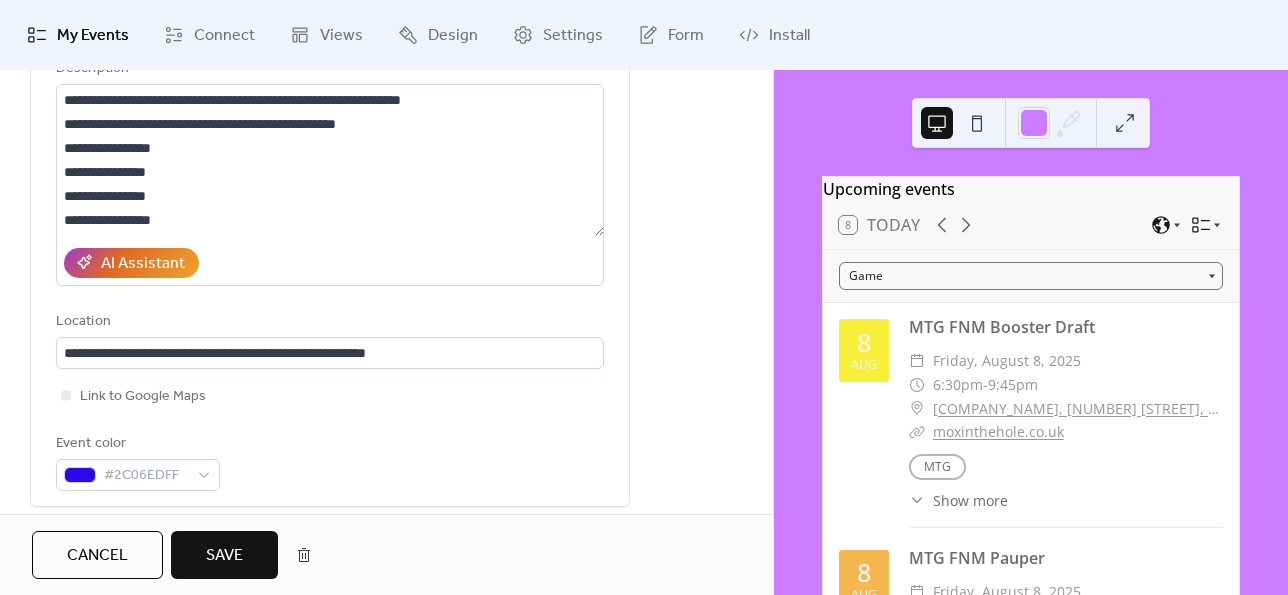 scroll, scrollTop: 315, scrollLeft: 0, axis: vertical 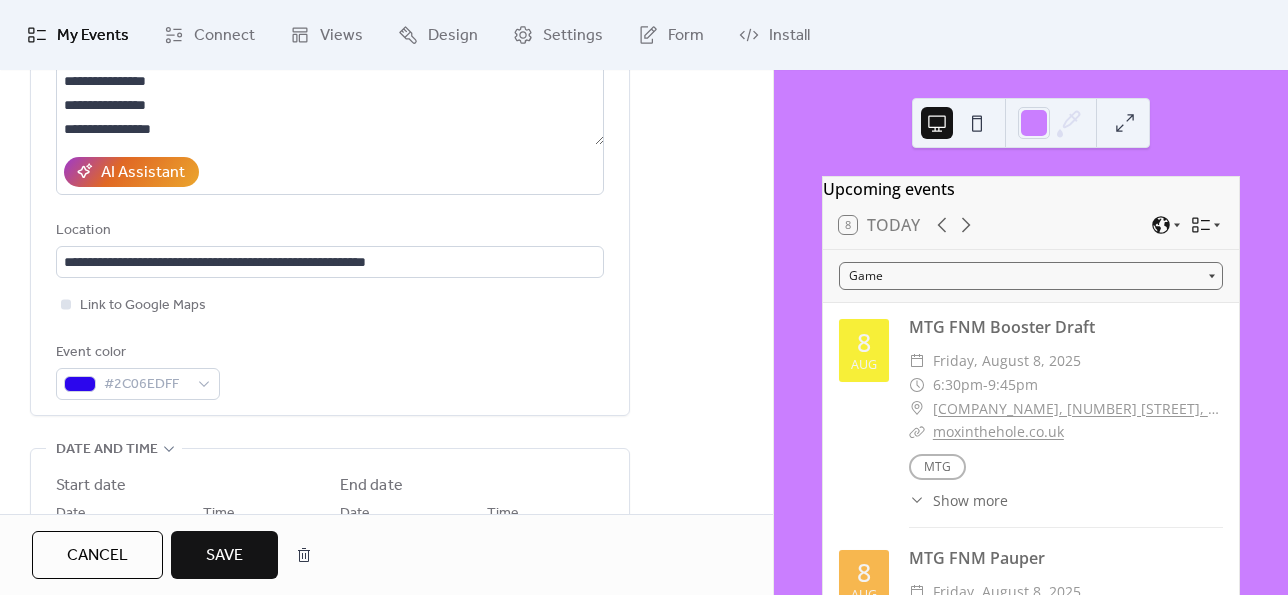 type on "**********" 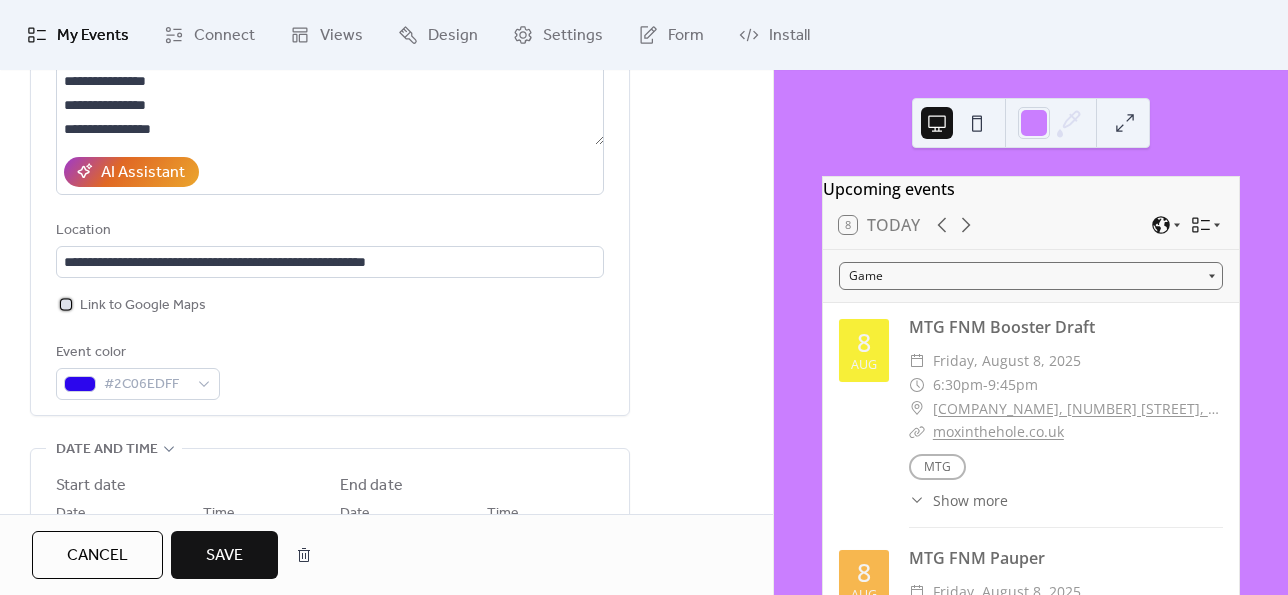 click on "Link to Google Maps" at bounding box center [143, 306] 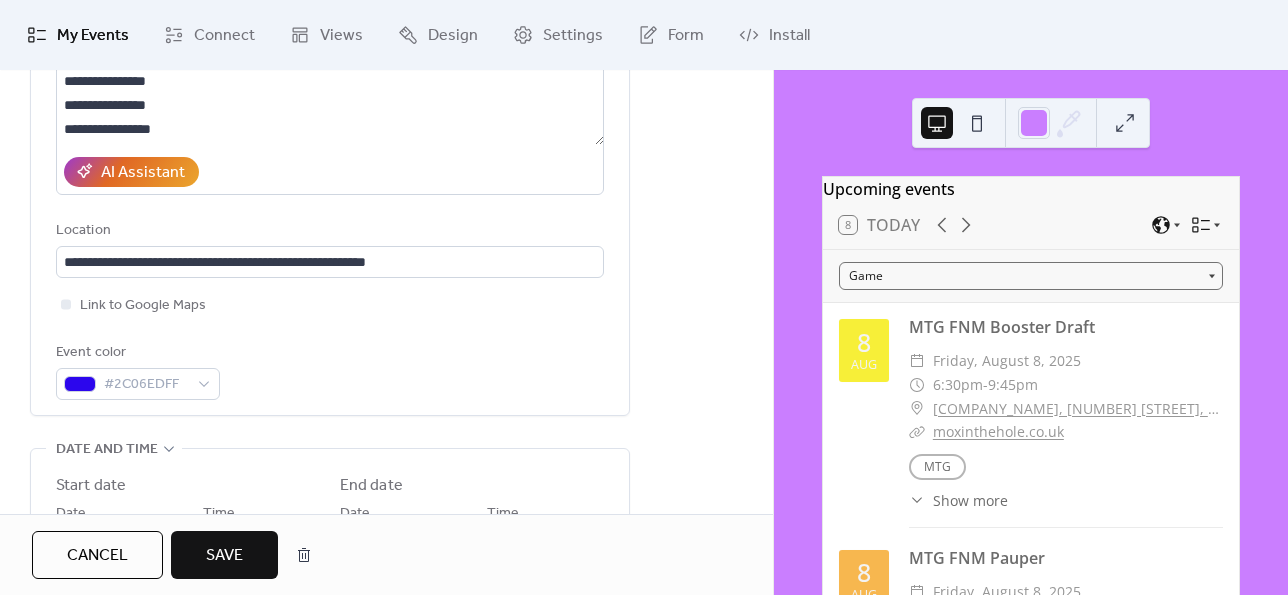 click on "Save" at bounding box center (224, 556) 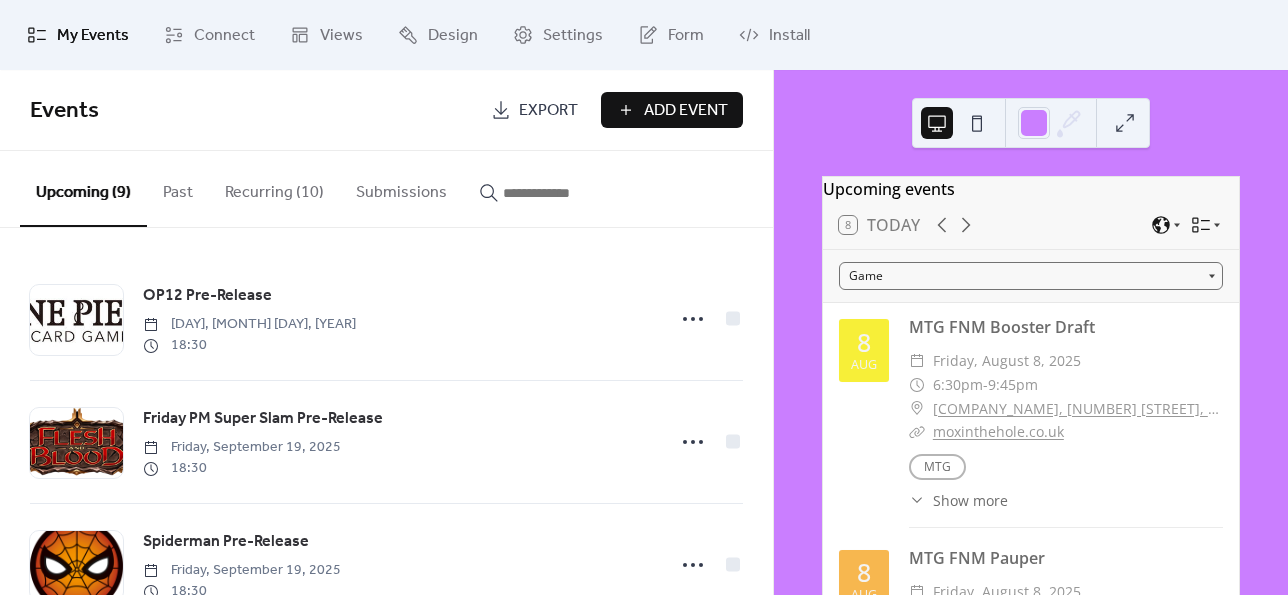 click on "Recurring (10)" at bounding box center [274, 188] 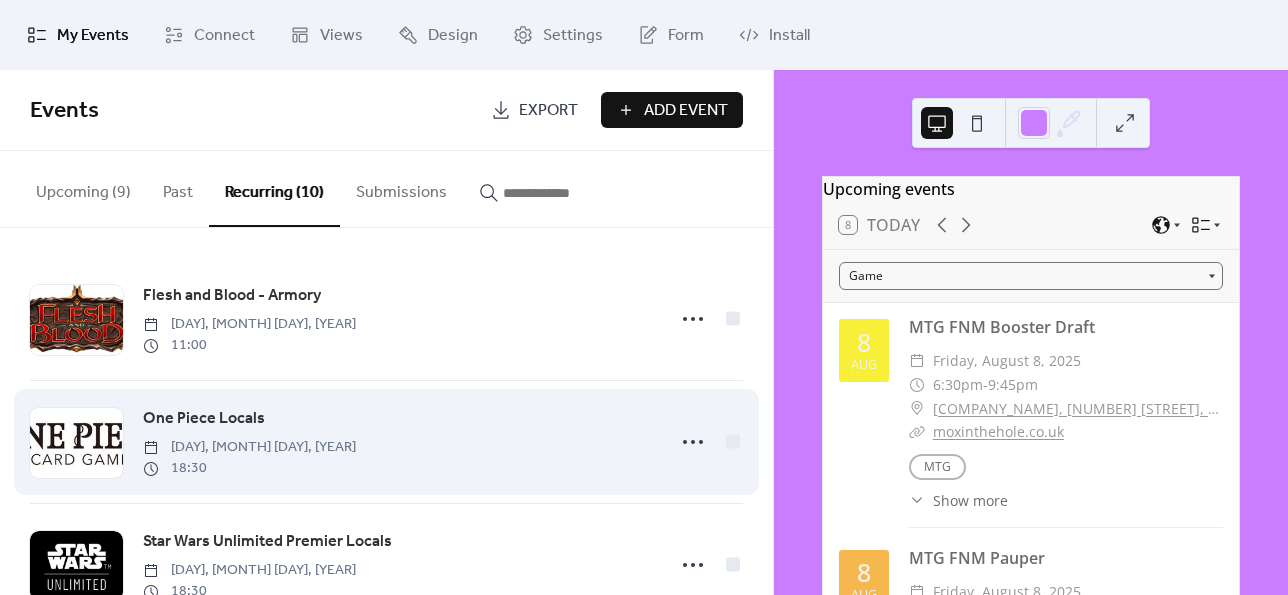 scroll, scrollTop: 172, scrollLeft: 0, axis: vertical 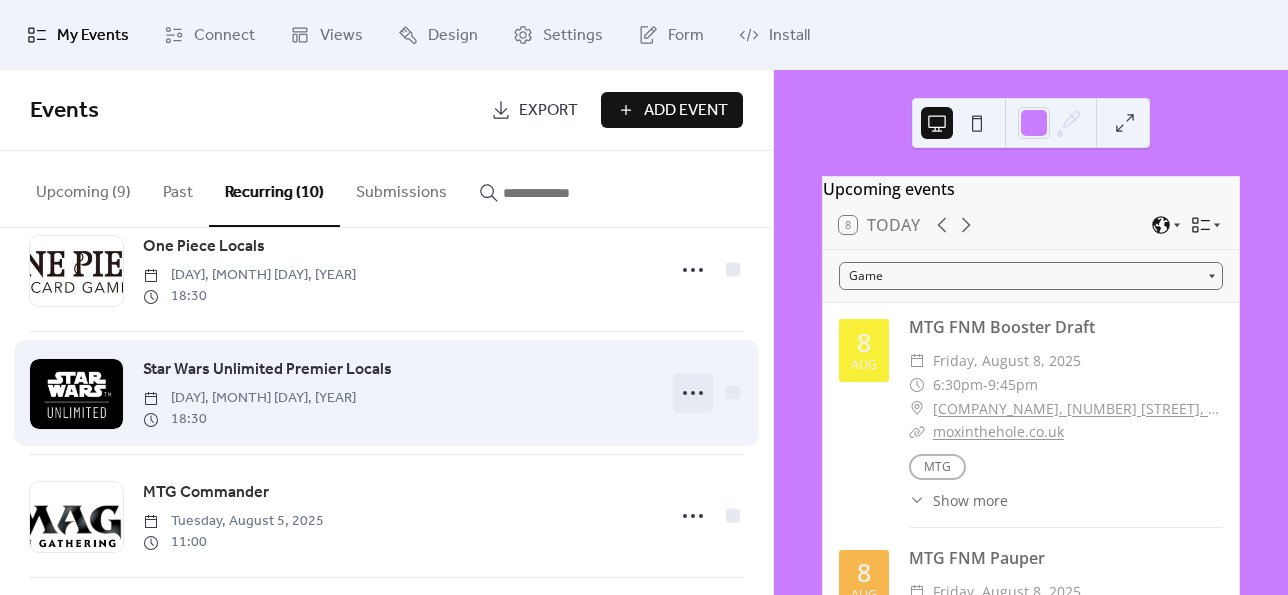 click 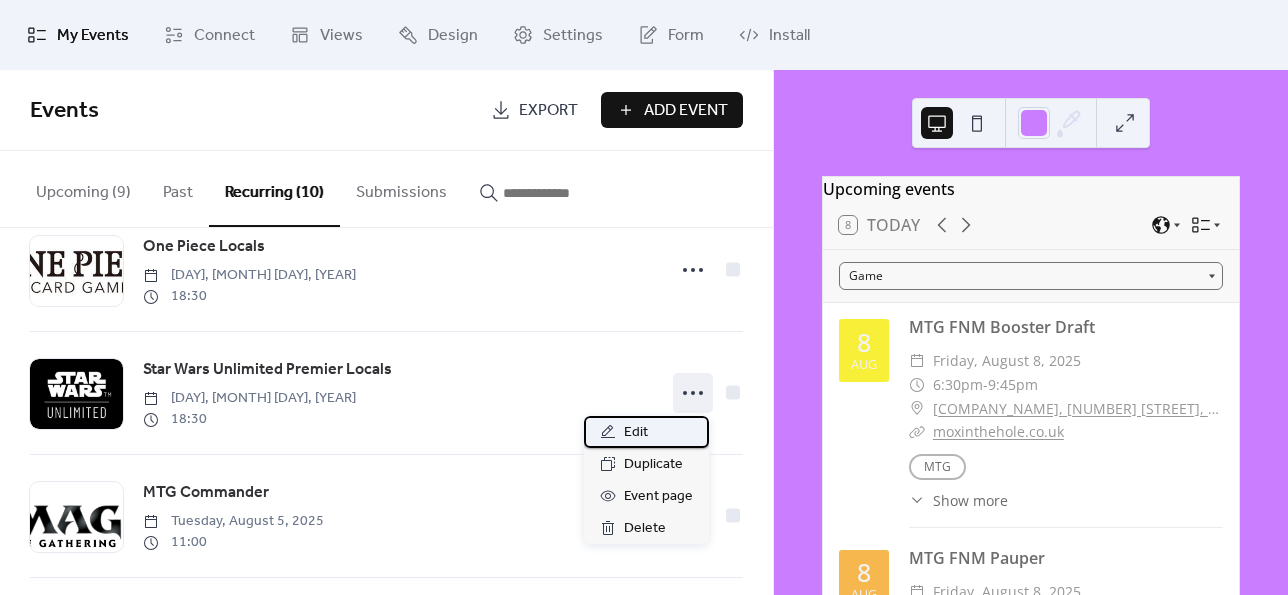 click on "Edit" at bounding box center [646, 432] 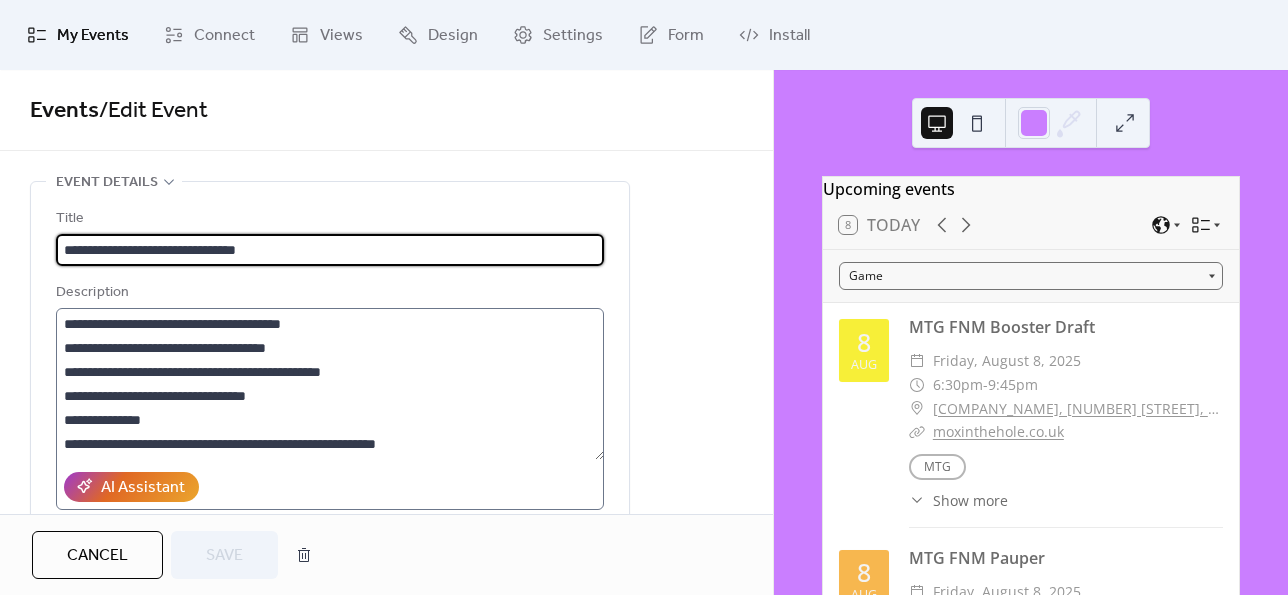 scroll, scrollTop: 216, scrollLeft: 0, axis: vertical 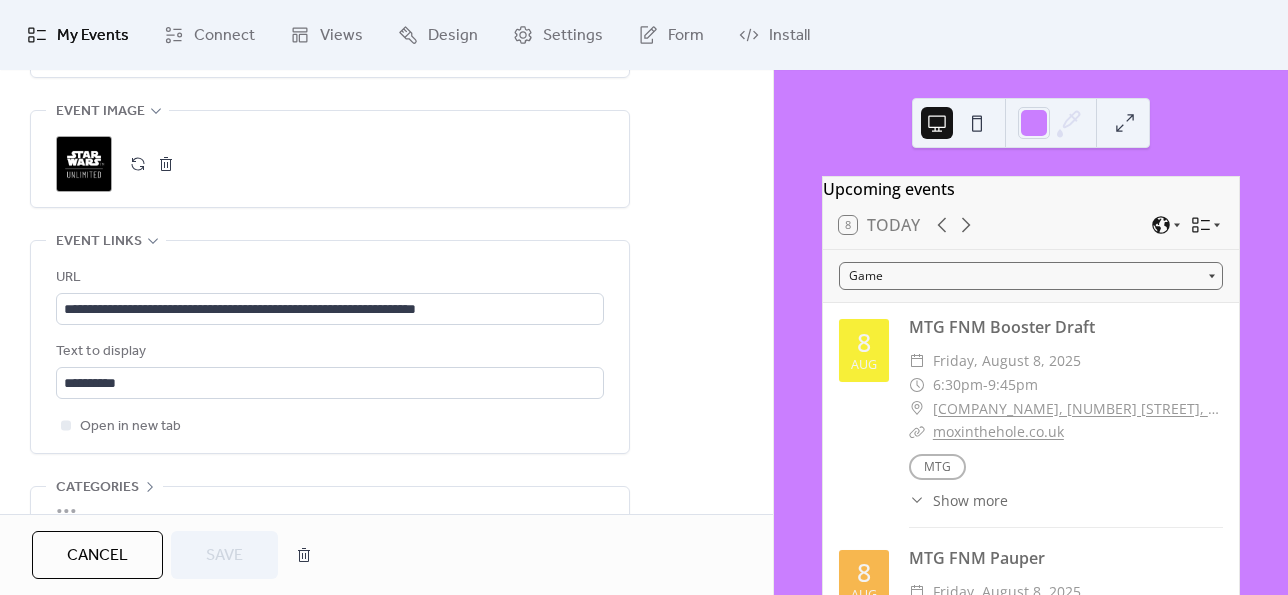 click on "Cancel" at bounding box center [97, 556] 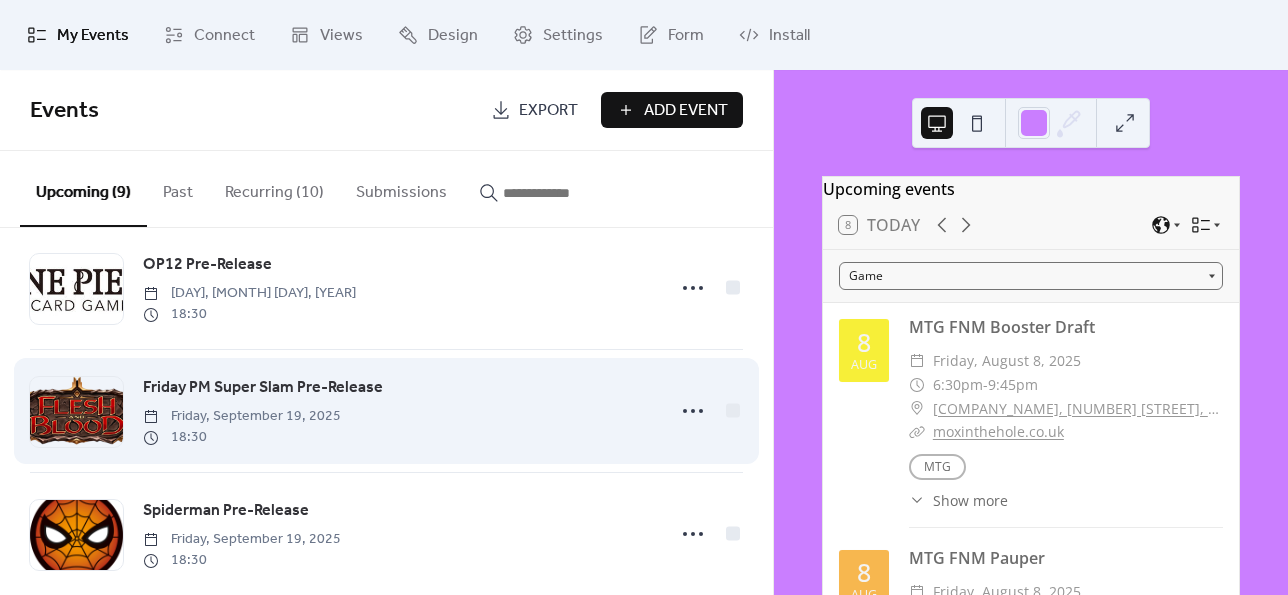 scroll, scrollTop: 28, scrollLeft: 0, axis: vertical 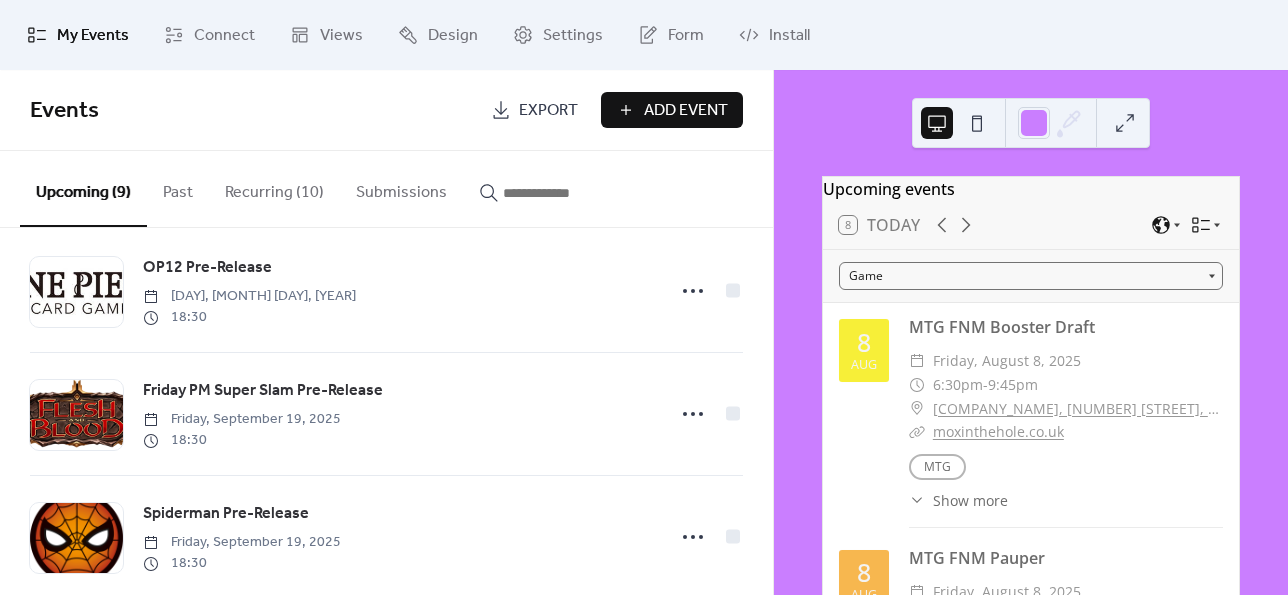 click on "Recurring (10)" at bounding box center (274, 188) 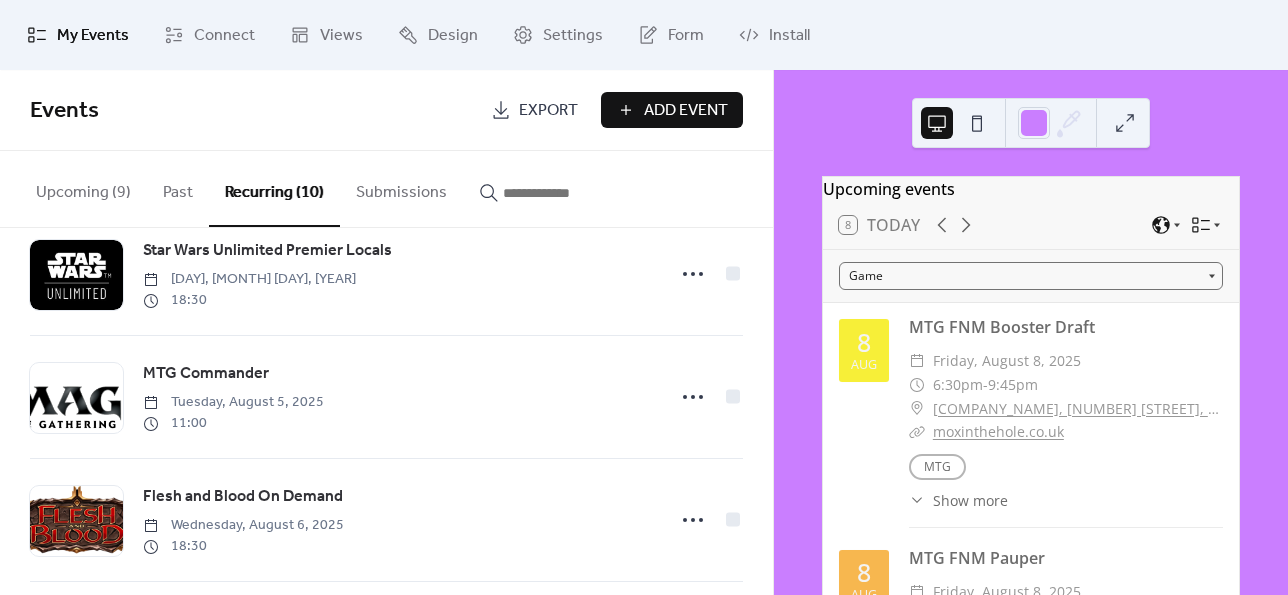 scroll, scrollTop: 320, scrollLeft: 0, axis: vertical 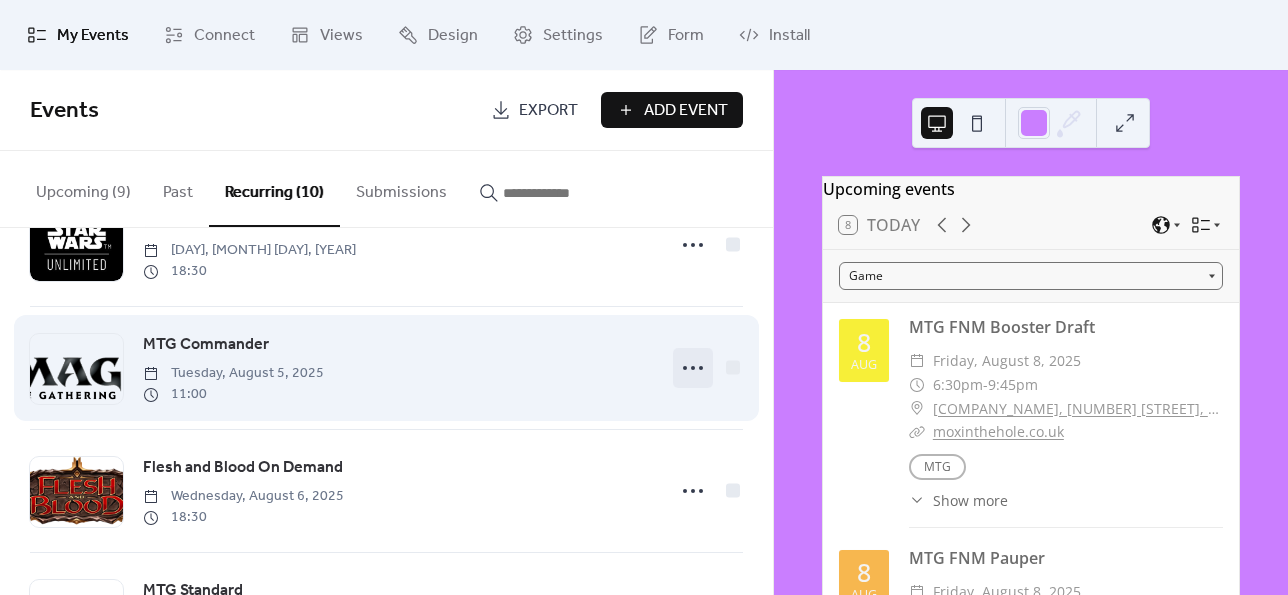click 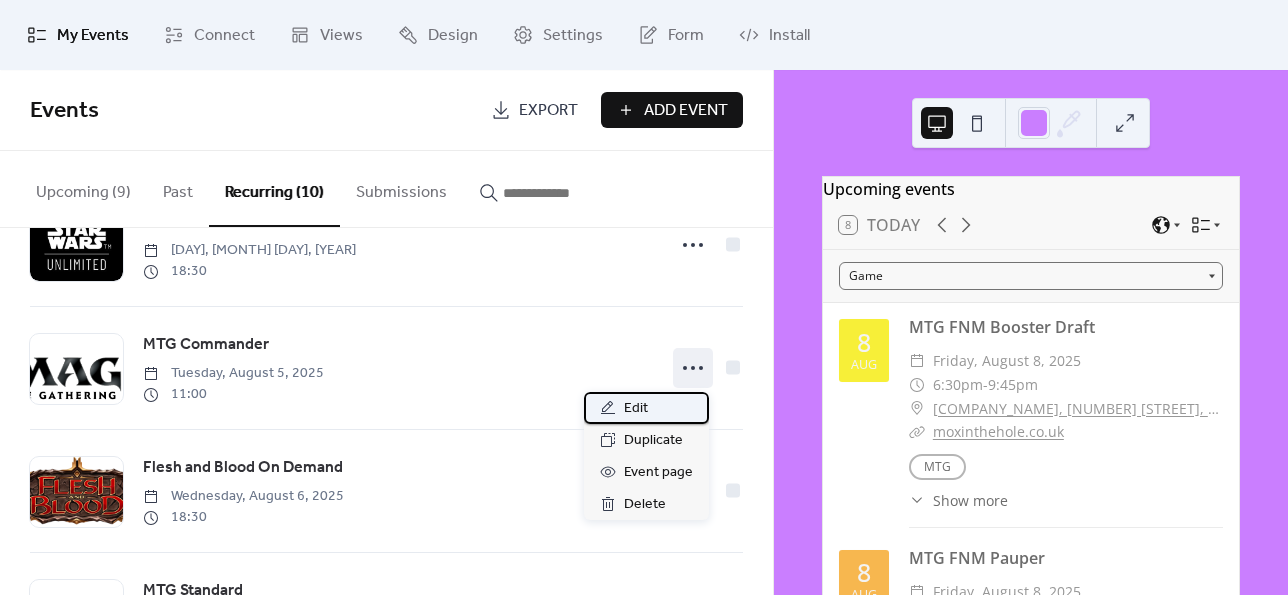 click on "Edit" at bounding box center [646, 408] 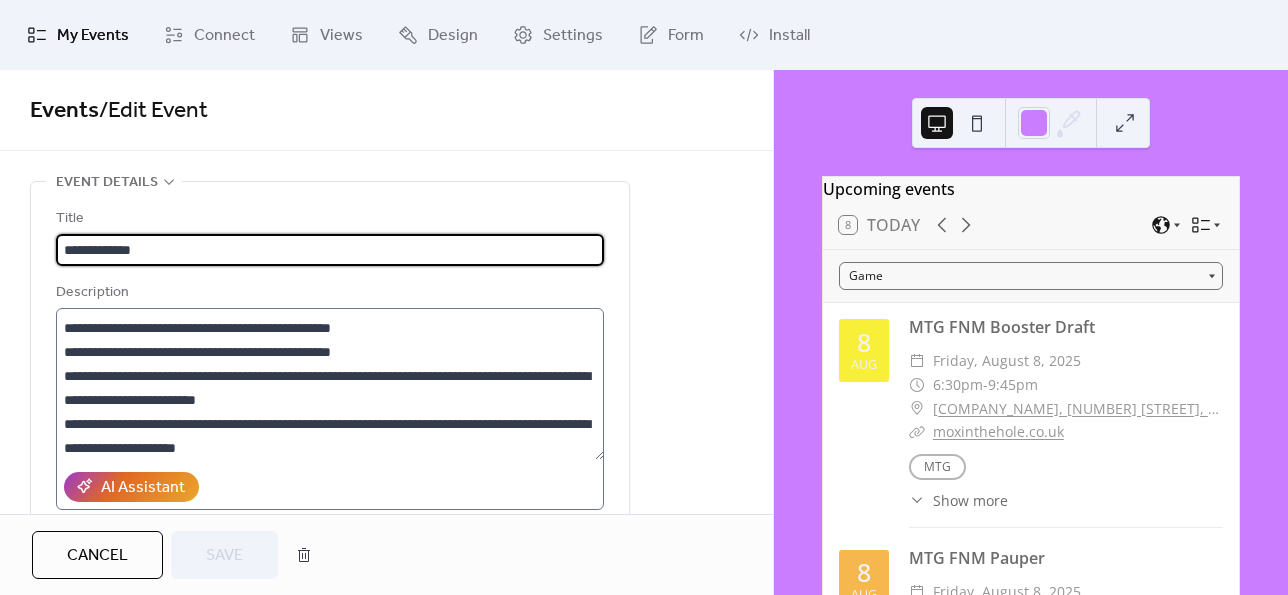 scroll, scrollTop: 312, scrollLeft: 0, axis: vertical 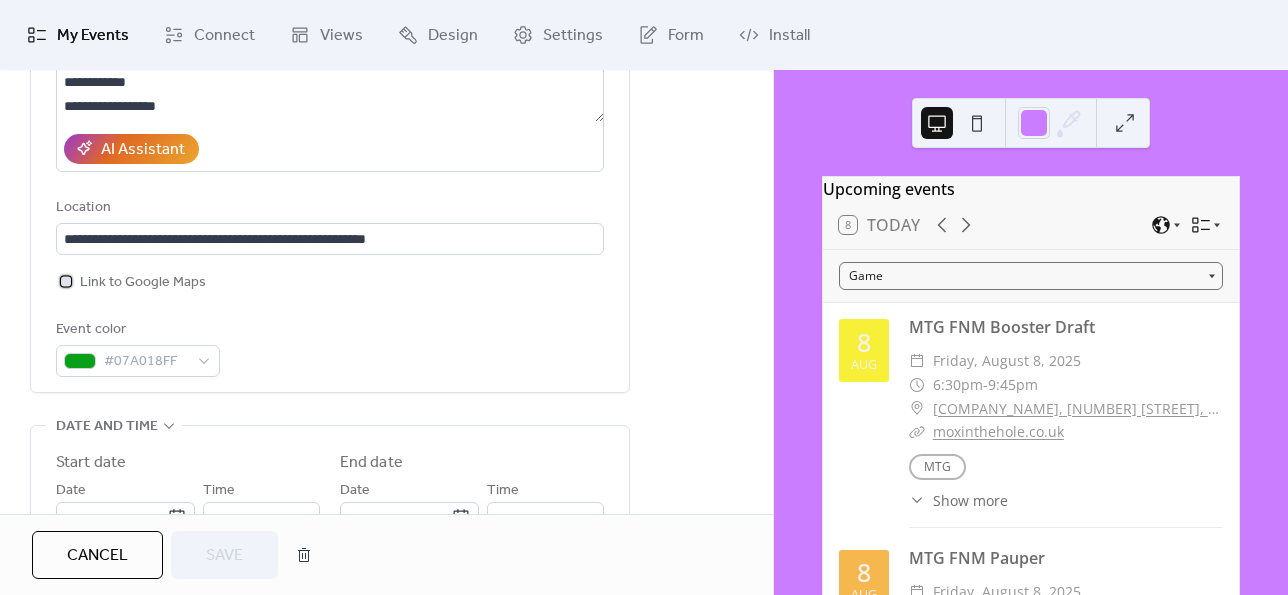 click on "Link to Google Maps" at bounding box center (143, 283) 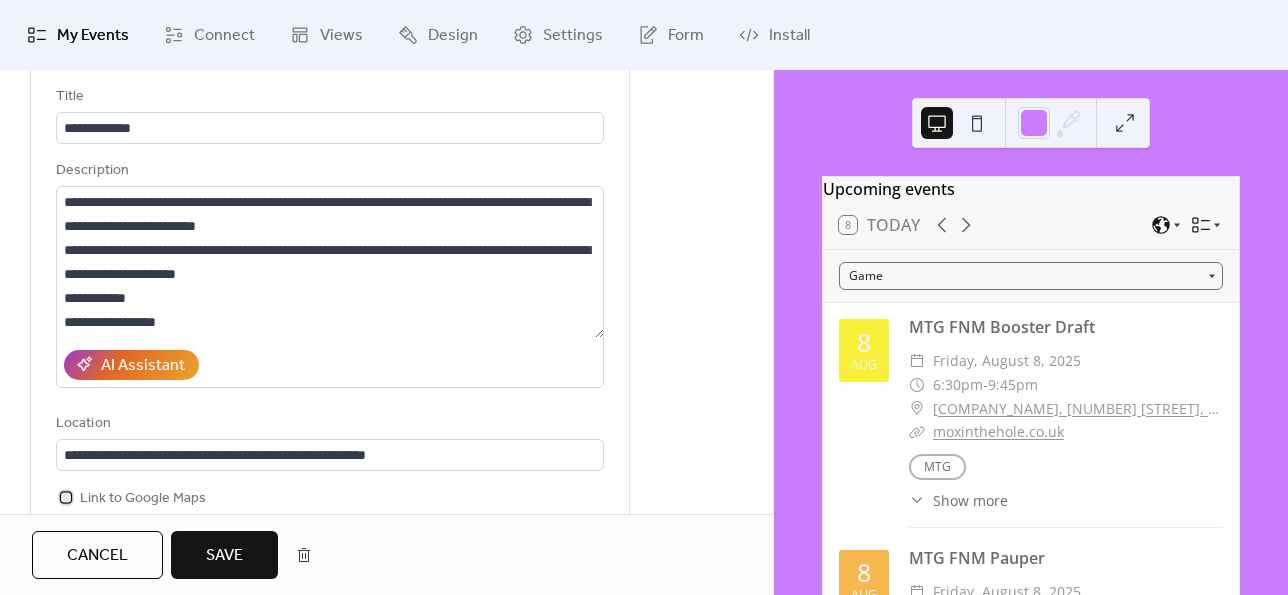 scroll, scrollTop: 0, scrollLeft: 0, axis: both 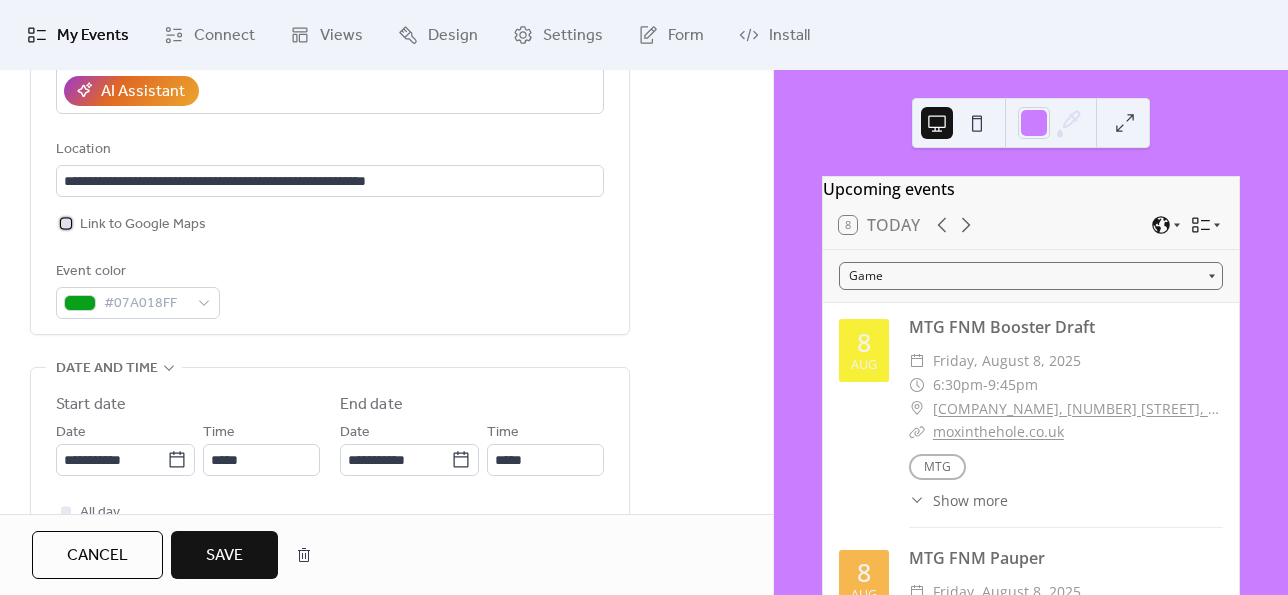 click on "Link to Google Maps" at bounding box center (143, 225) 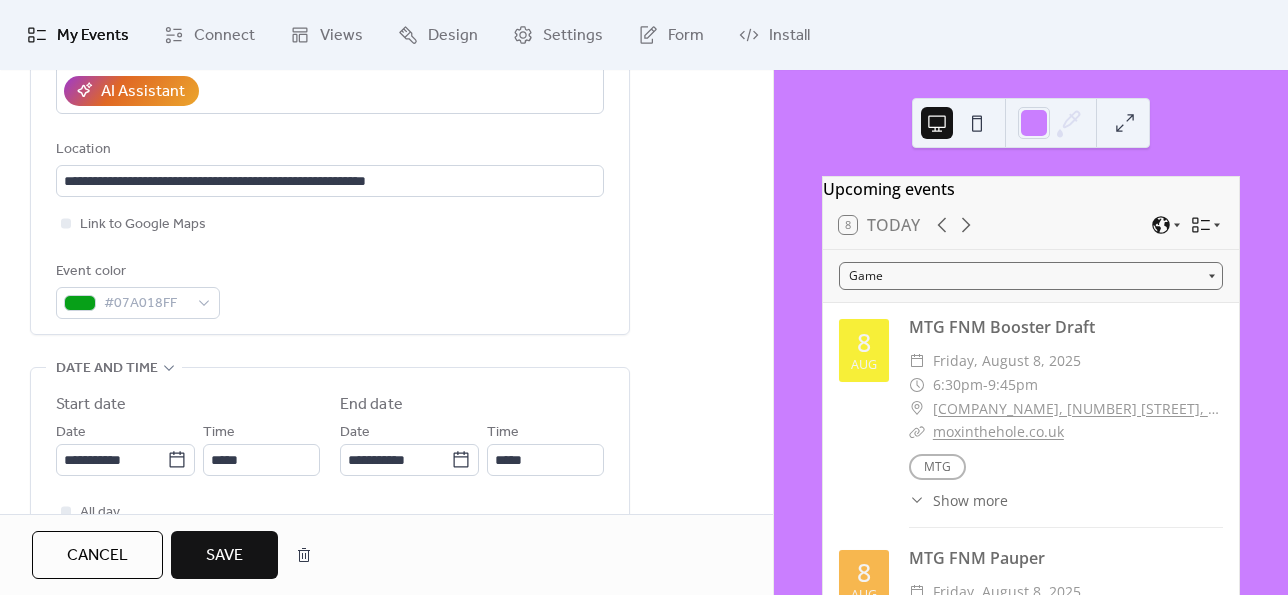 click on "Cancel" at bounding box center (97, 555) 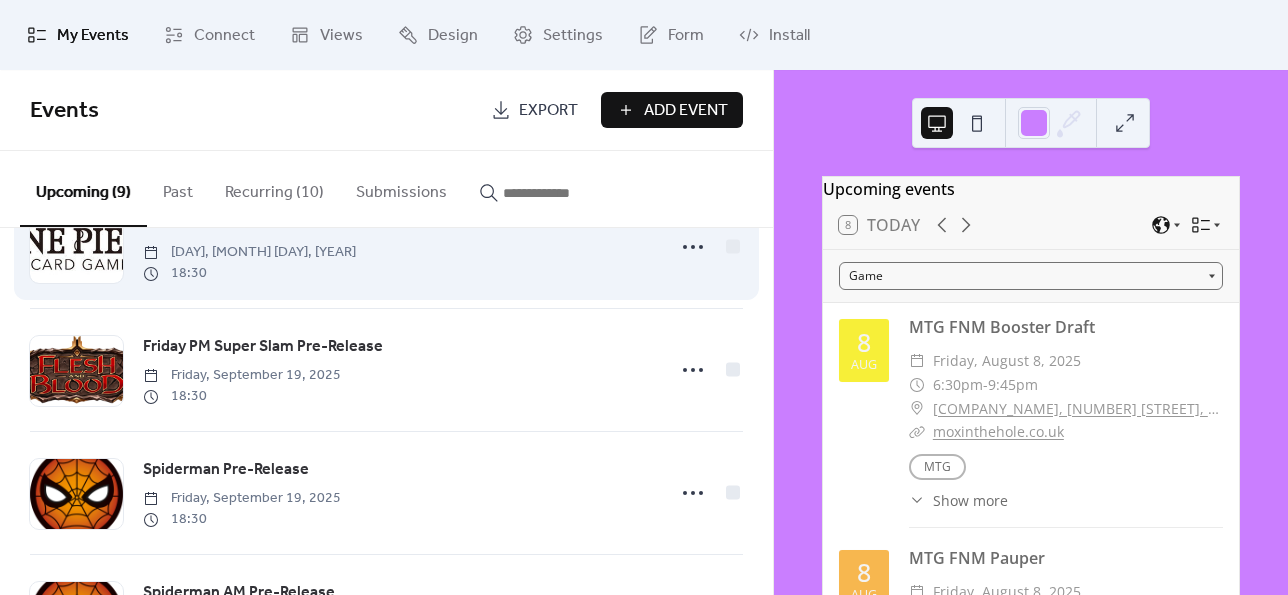 scroll, scrollTop: 72, scrollLeft: 0, axis: vertical 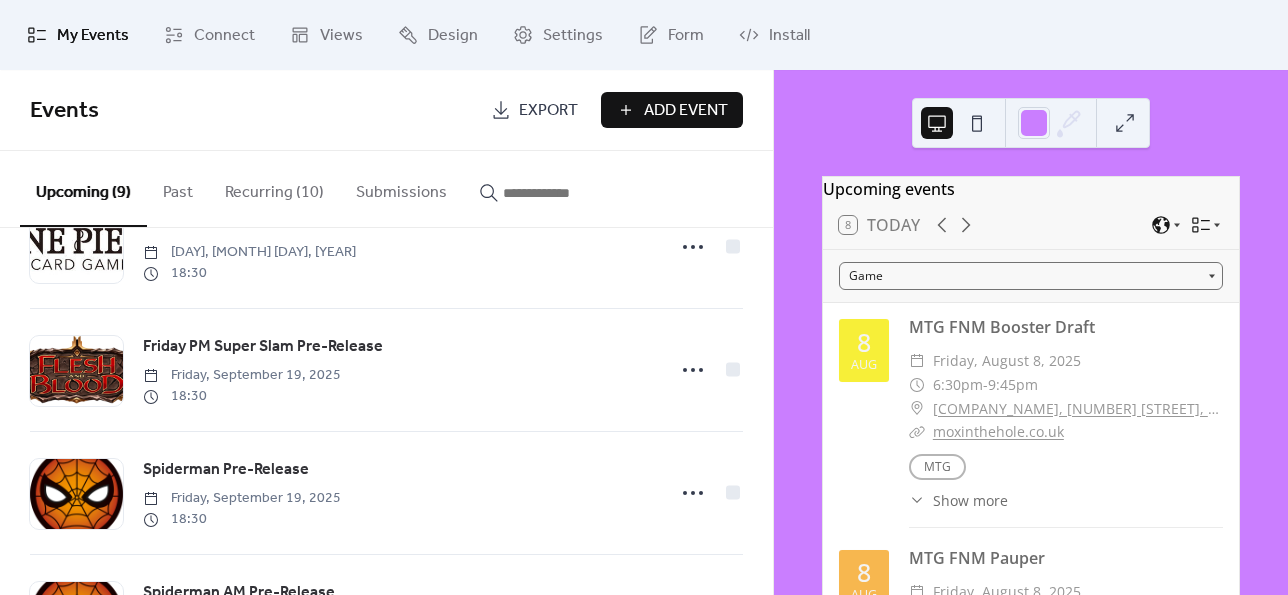 click on "Recurring (10)" at bounding box center (274, 188) 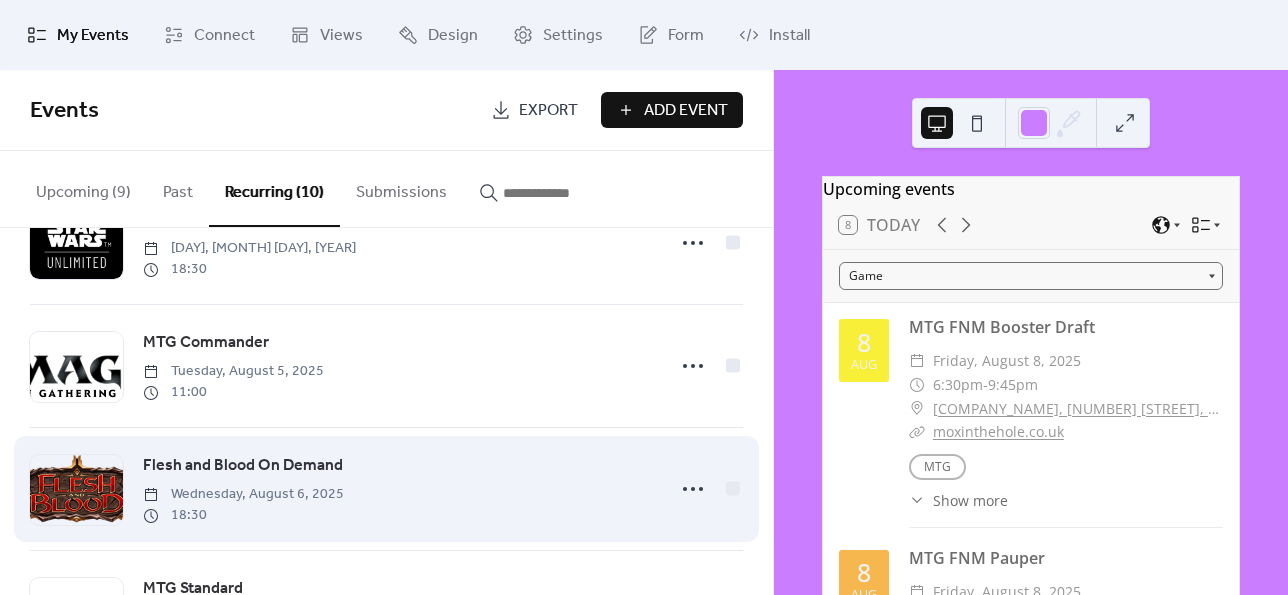 scroll, scrollTop: 406, scrollLeft: 0, axis: vertical 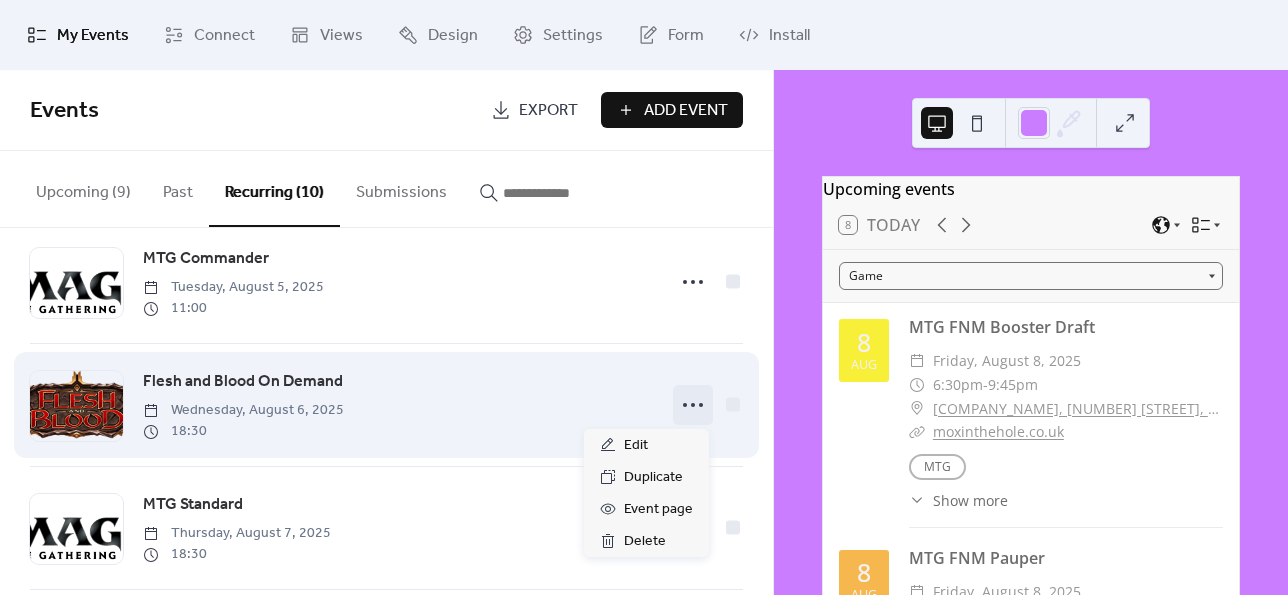 click 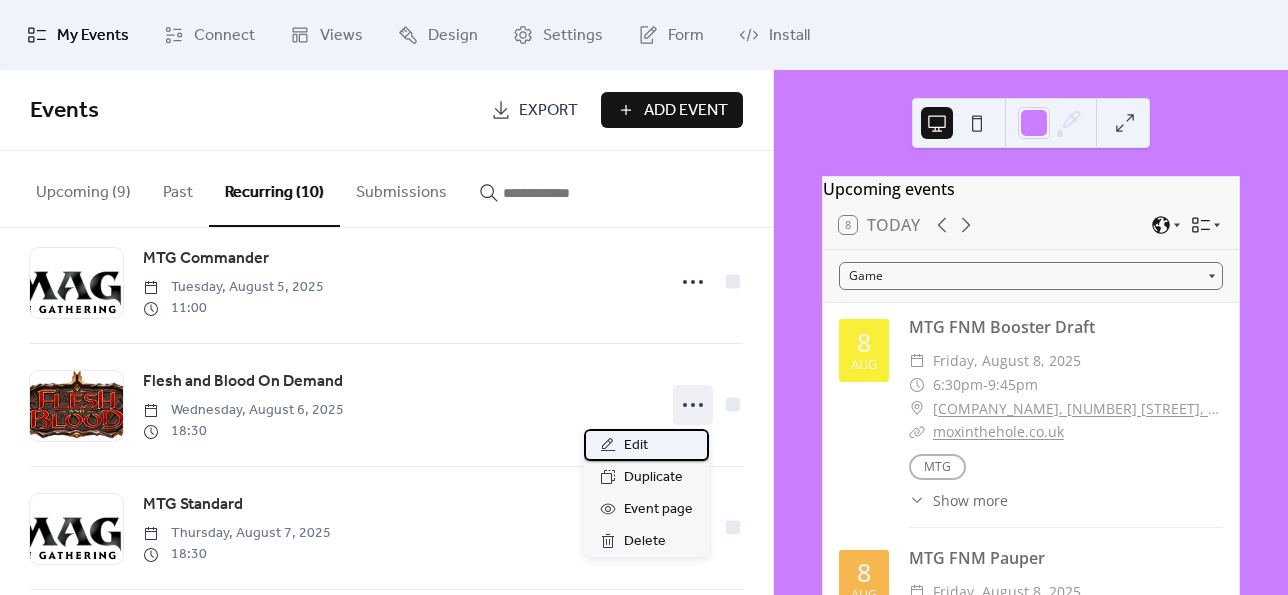 click on "Edit" at bounding box center (646, 445) 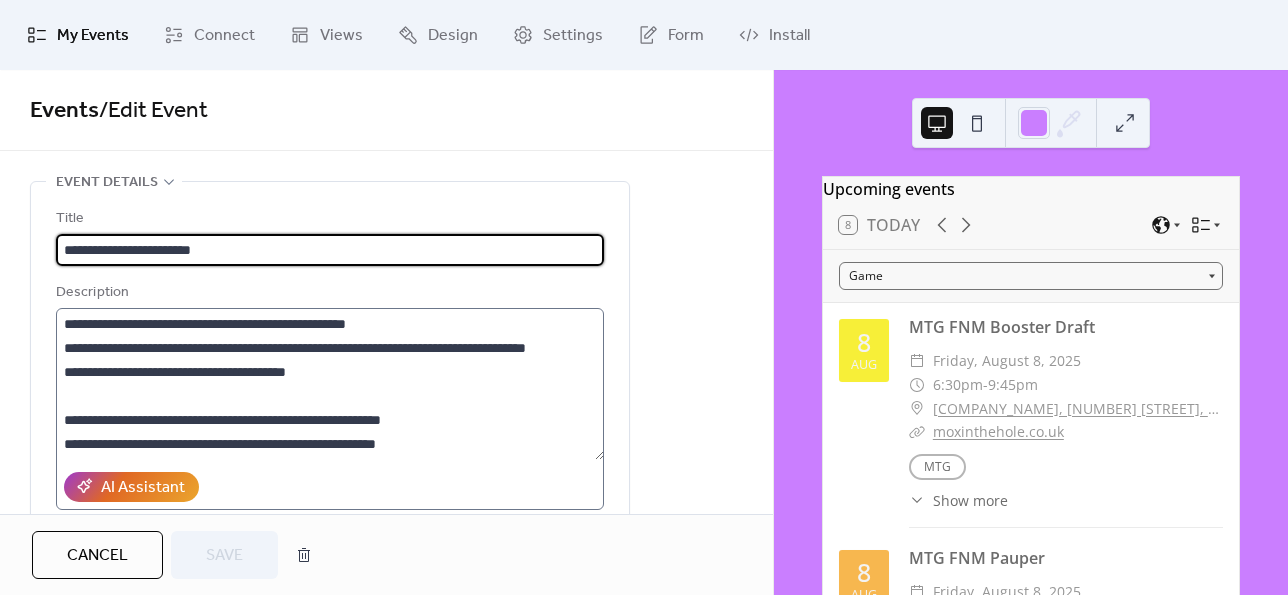 scroll, scrollTop: 192, scrollLeft: 0, axis: vertical 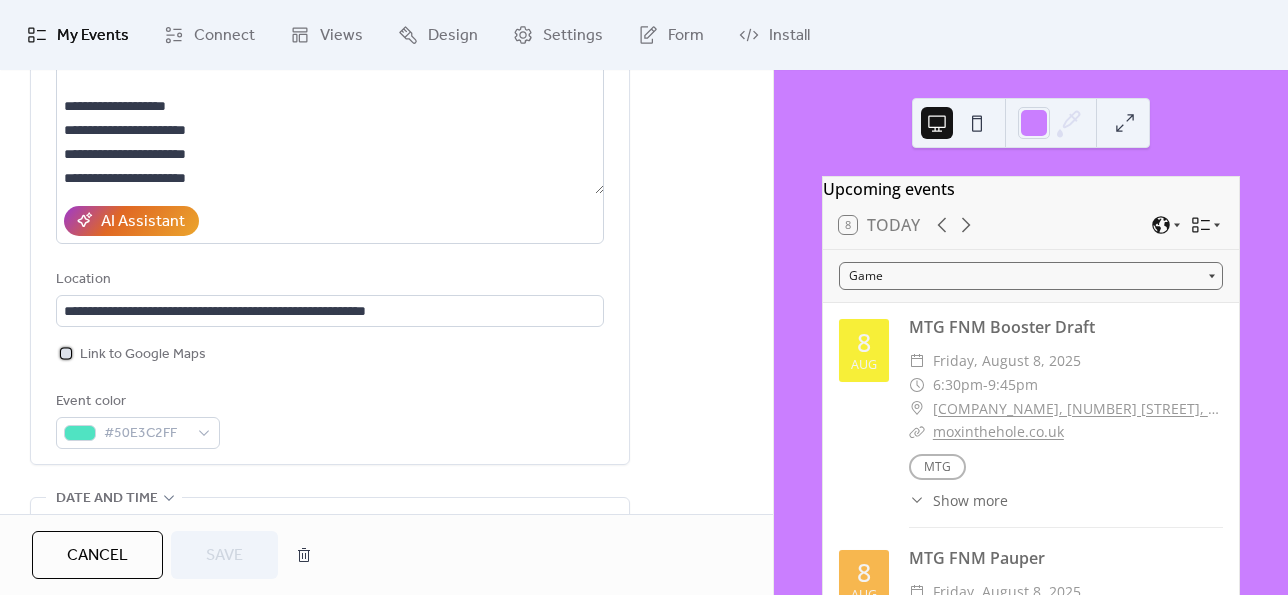 click on "Link to Google Maps" at bounding box center (143, 355) 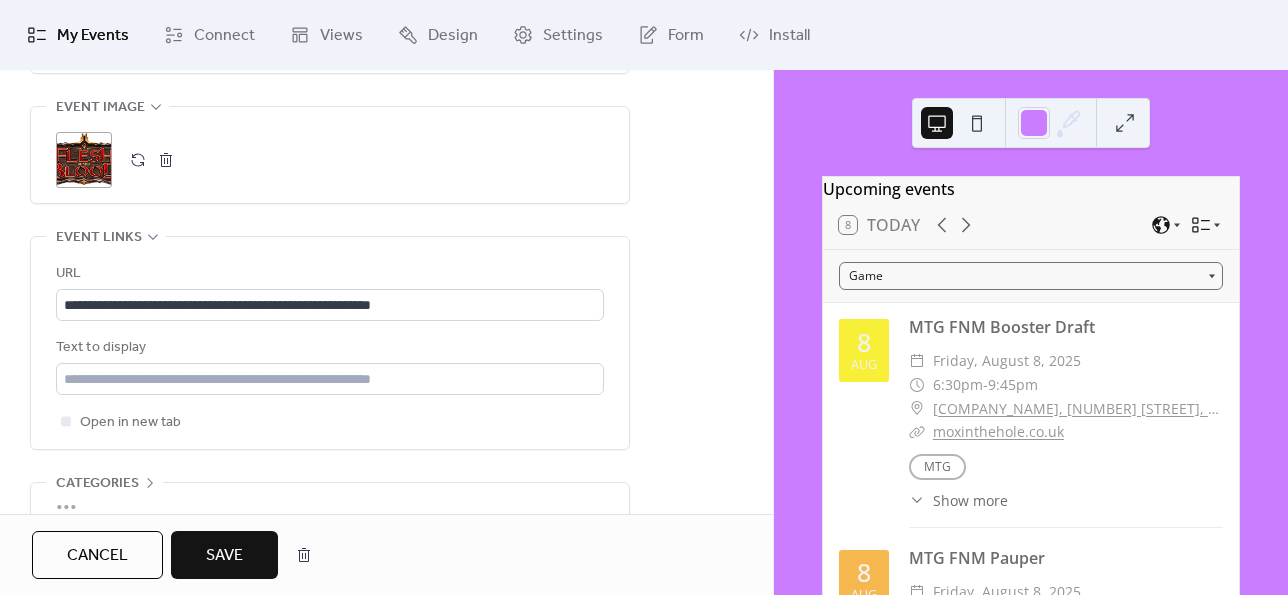 scroll, scrollTop: 1394, scrollLeft: 0, axis: vertical 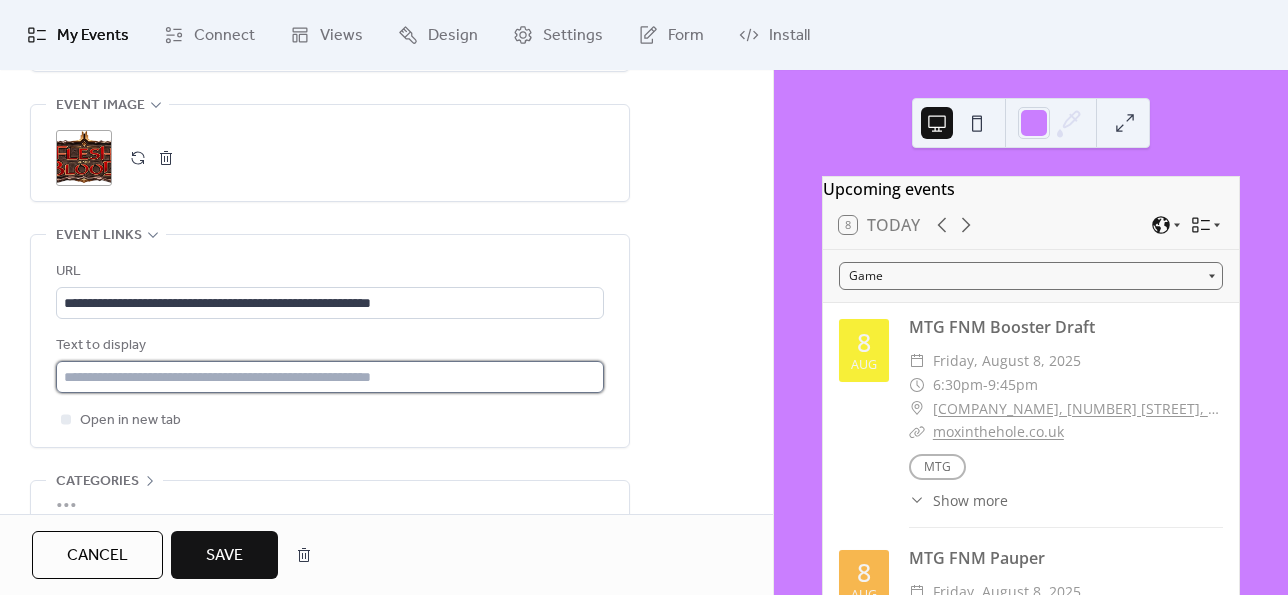 paste on "**********" 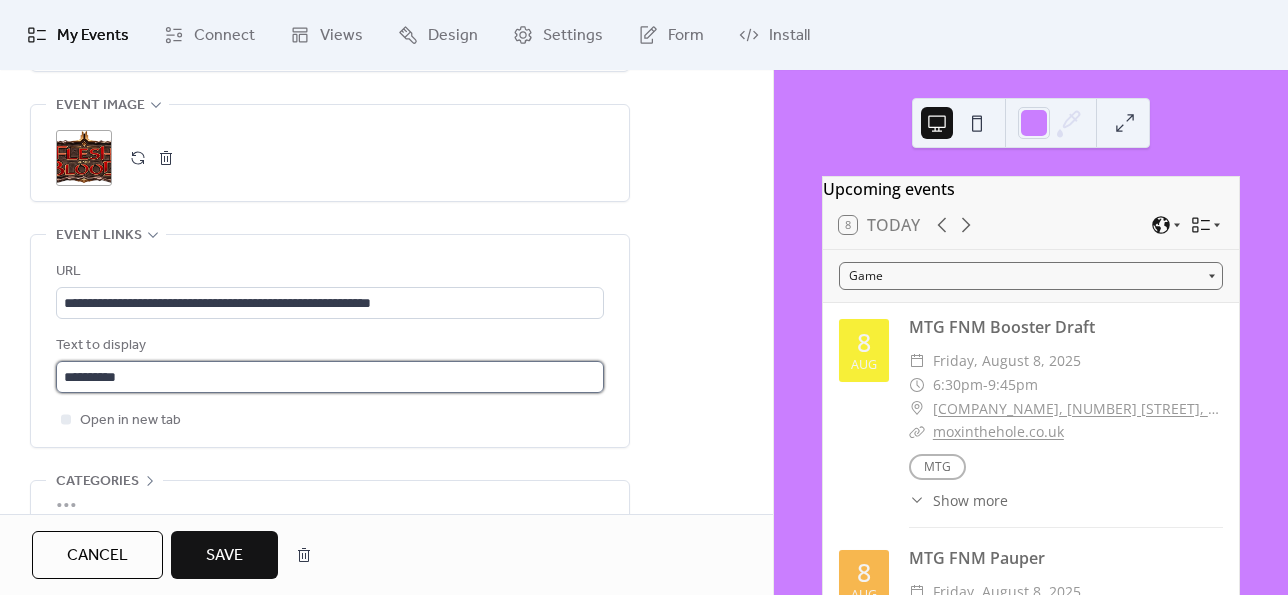 click on "**********" at bounding box center (330, 377) 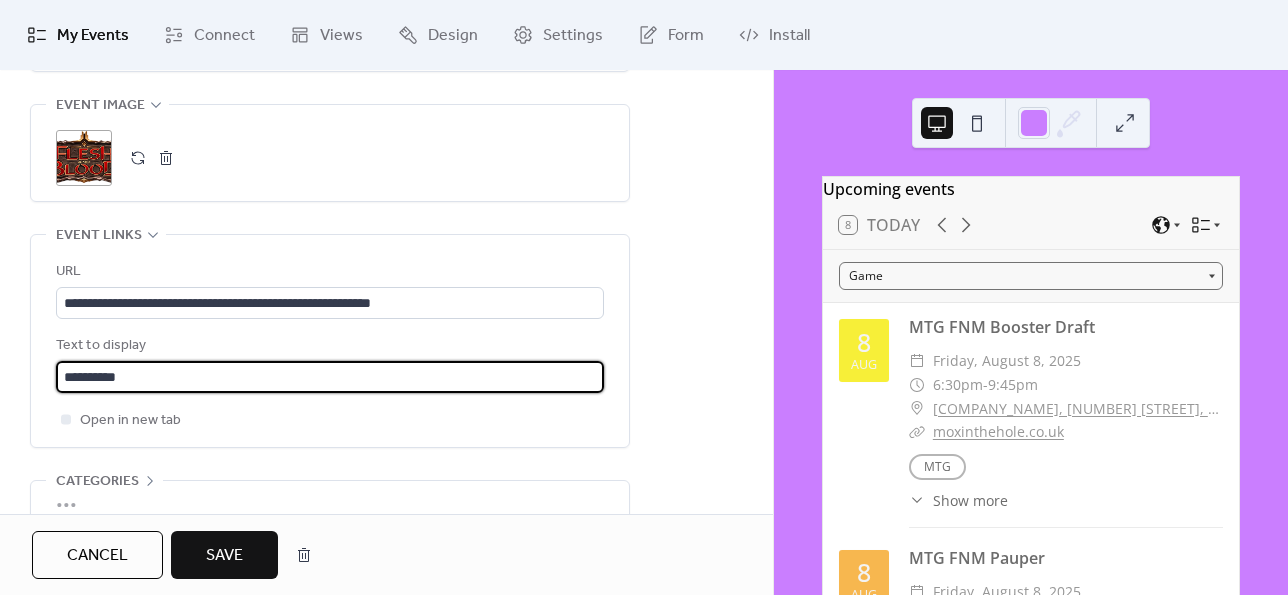 type on "**********" 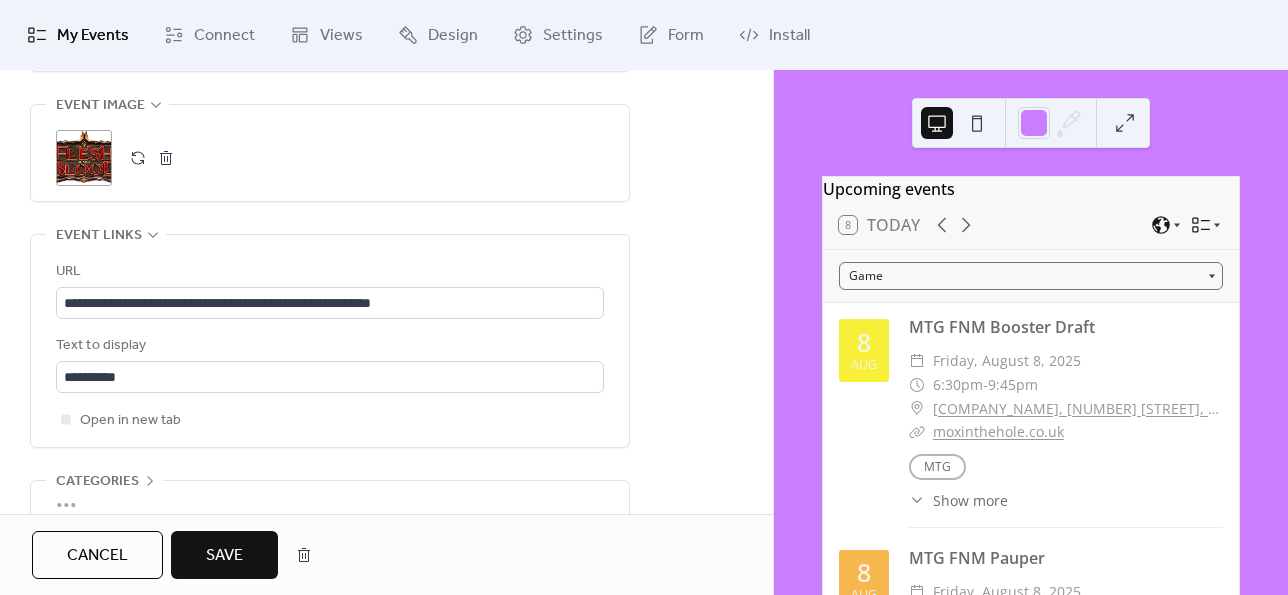 click on "Save" at bounding box center [224, 555] 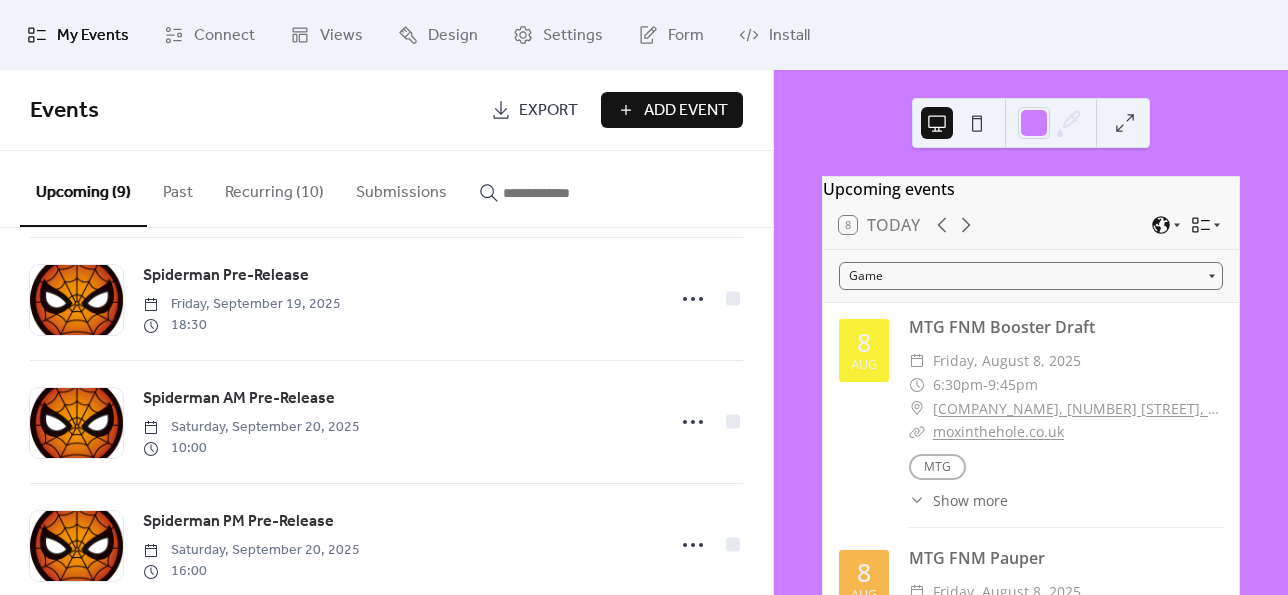 scroll, scrollTop: 264, scrollLeft: 0, axis: vertical 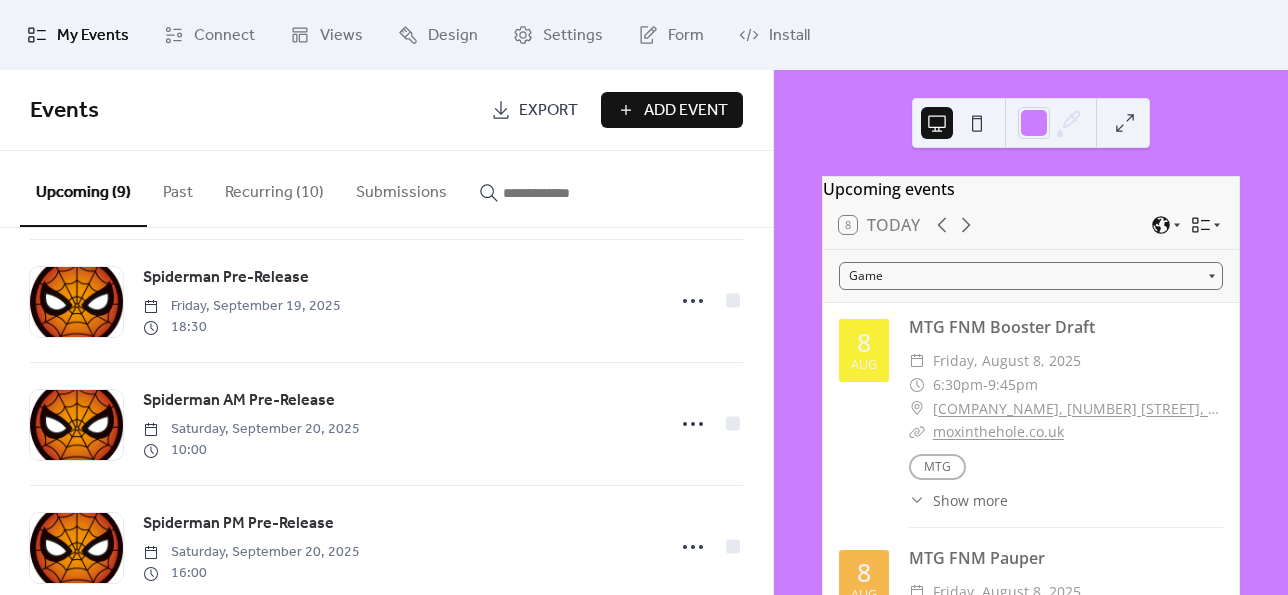 click on "Recurring (10)" at bounding box center [274, 188] 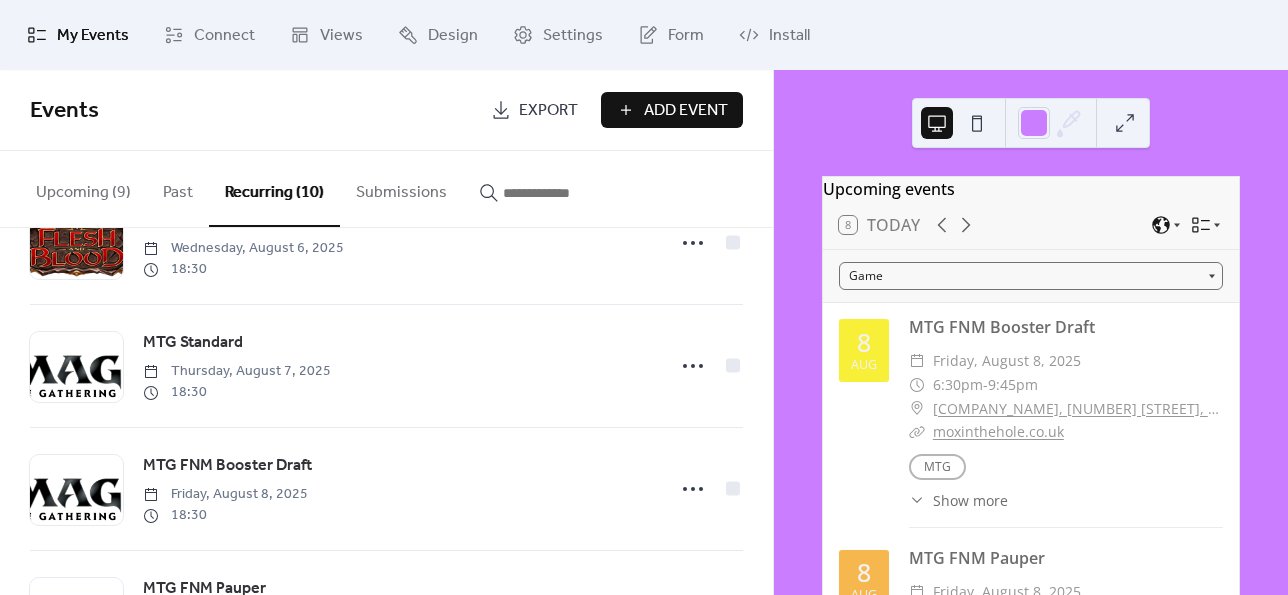 scroll, scrollTop: 568, scrollLeft: 0, axis: vertical 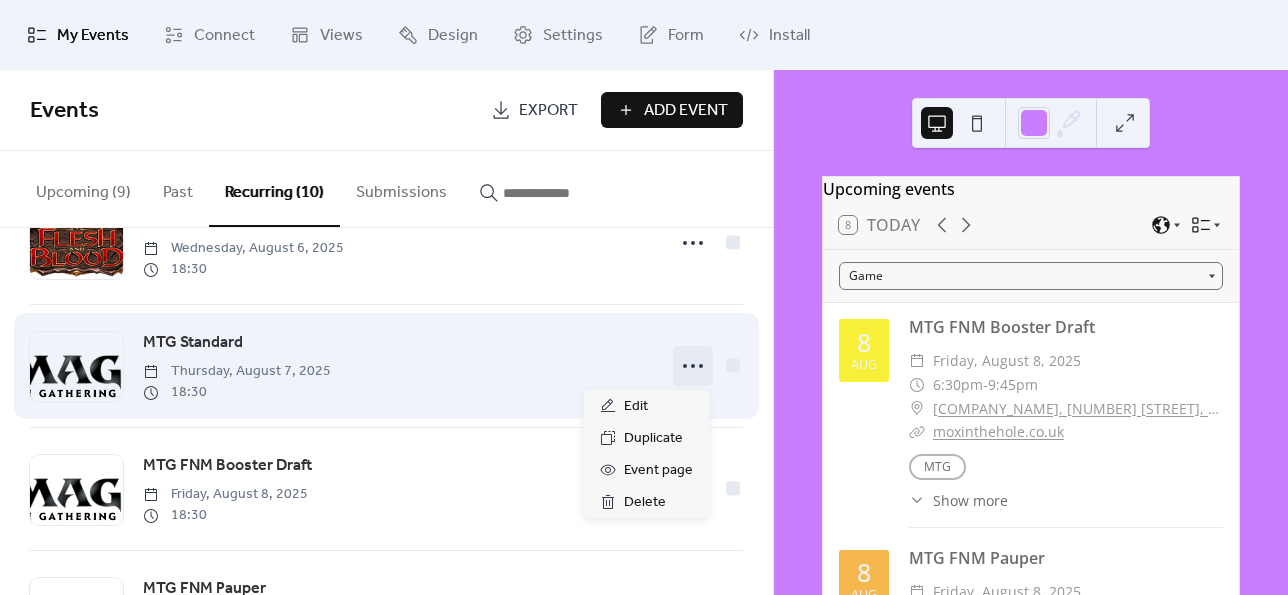 click 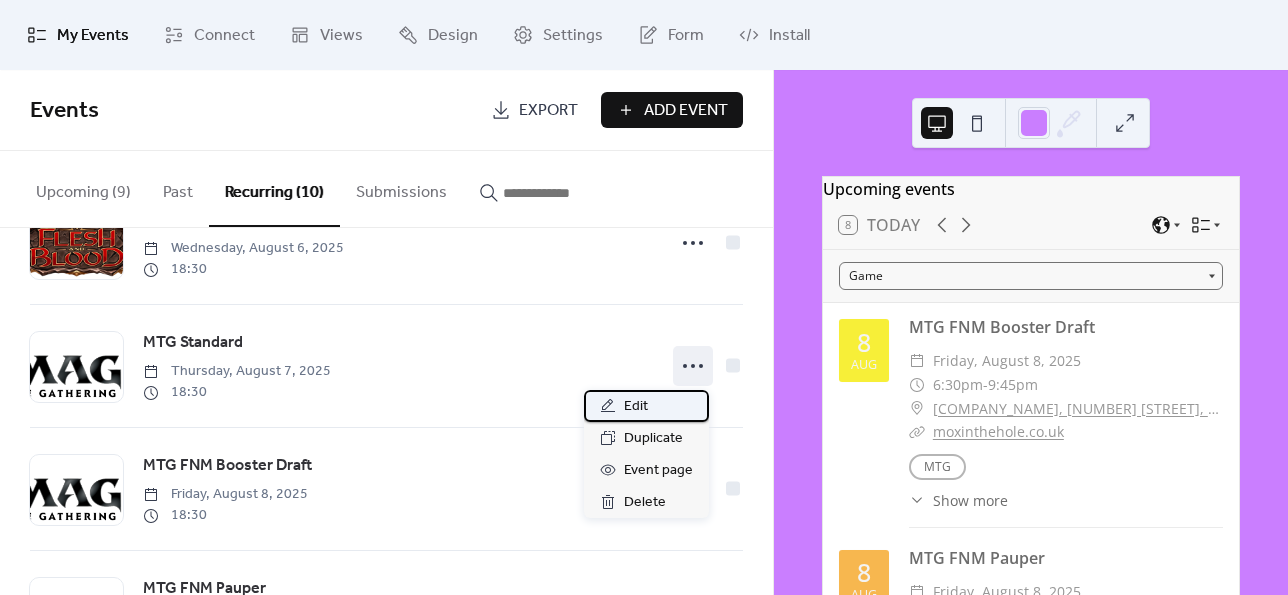 click on "Edit" at bounding box center (646, 406) 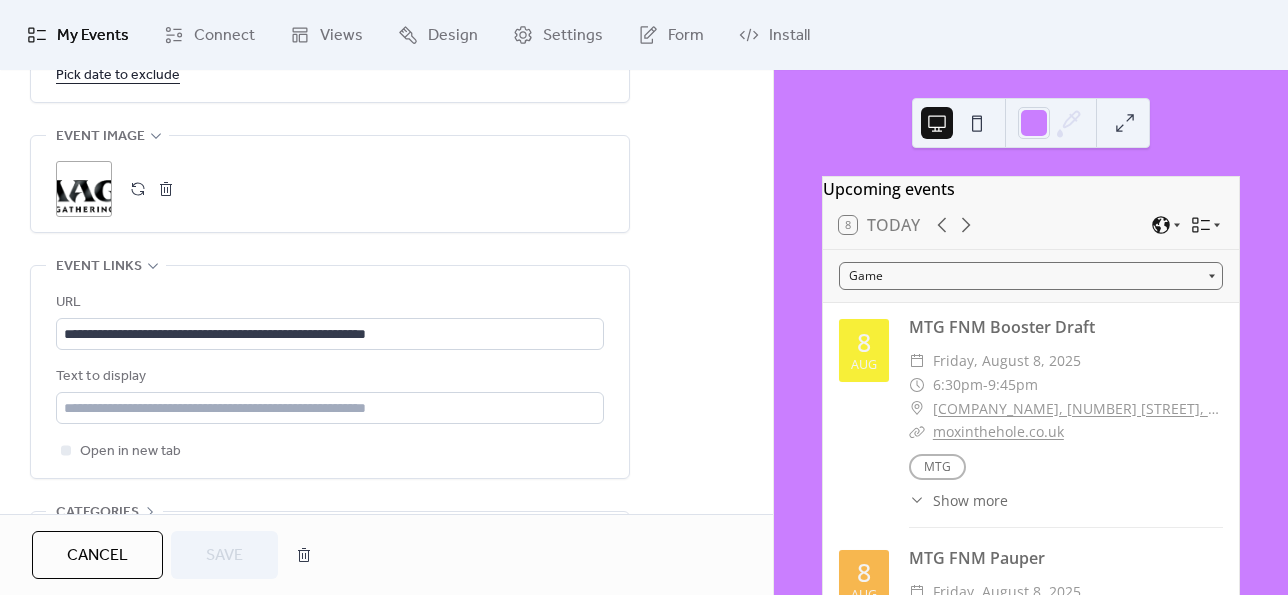 scroll, scrollTop: 1364, scrollLeft: 0, axis: vertical 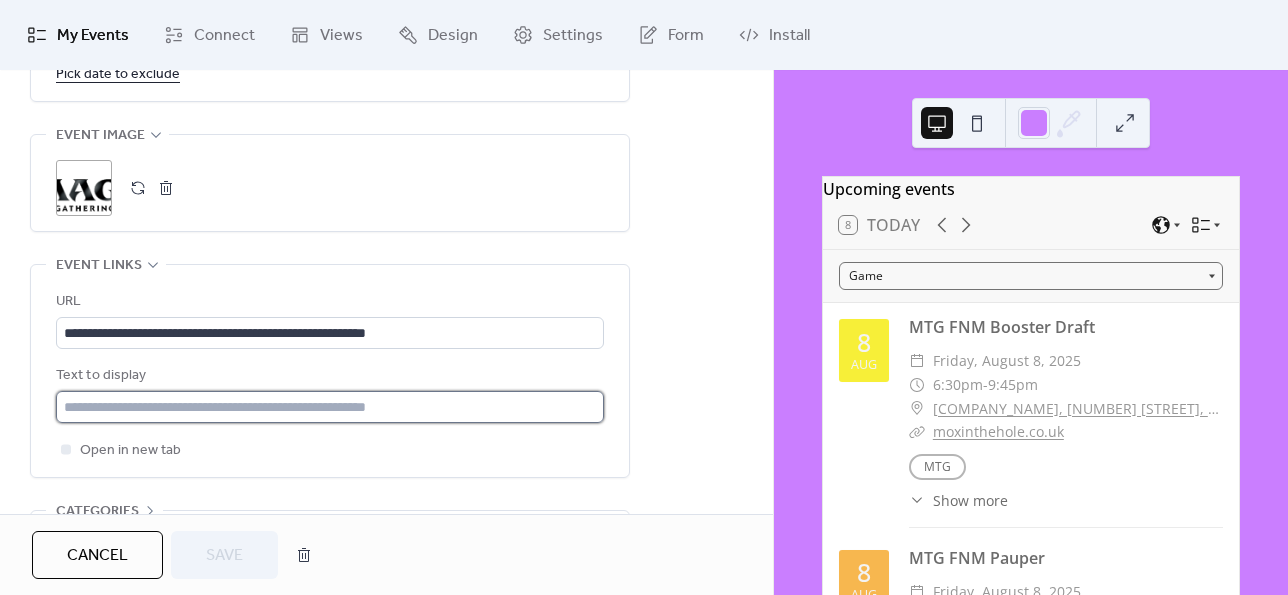 paste on "**********" 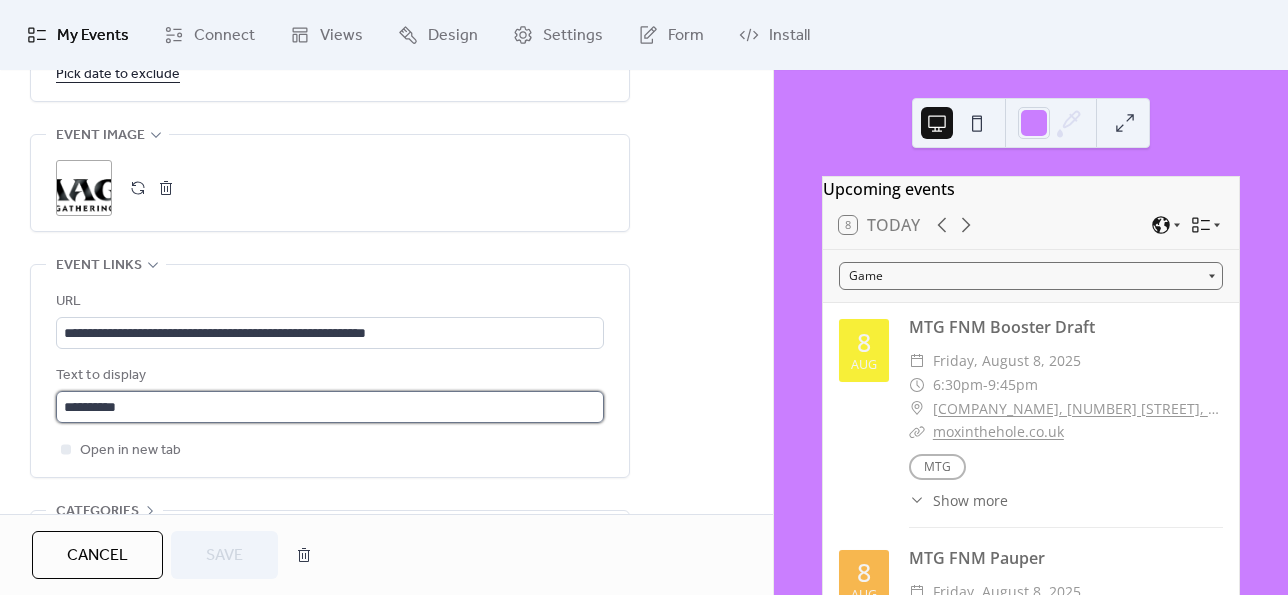 click on "**********" at bounding box center [330, 407] 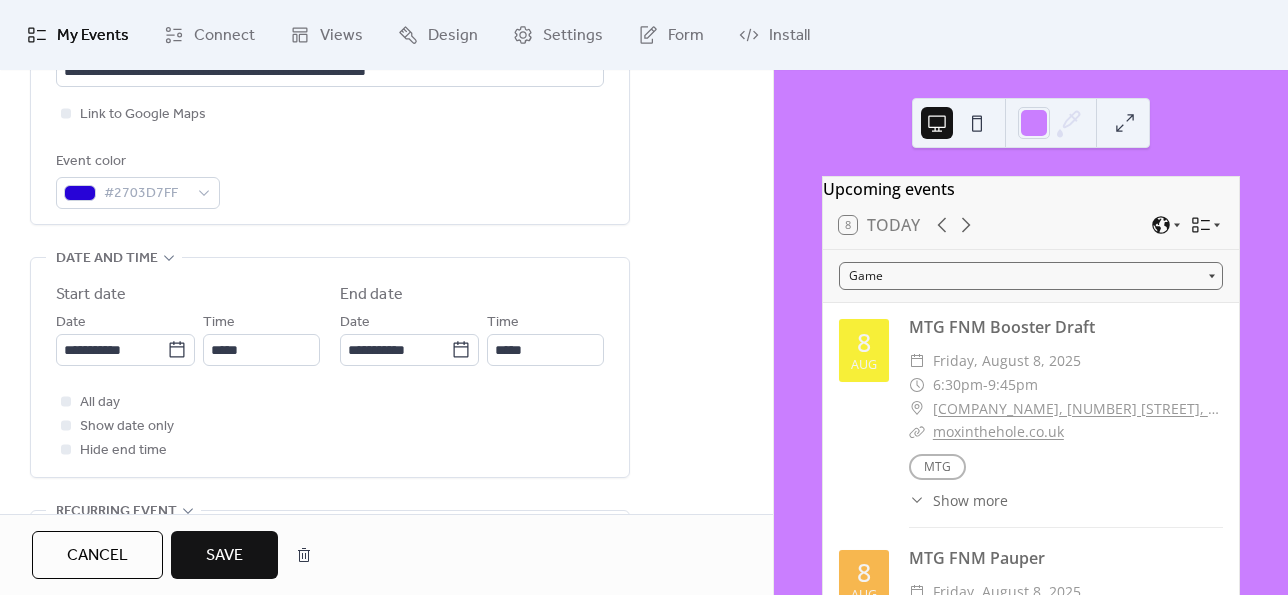 scroll, scrollTop: 228, scrollLeft: 0, axis: vertical 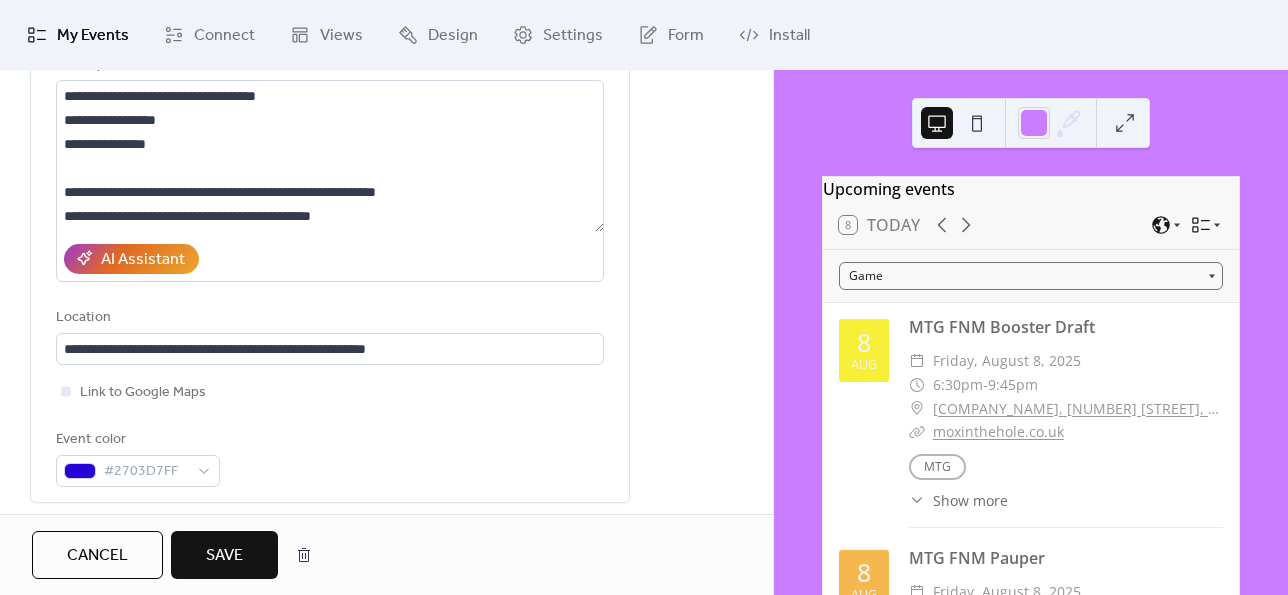 type on "**********" 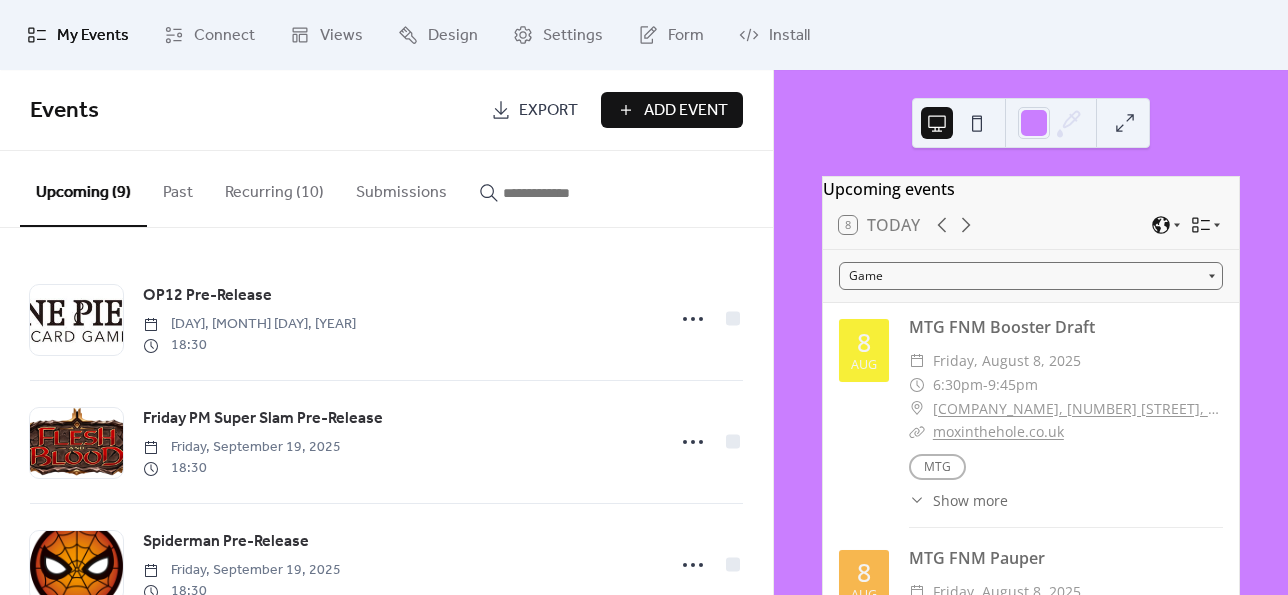click on "Recurring (10)" at bounding box center (274, 188) 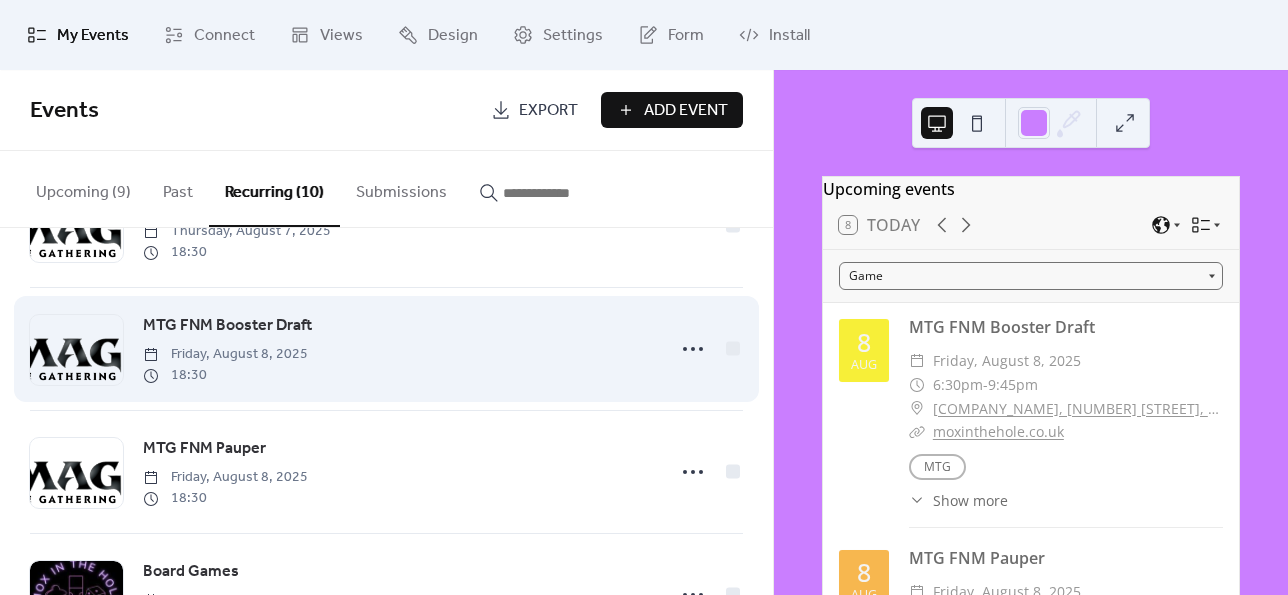 scroll, scrollTop: 704, scrollLeft: 0, axis: vertical 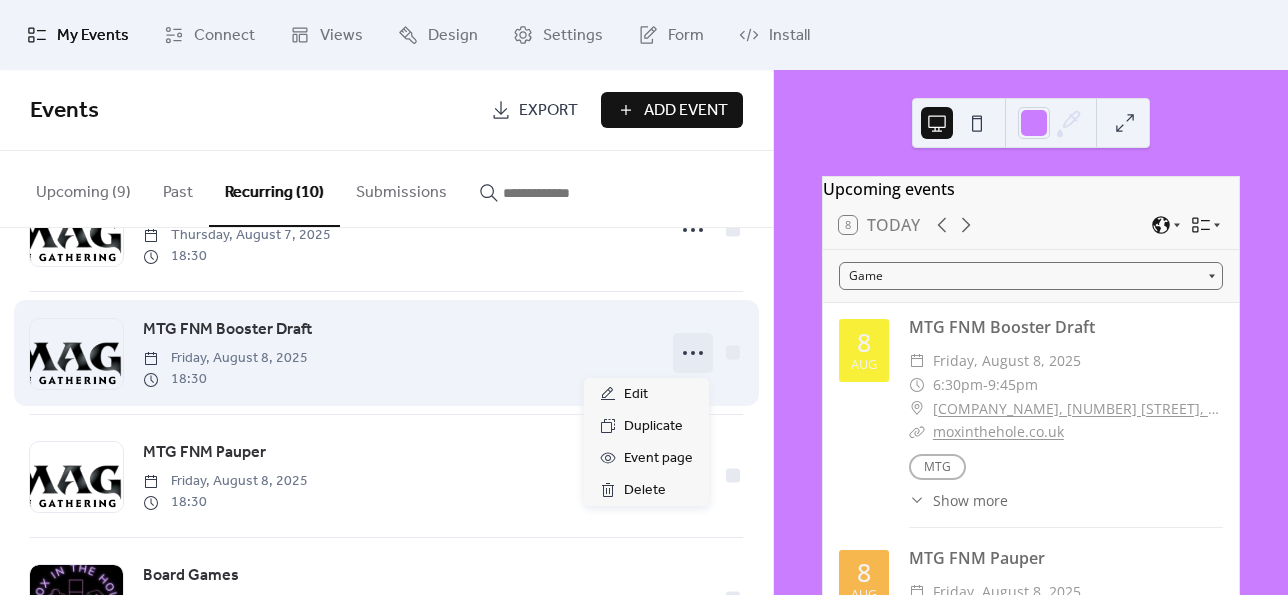 click 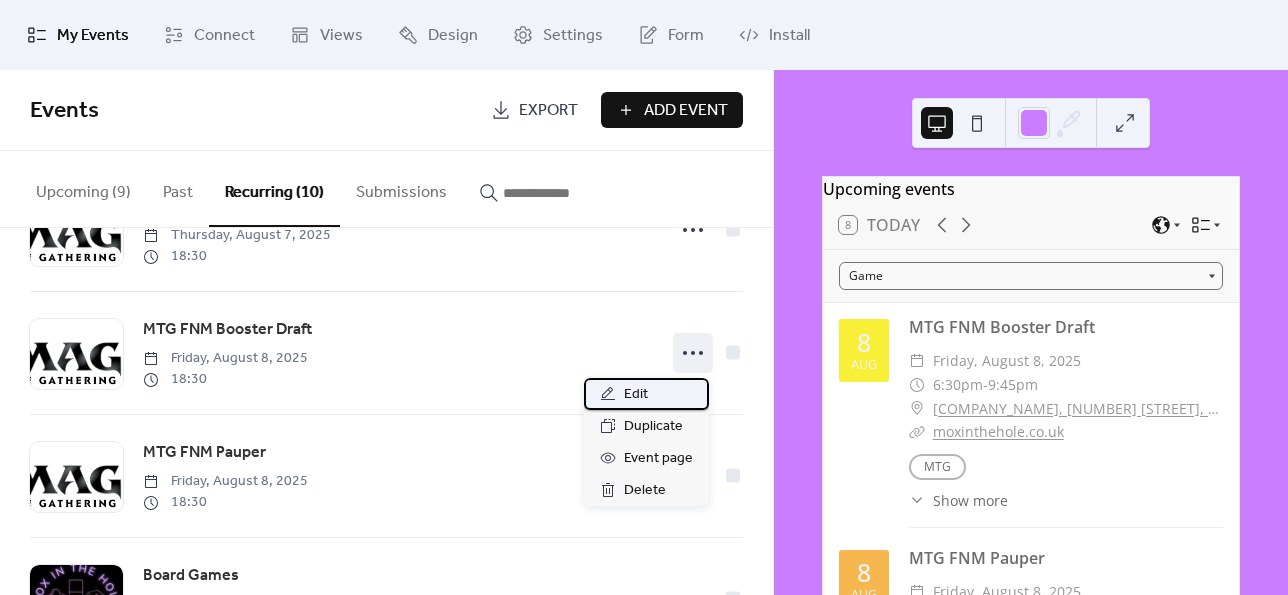 click on "Edit" at bounding box center [636, 395] 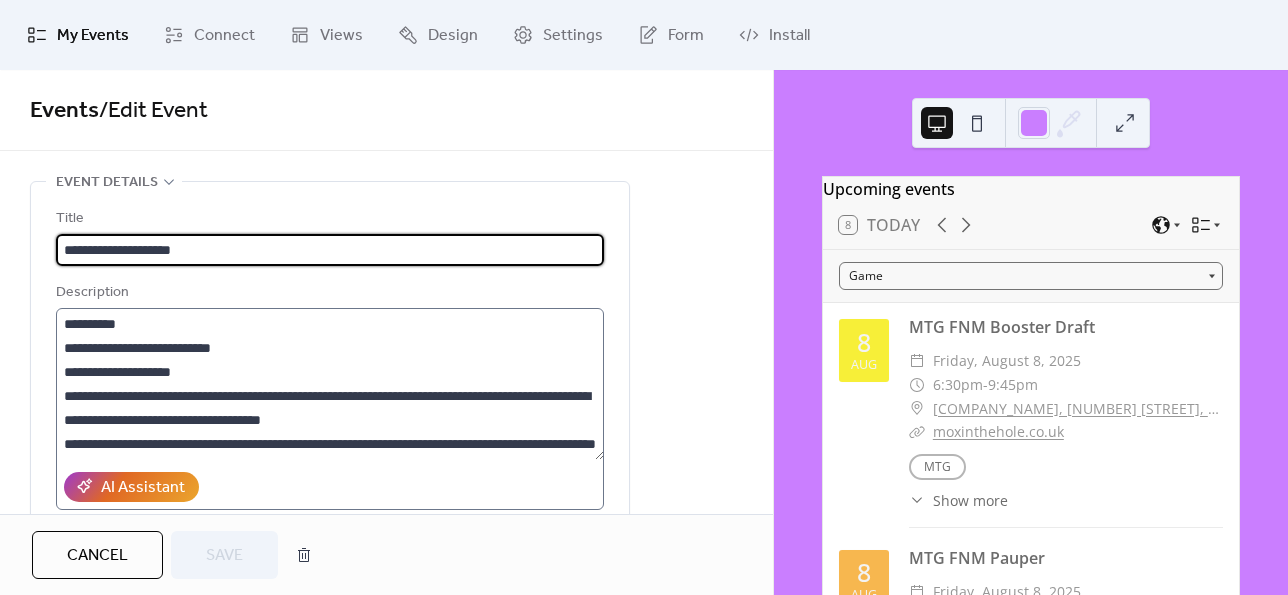 scroll, scrollTop: 264, scrollLeft: 0, axis: vertical 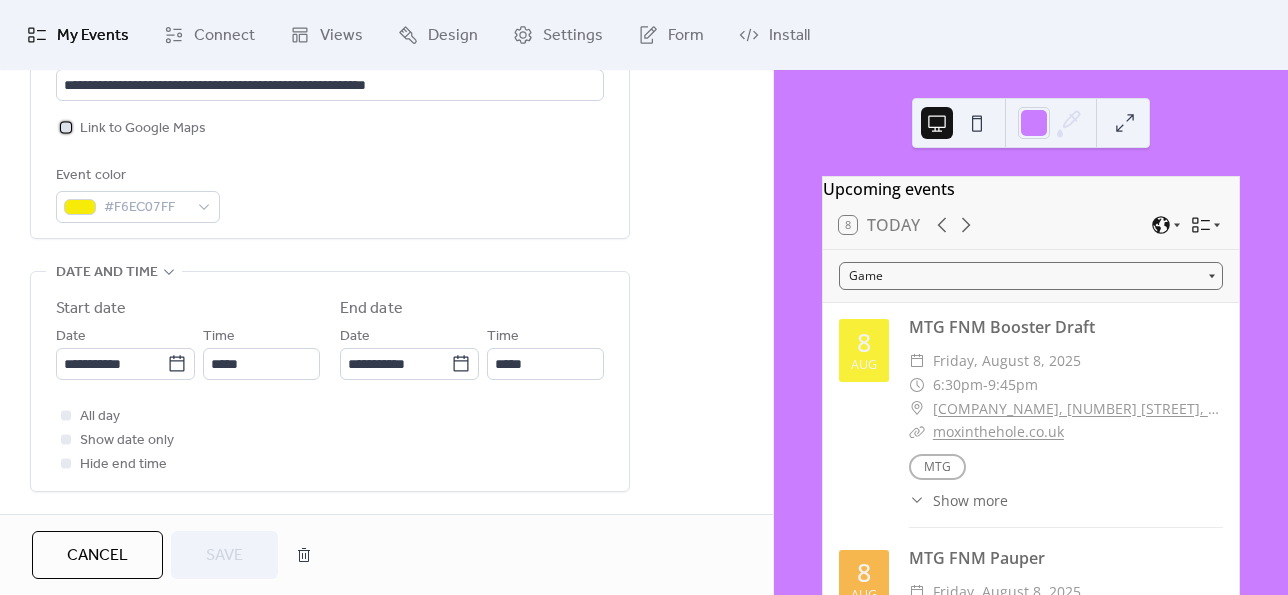 click on "Link to Google Maps" at bounding box center [143, 129] 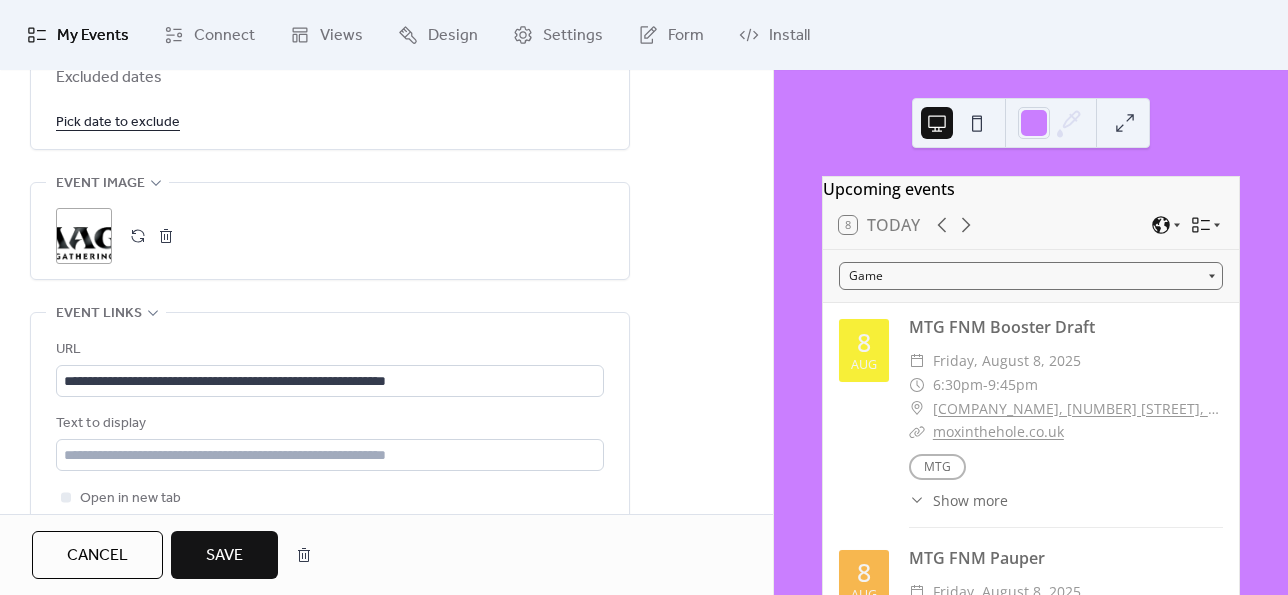 scroll, scrollTop: 1322, scrollLeft: 0, axis: vertical 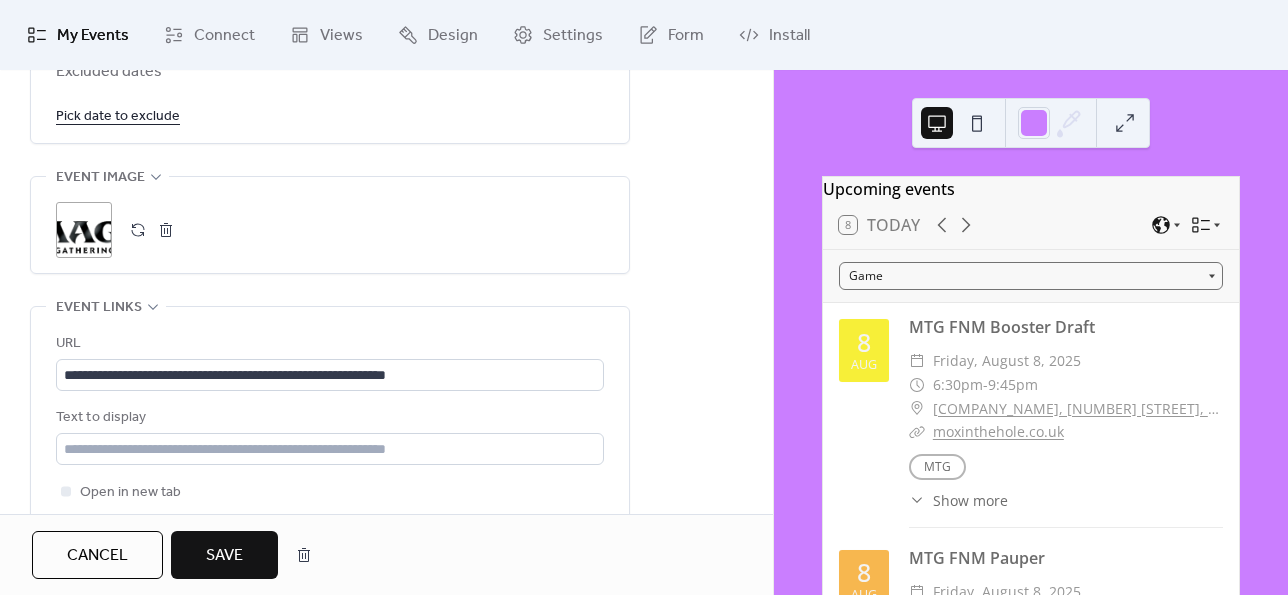 drag, startPoint x: 308, startPoint y: 424, endPoint x: 300, endPoint y: 462, distance: 38.832977 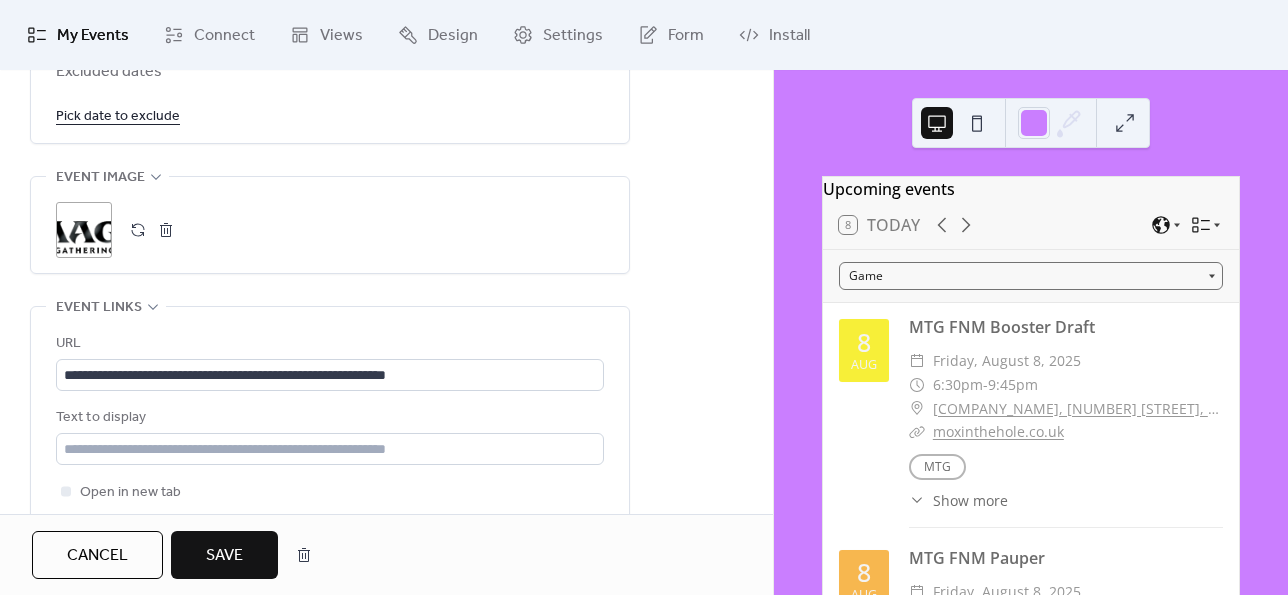 click on "**********" at bounding box center [330, 418] 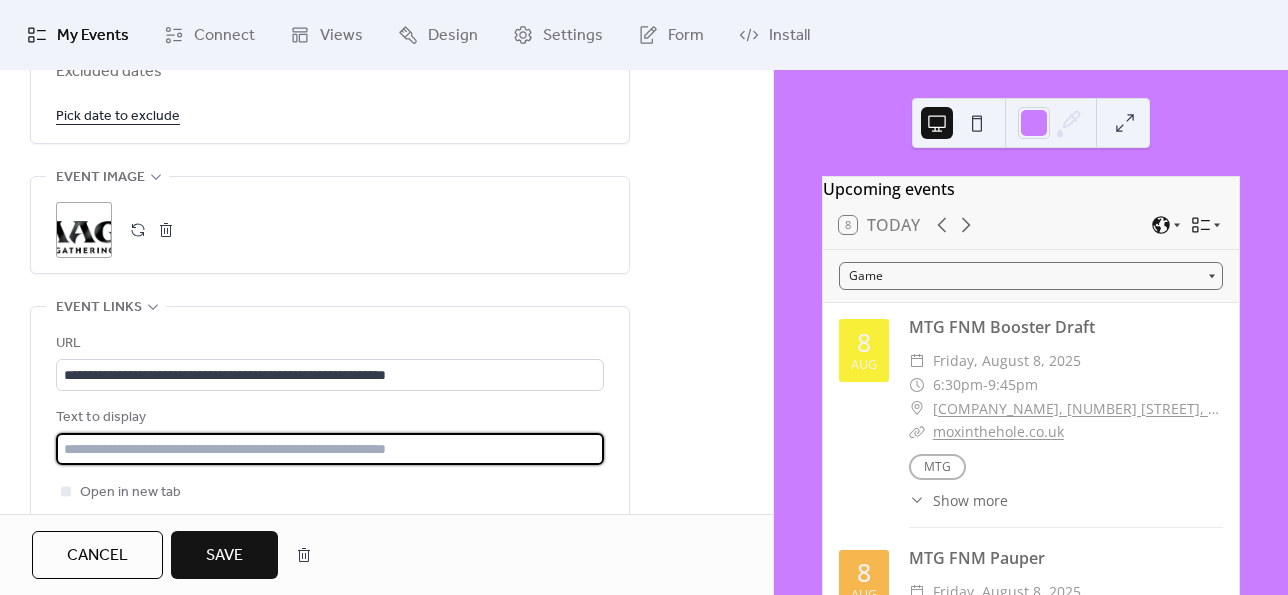 click at bounding box center [330, 449] 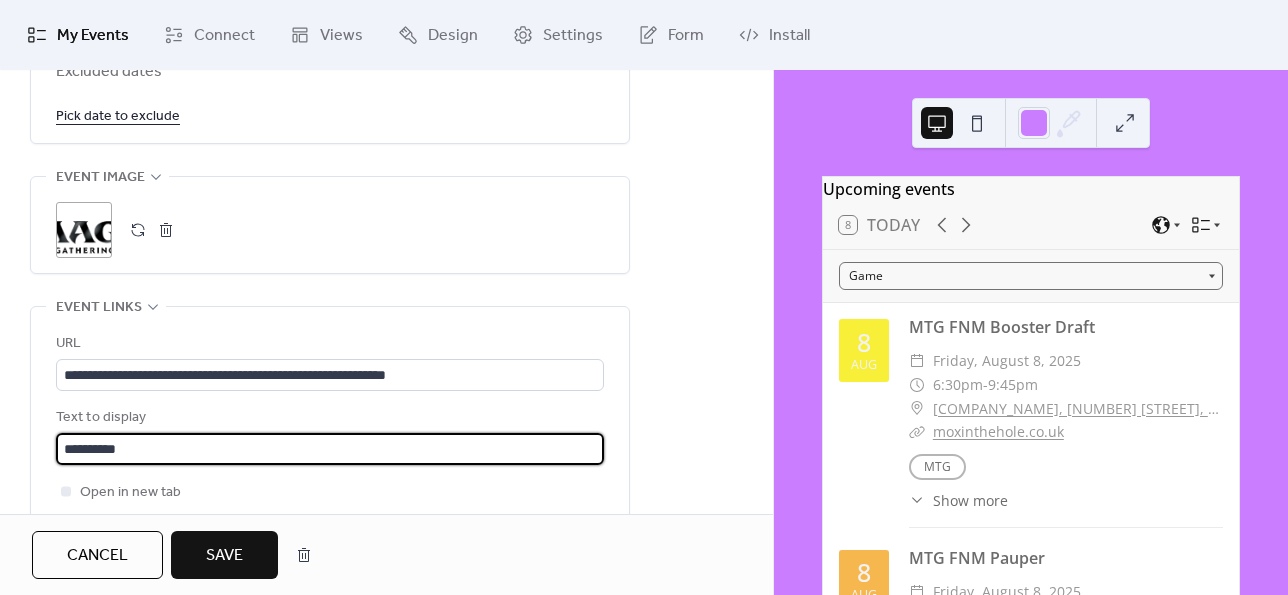 type on "**********" 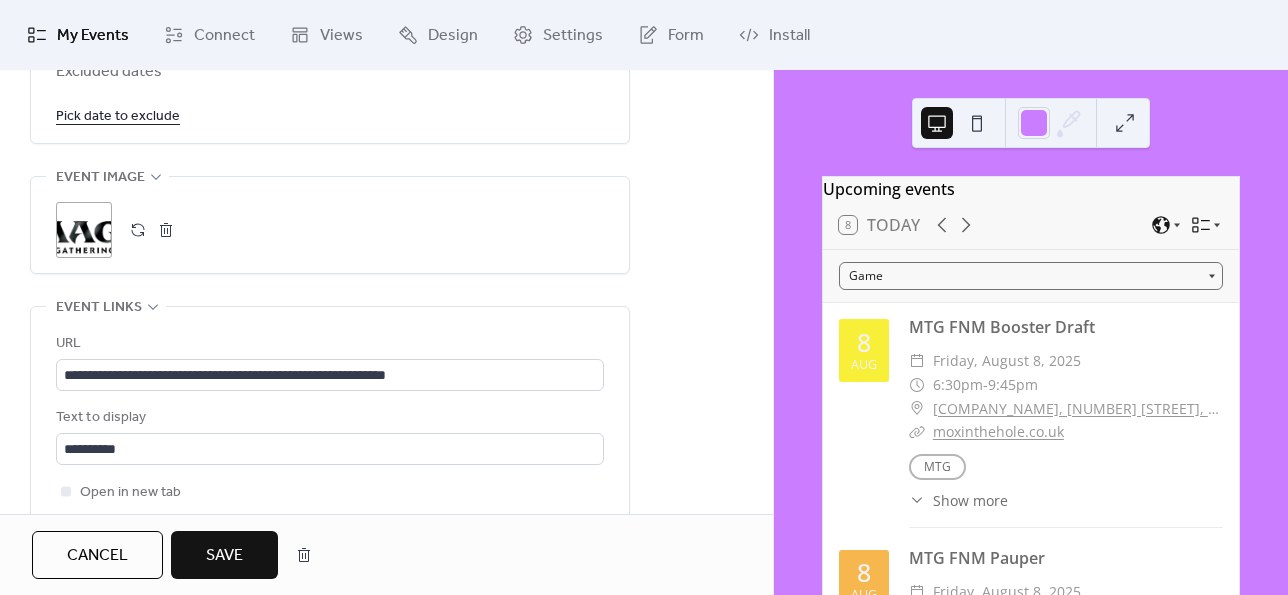 click on "Save" at bounding box center [224, 555] 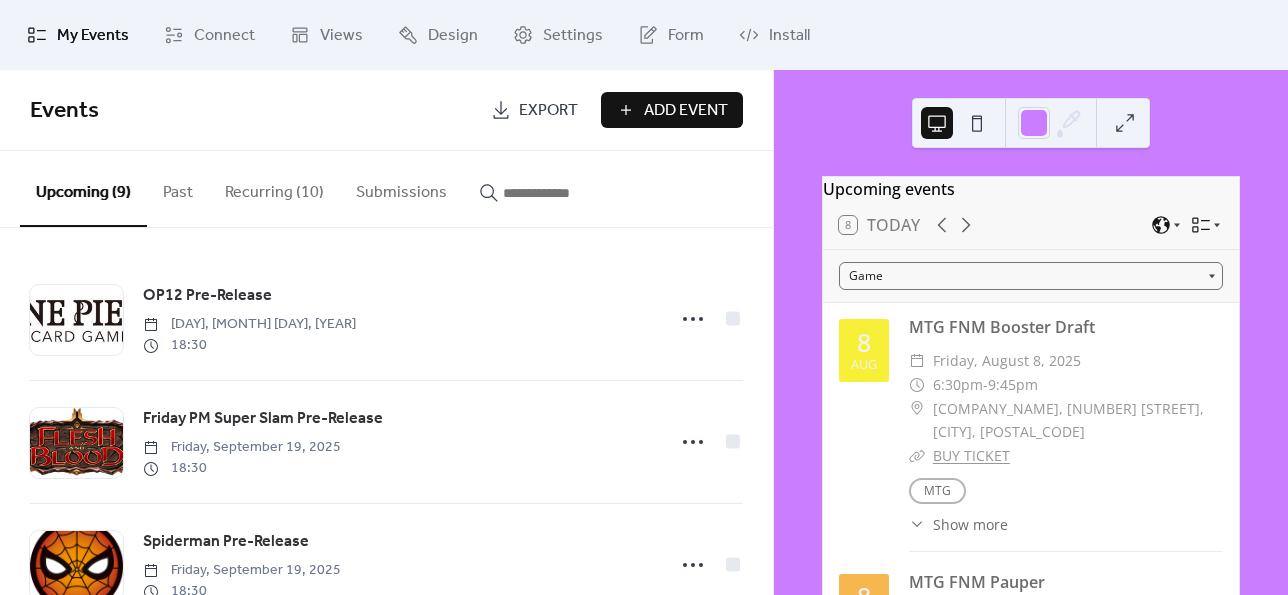 click on "Recurring (10)" at bounding box center (274, 188) 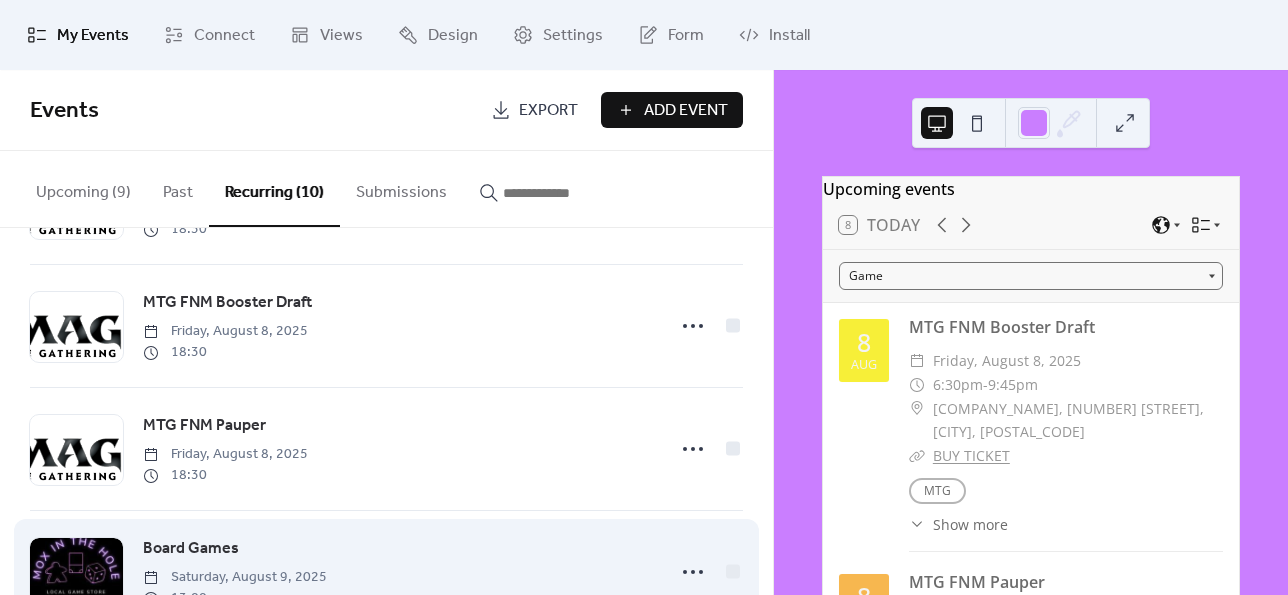 scroll, scrollTop: 717, scrollLeft: 0, axis: vertical 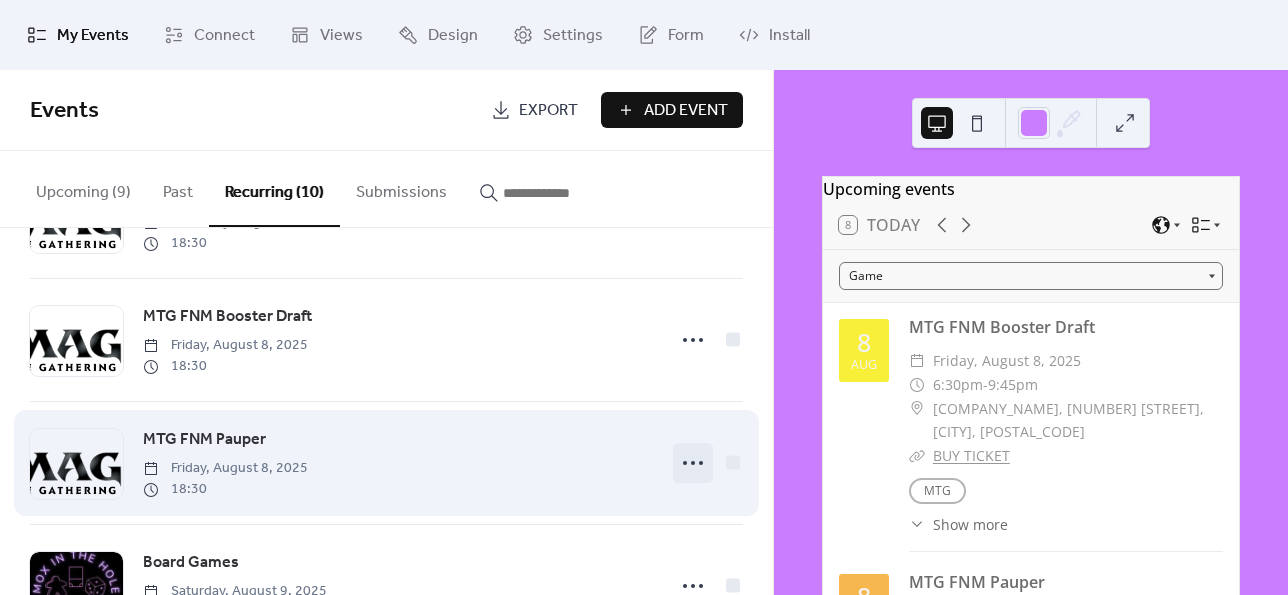 click 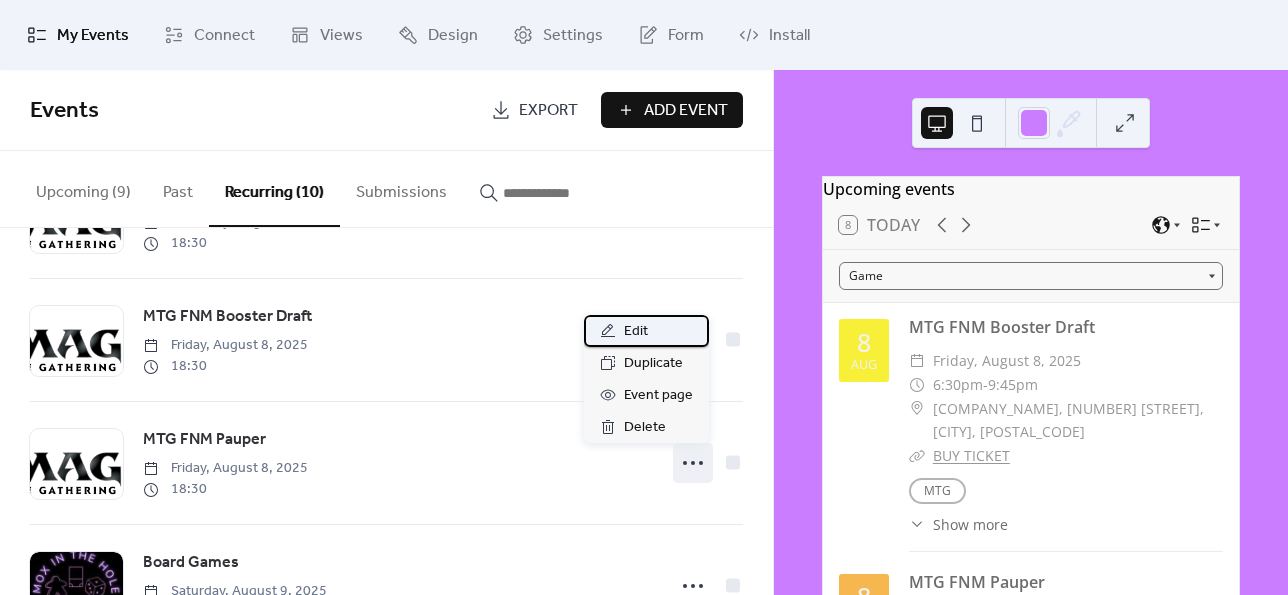click on "Edit" at bounding box center [646, 331] 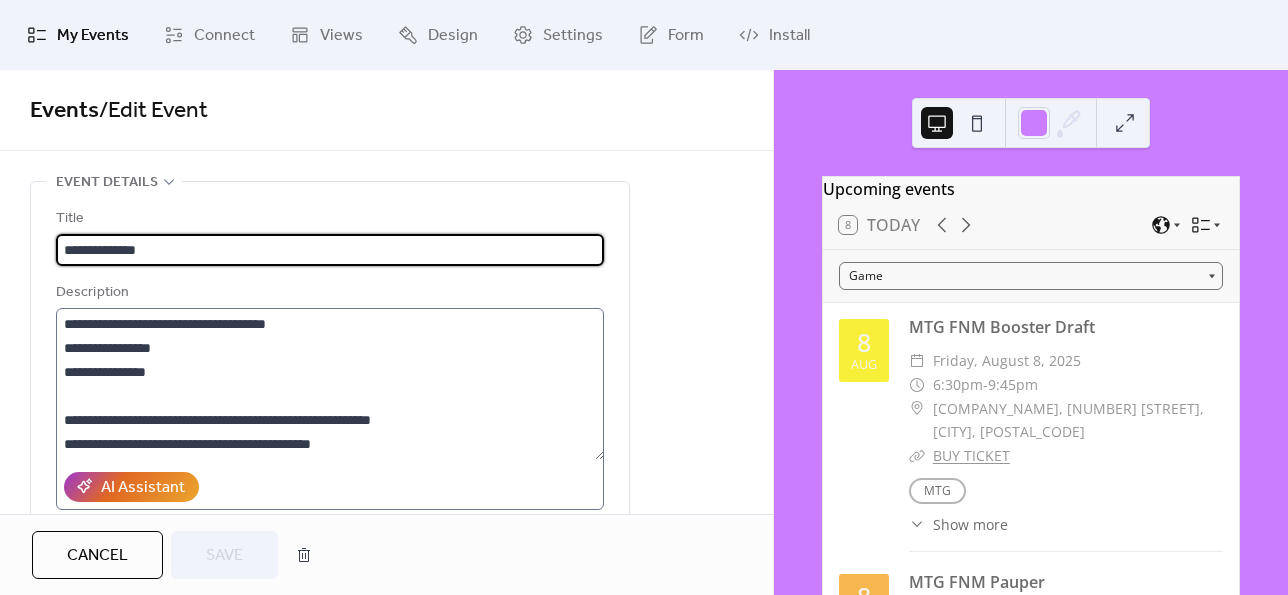scroll, scrollTop: 216, scrollLeft: 0, axis: vertical 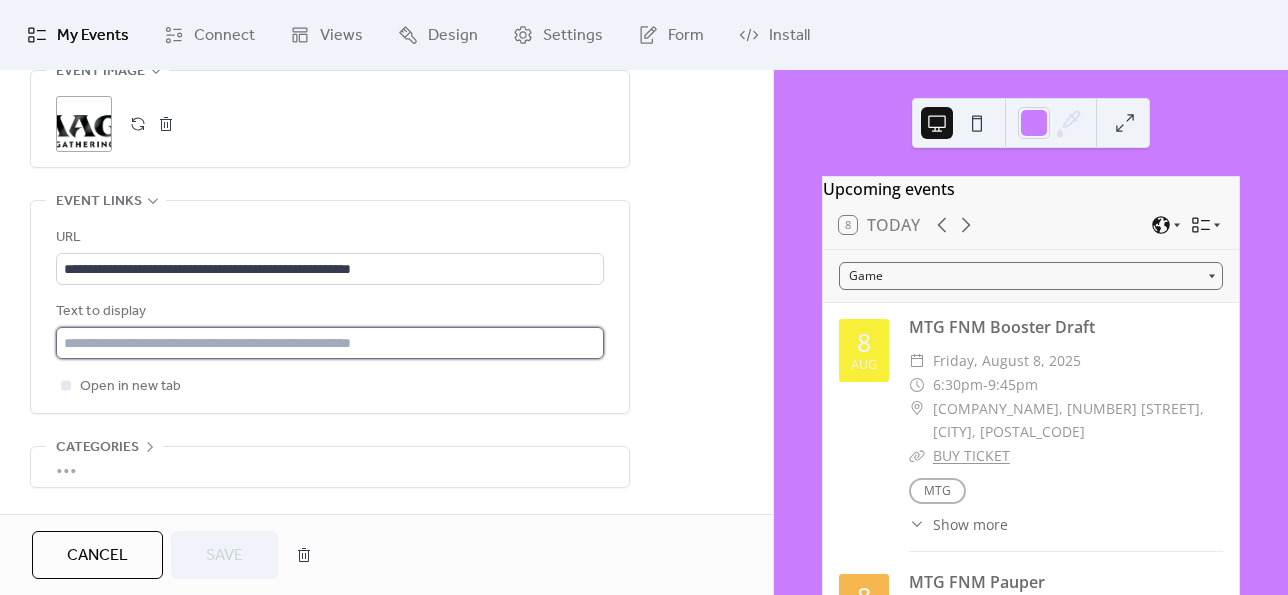 paste on "**********" 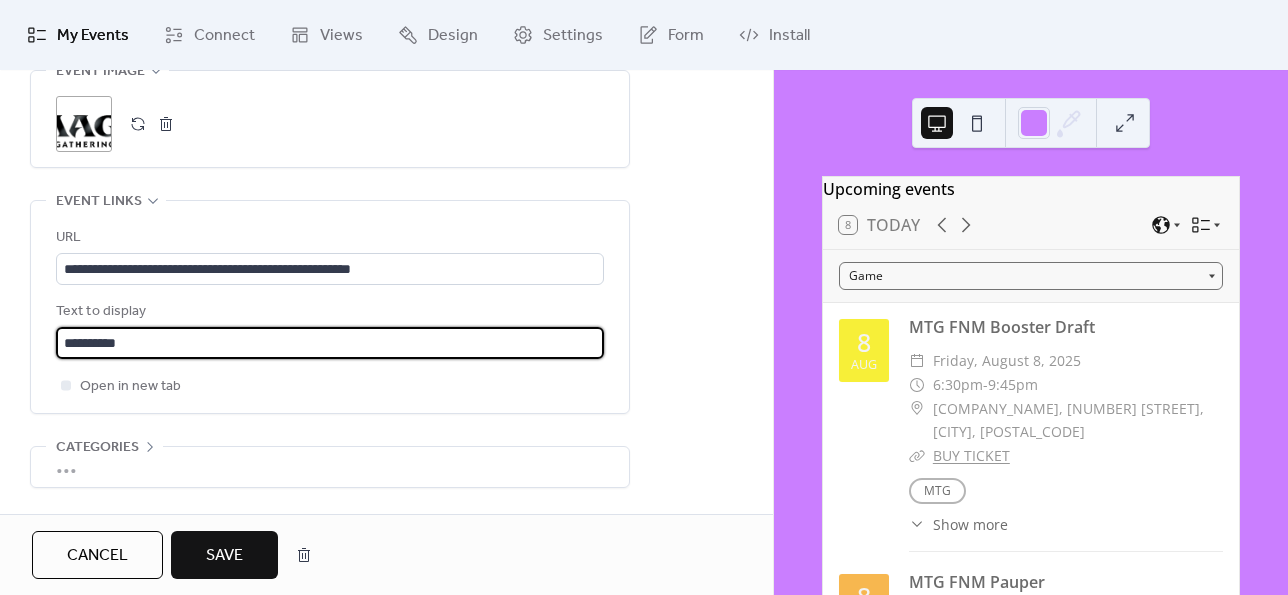 click on "**********" at bounding box center (330, 343) 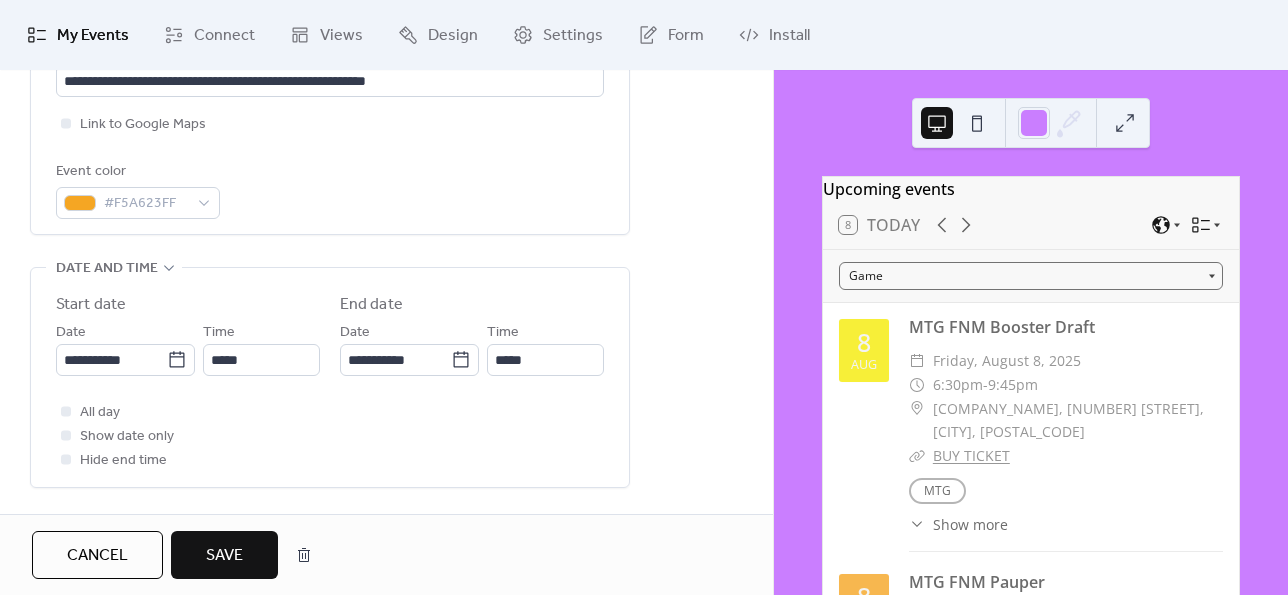 scroll, scrollTop: 484, scrollLeft: 0, axis: vertical 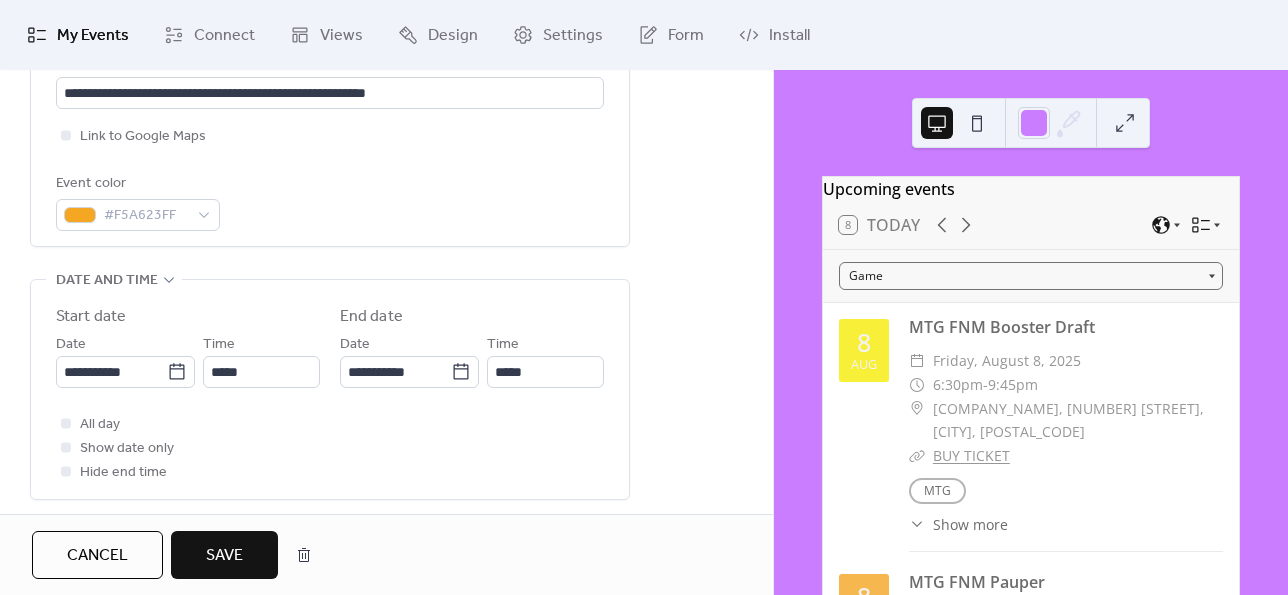 type on "**********" 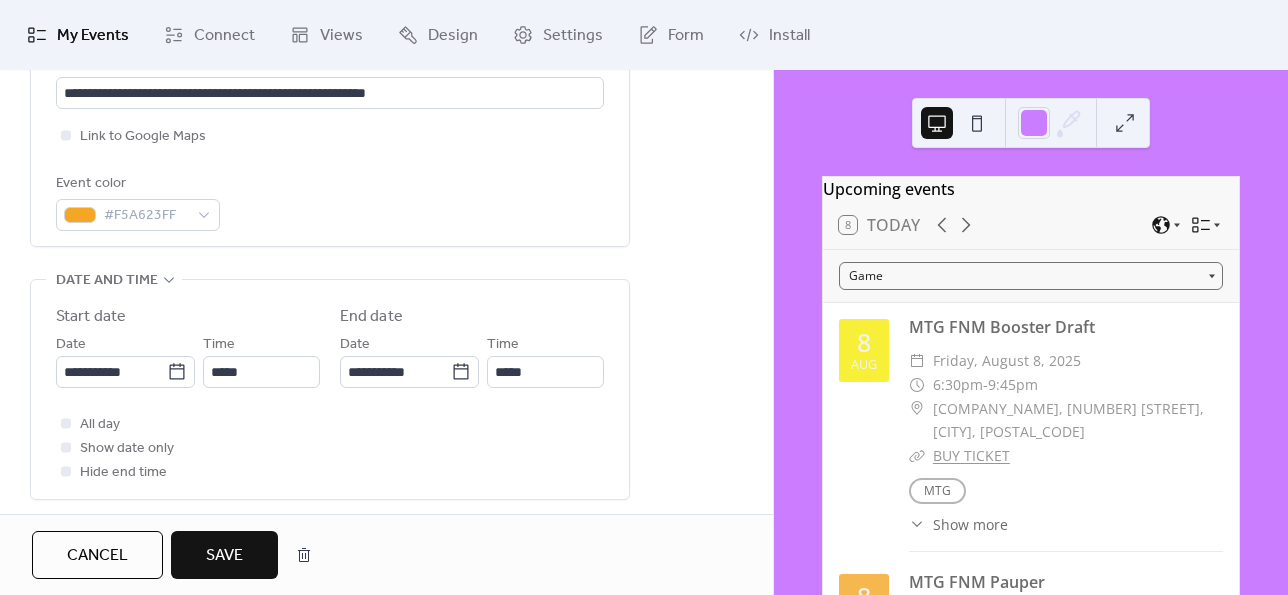click on "Save" at bounding box center (224, 556) 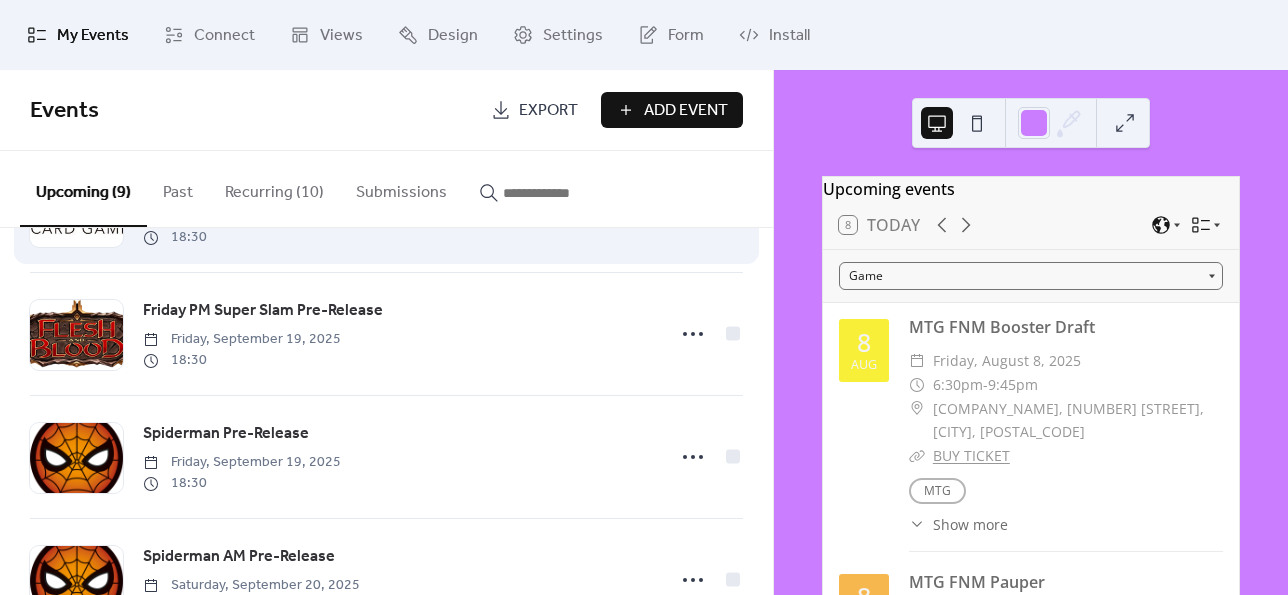 scroll, scrollTop: 108, scrollLeft: 0, axis: vertical 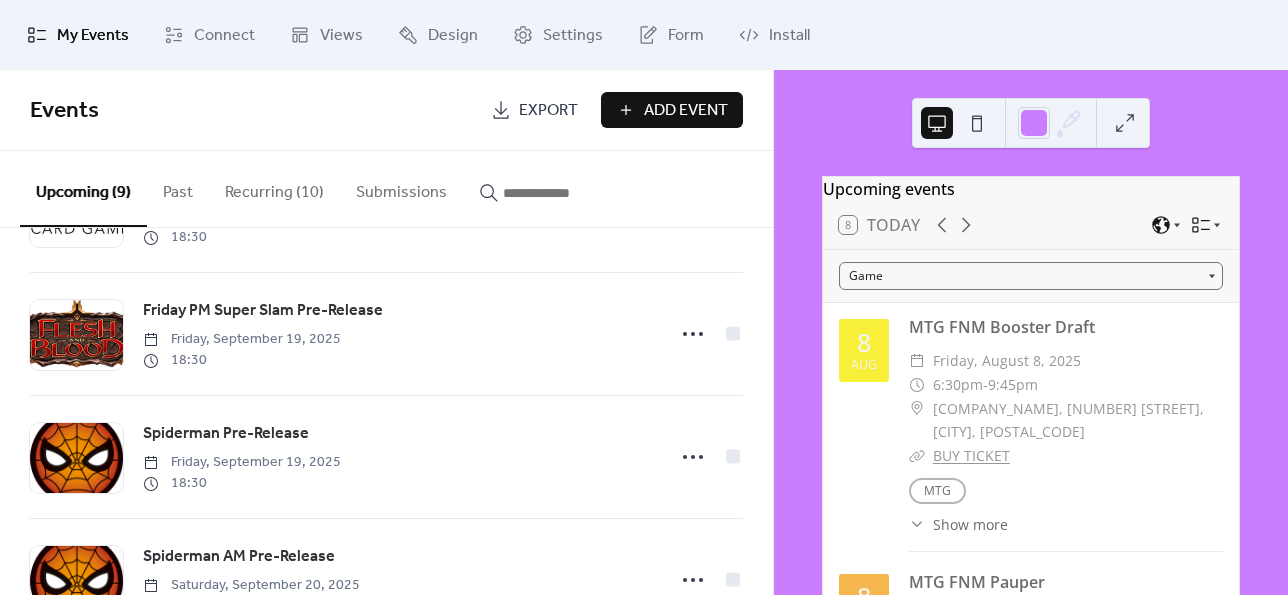 click on "Recurring (10)" at bounding box center [274, 188] 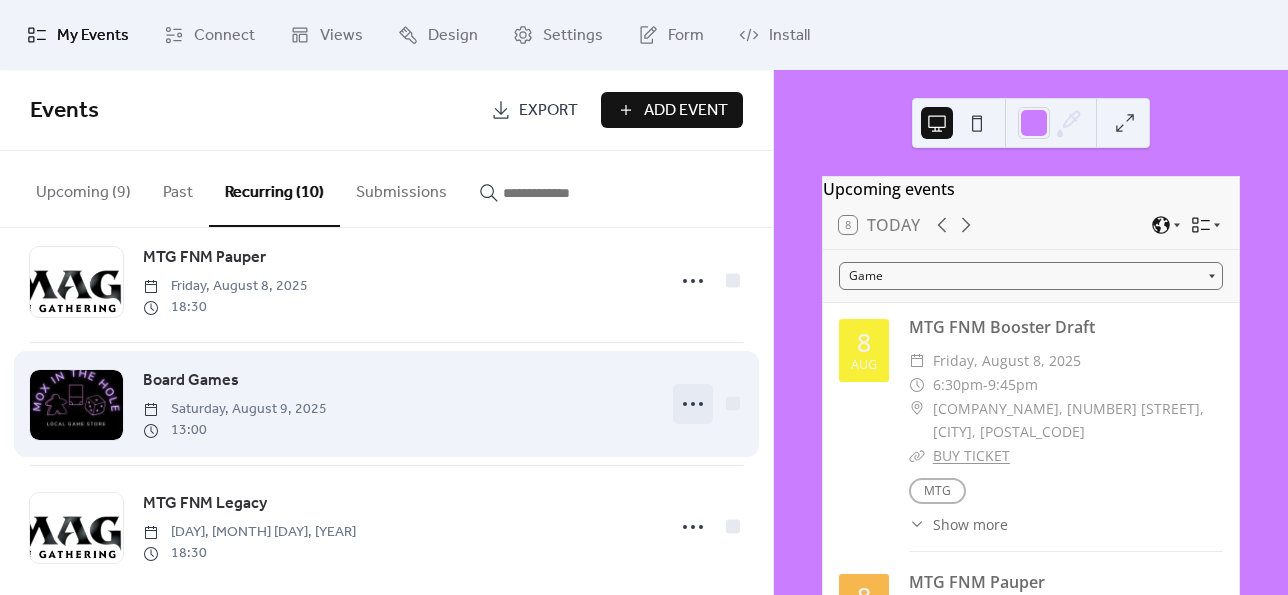 scroll, scrollTop: 923, scrollLeft: 0, axis: vertical 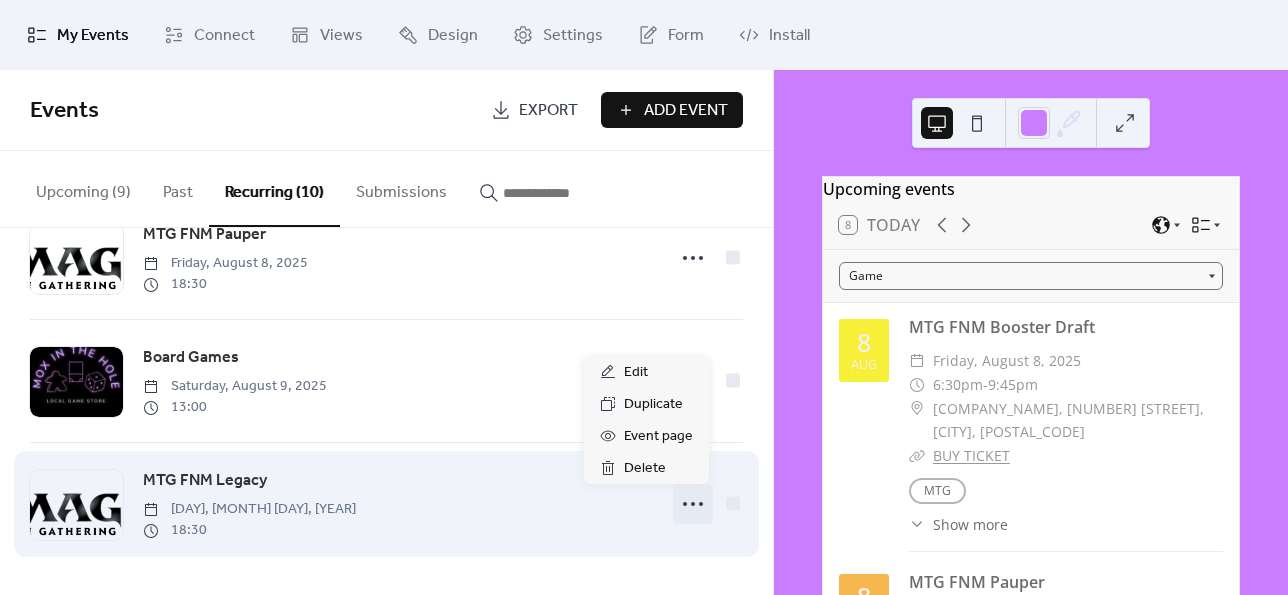click 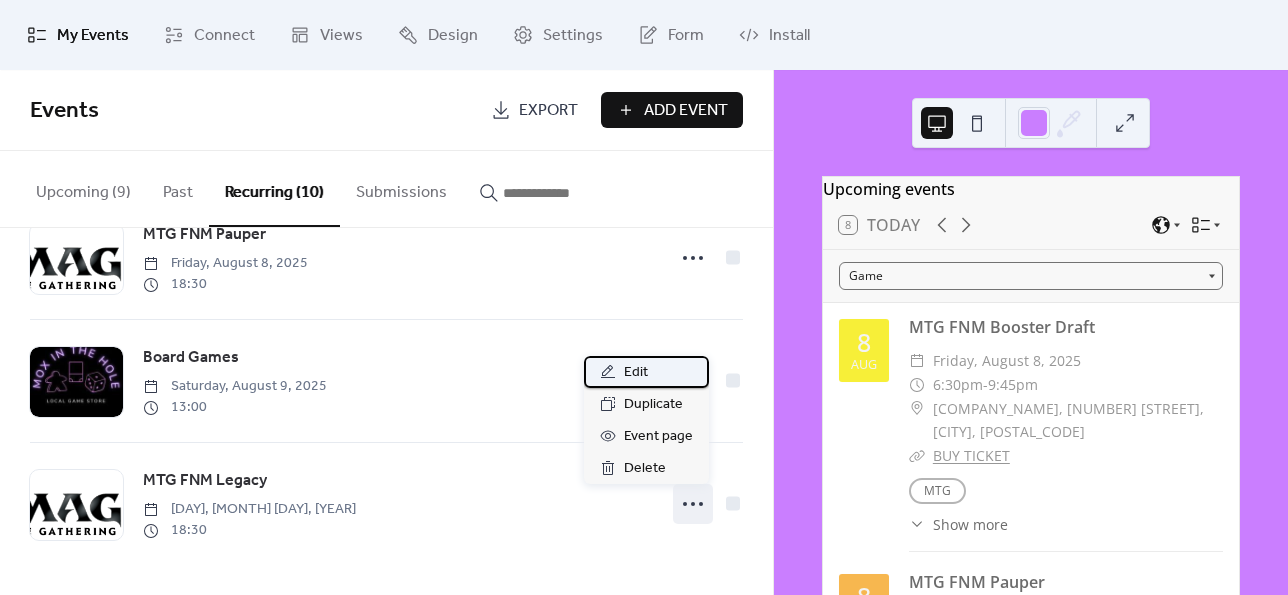 click on "Edit" at bounding box center [646, 372] 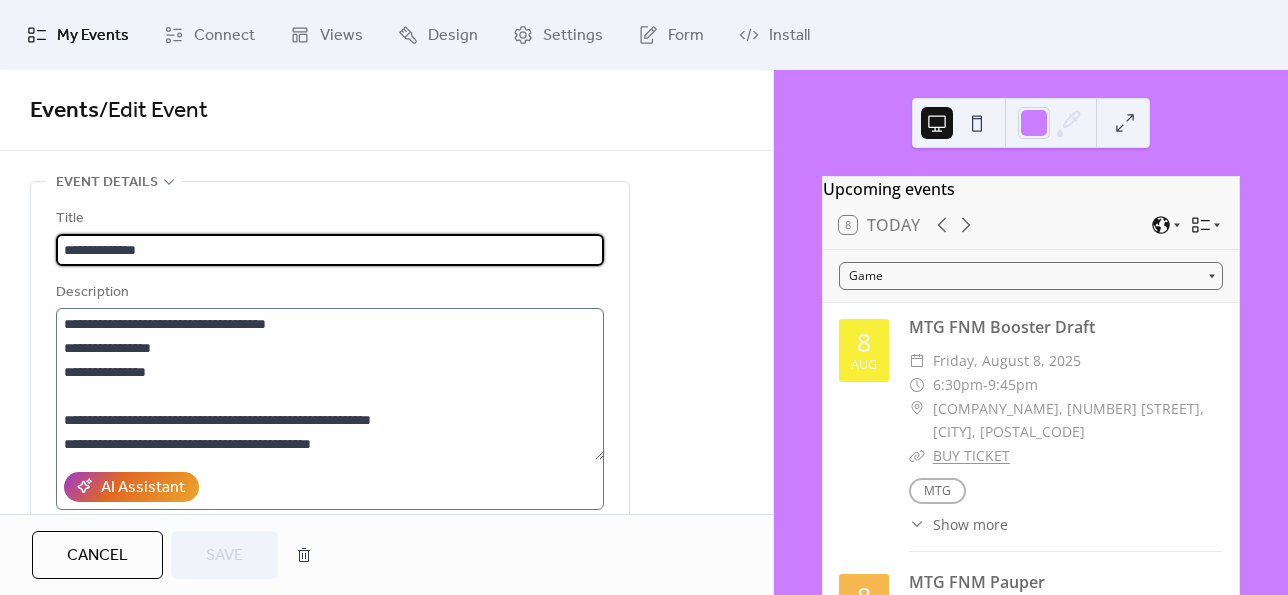 scroll, scrollTop: 192, scrollLeft: 0, axis: vertical 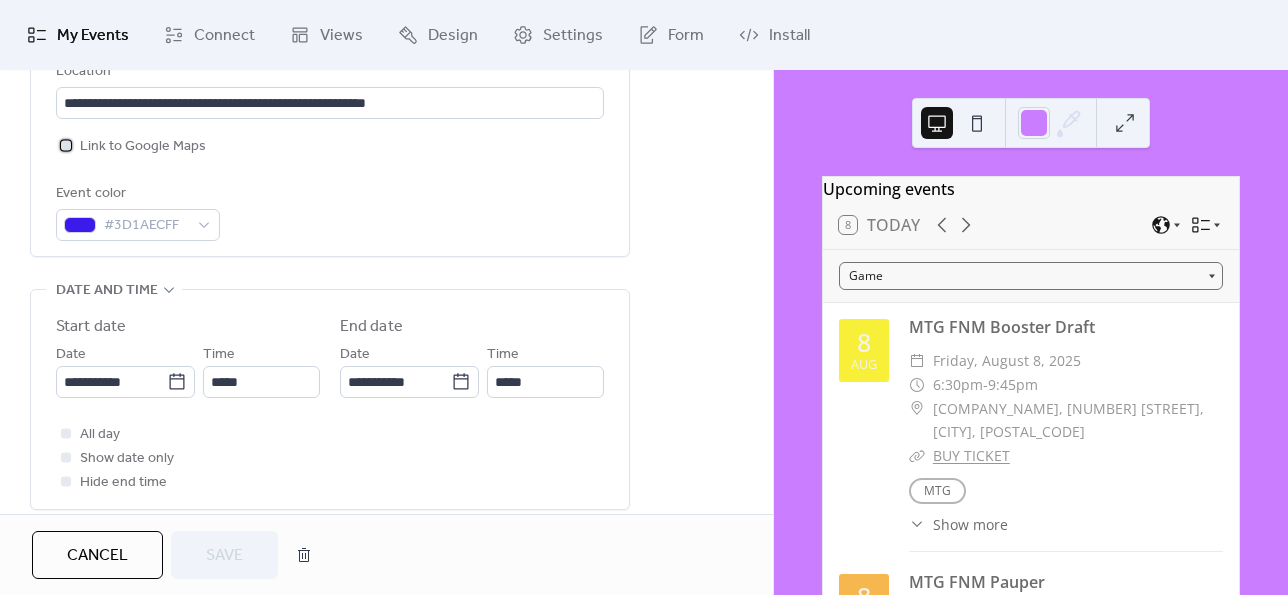 click on "Link to Google Maps" at bounding box center (143, 147) 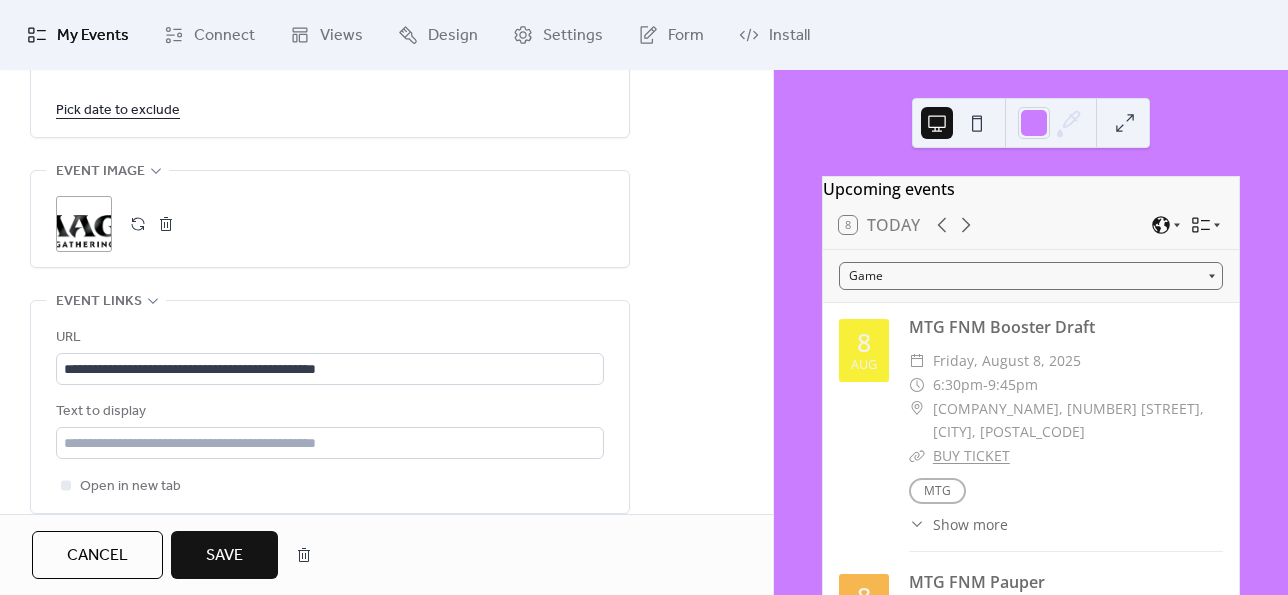 scroll, scrollTop: 1568, scrollLeft: 0, axis: vertical 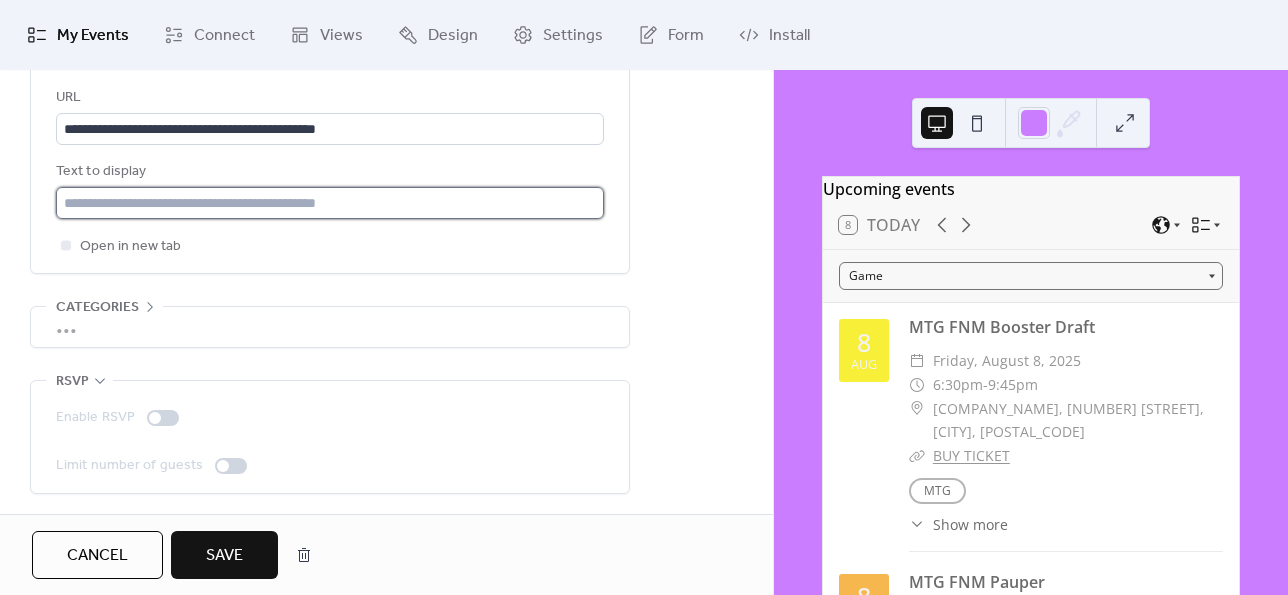 paste on "**********" 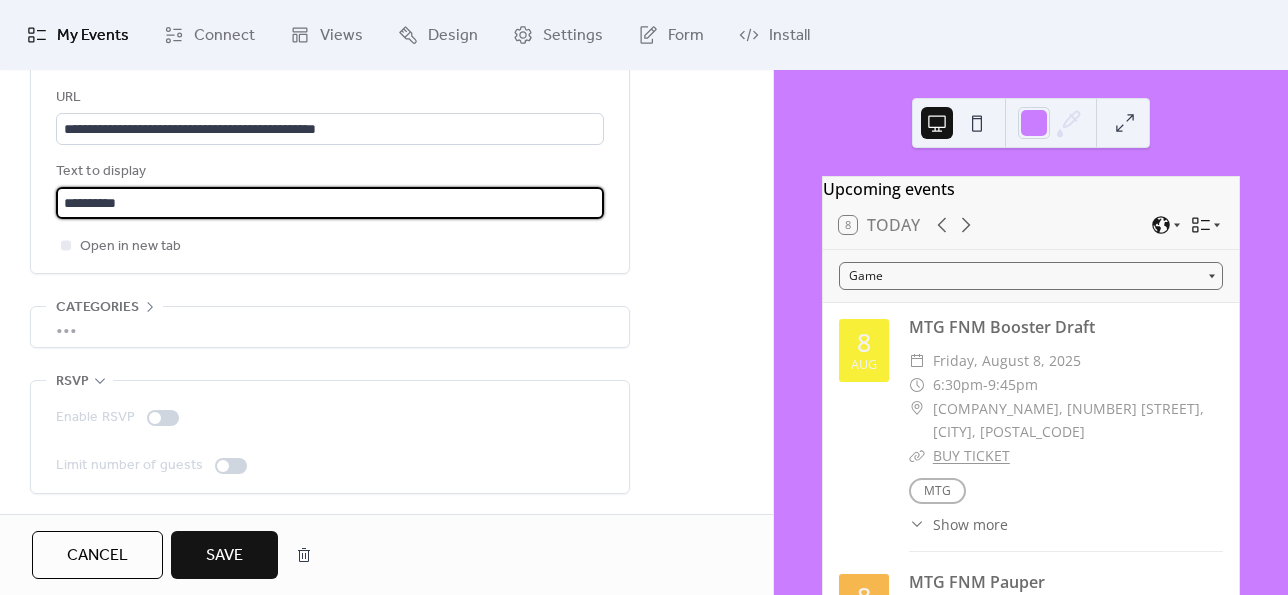 click on "**********" at bounding box center [330, 203] 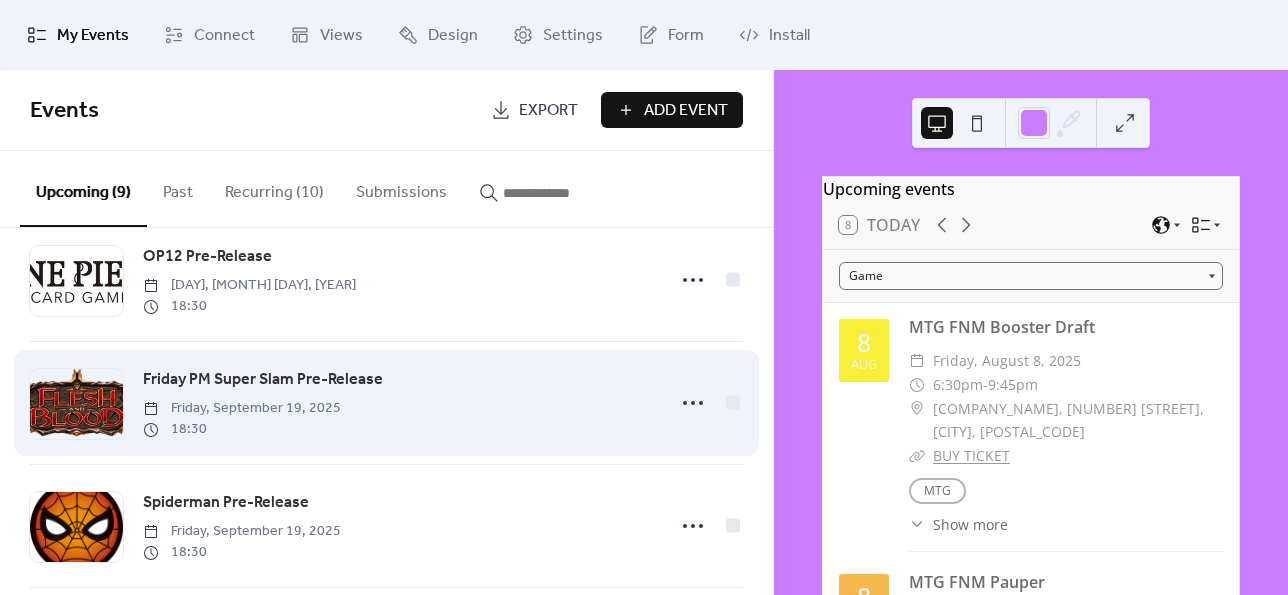 scroll, scrollTop: 39, scrollLeft: 0, axis: vertical 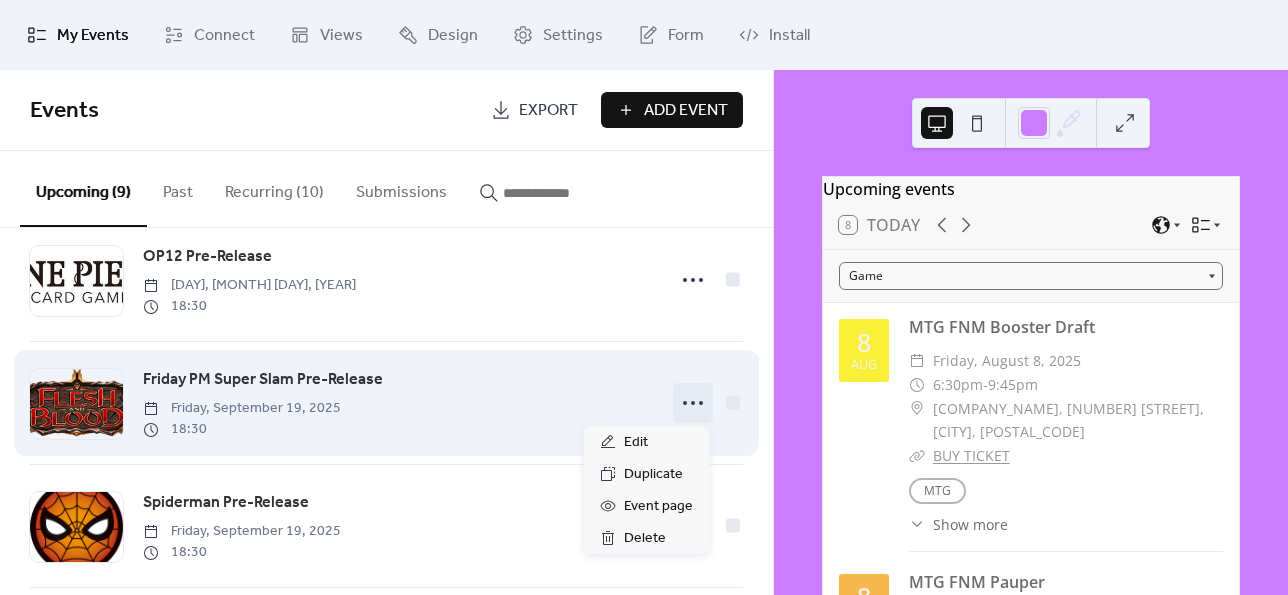 click 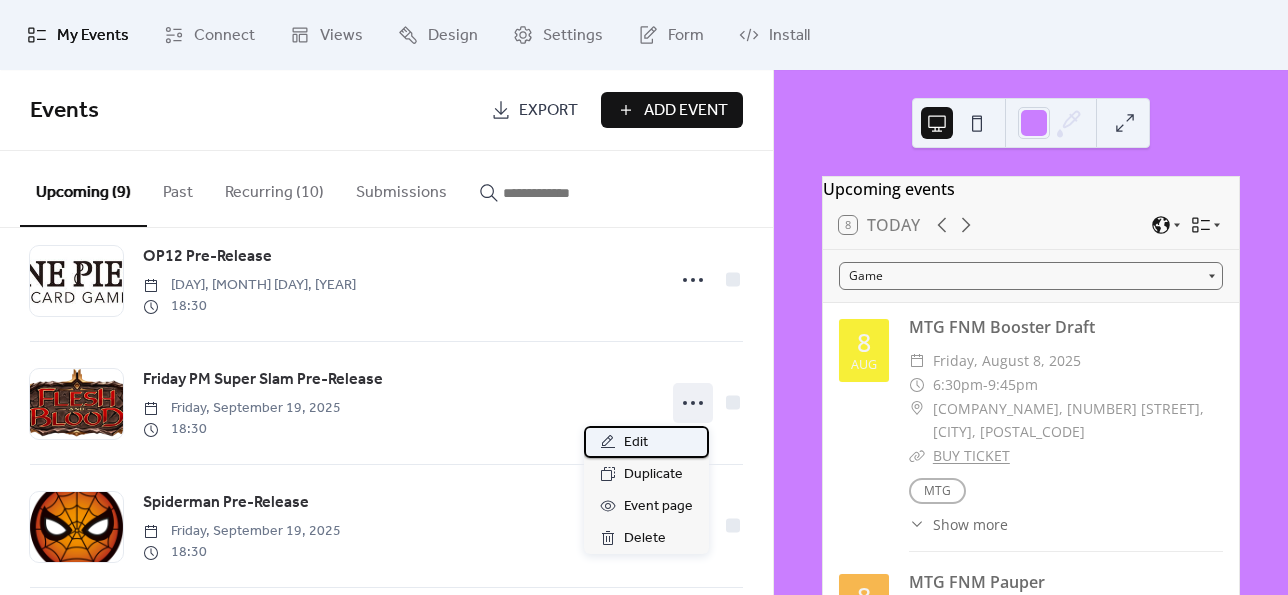 click on "Edit" at bounding box center (636, 443) 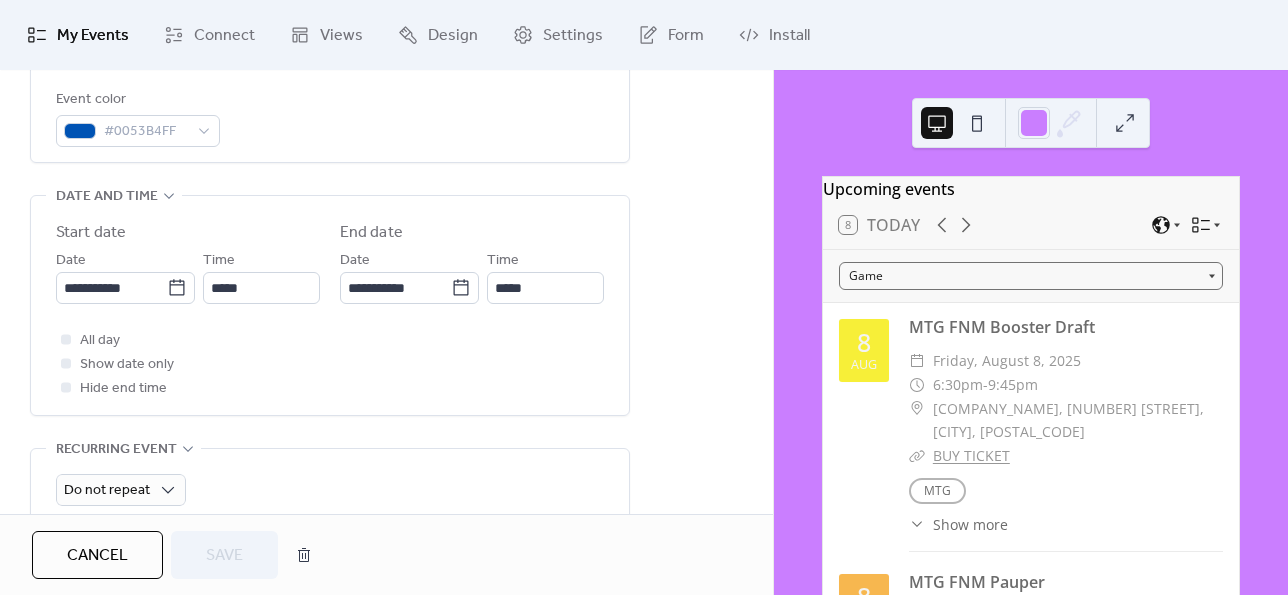 scroll, scrollTop: 396, scrollLeft: 0, axis: vertical 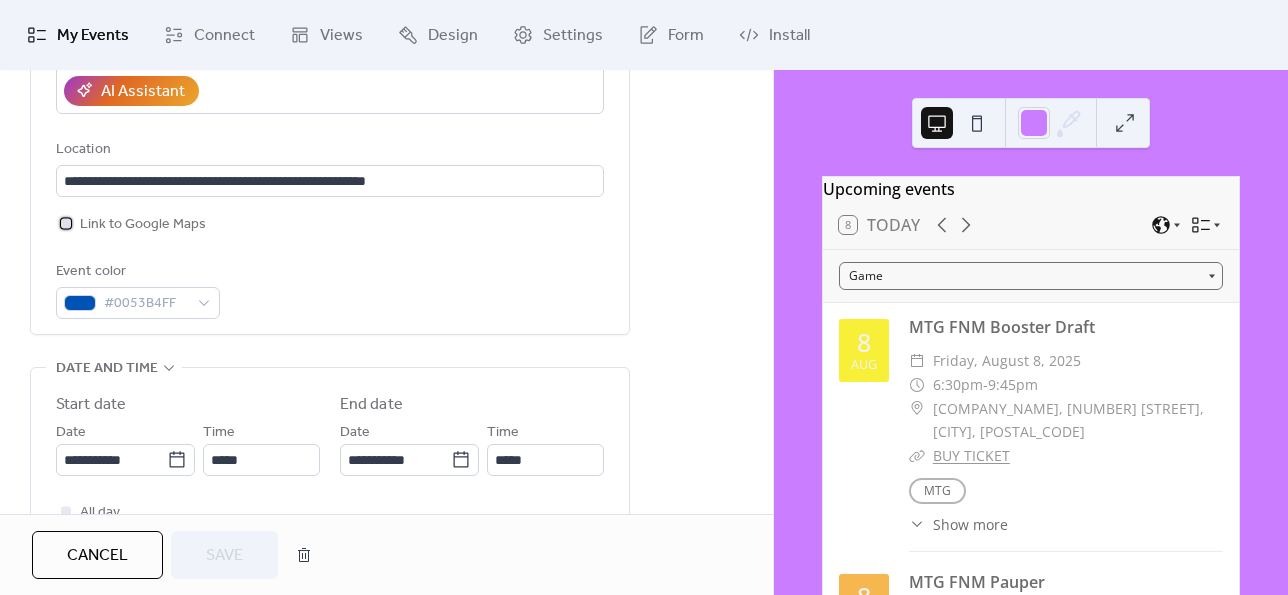 click on "Link to Google Maps" at bounding box center [143, 225] 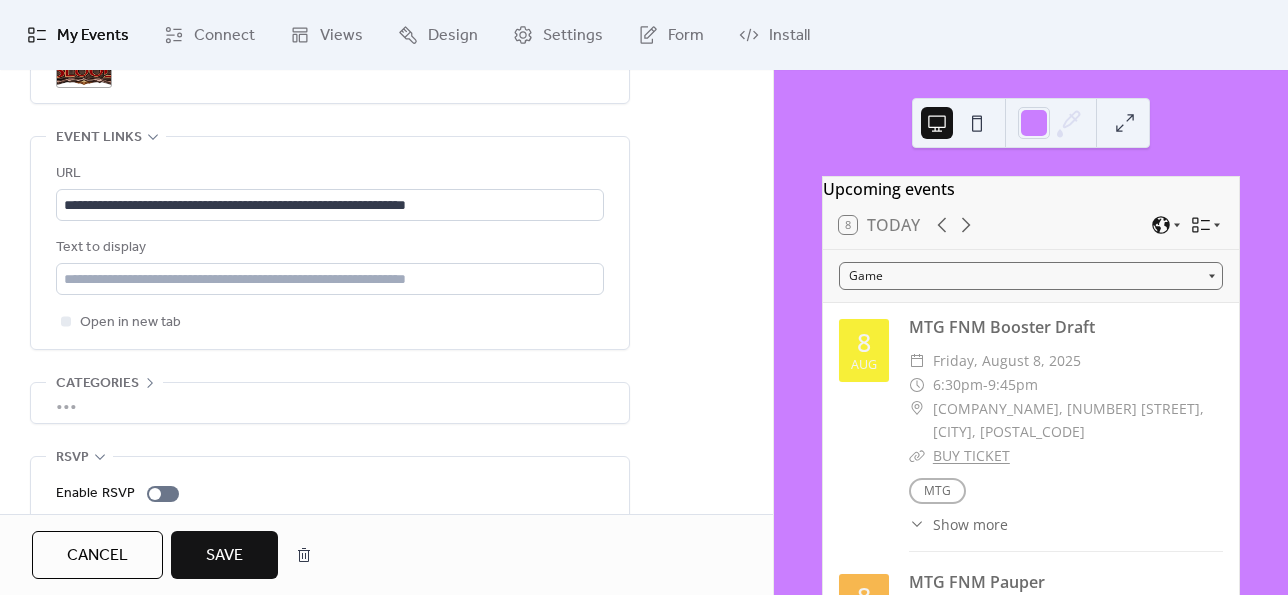 scroll, scrollTop: 1192, scrollLeft: 0, axis: vertical 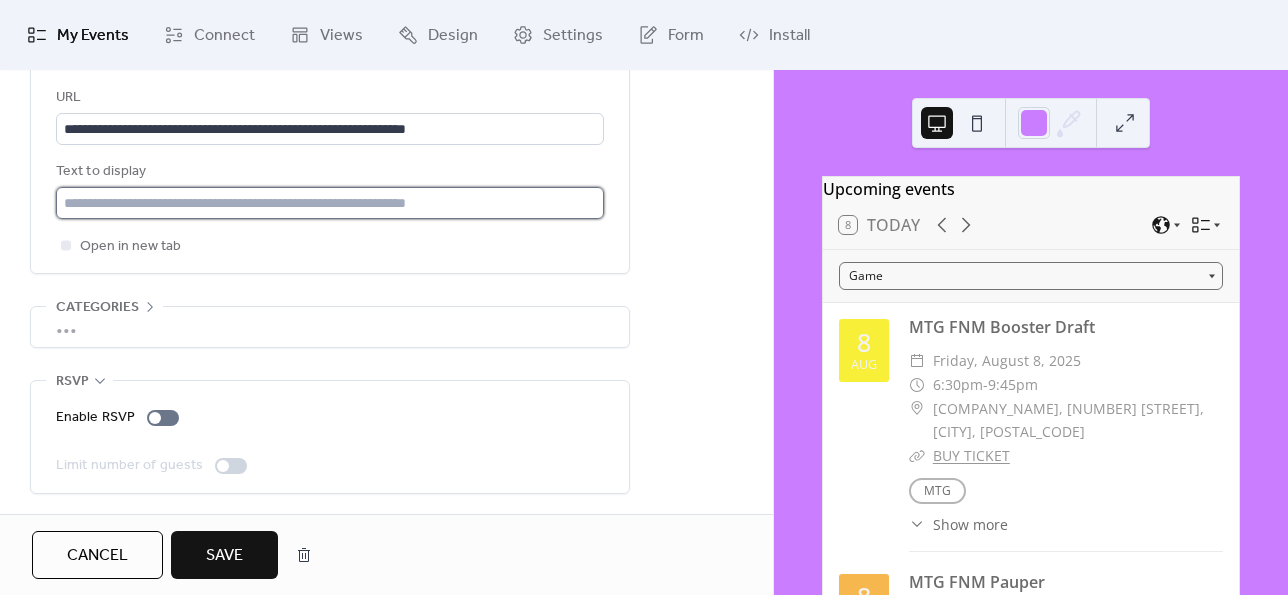 paste on "**********" 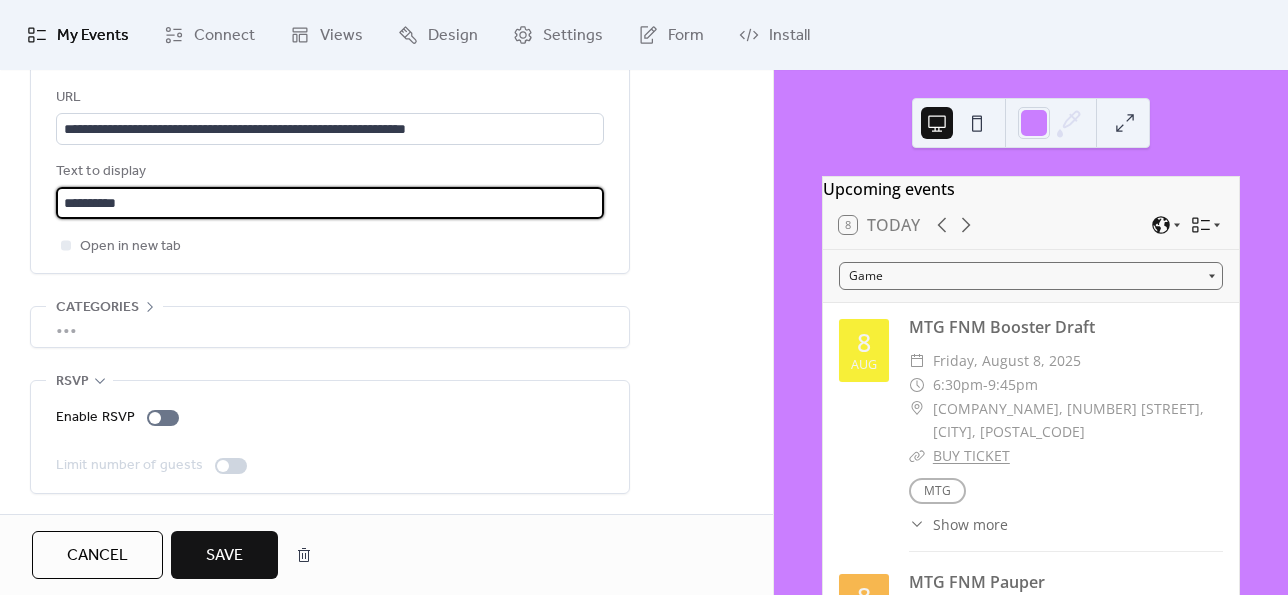 click on "**********" at bounding box center [330, 203] 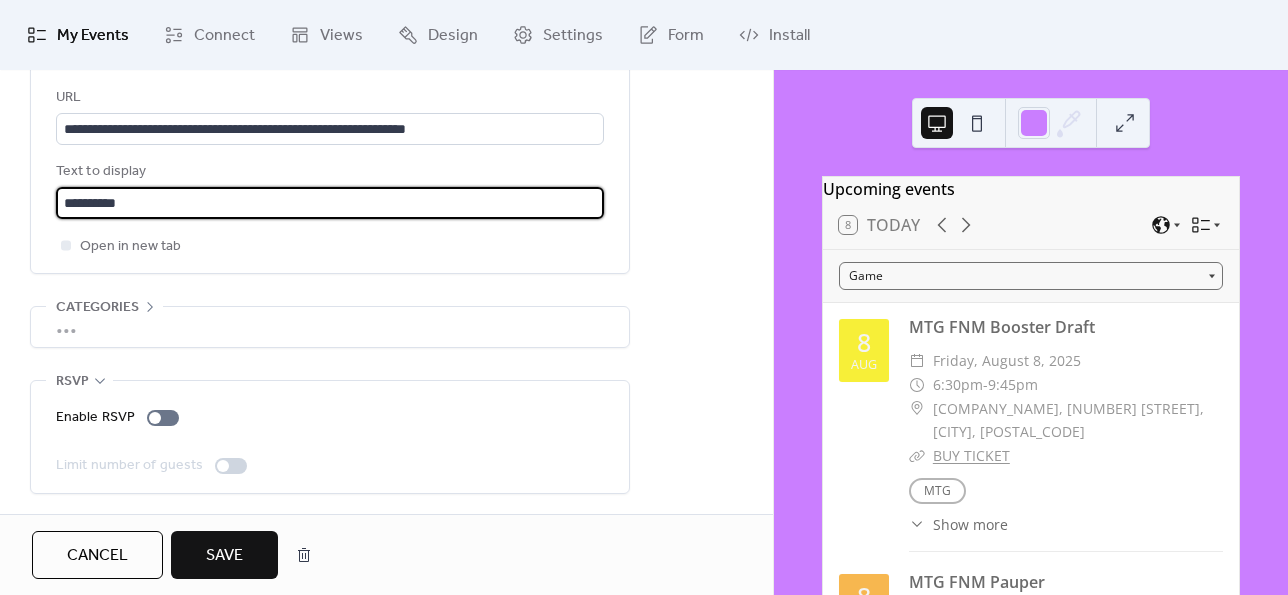 type on "**********" 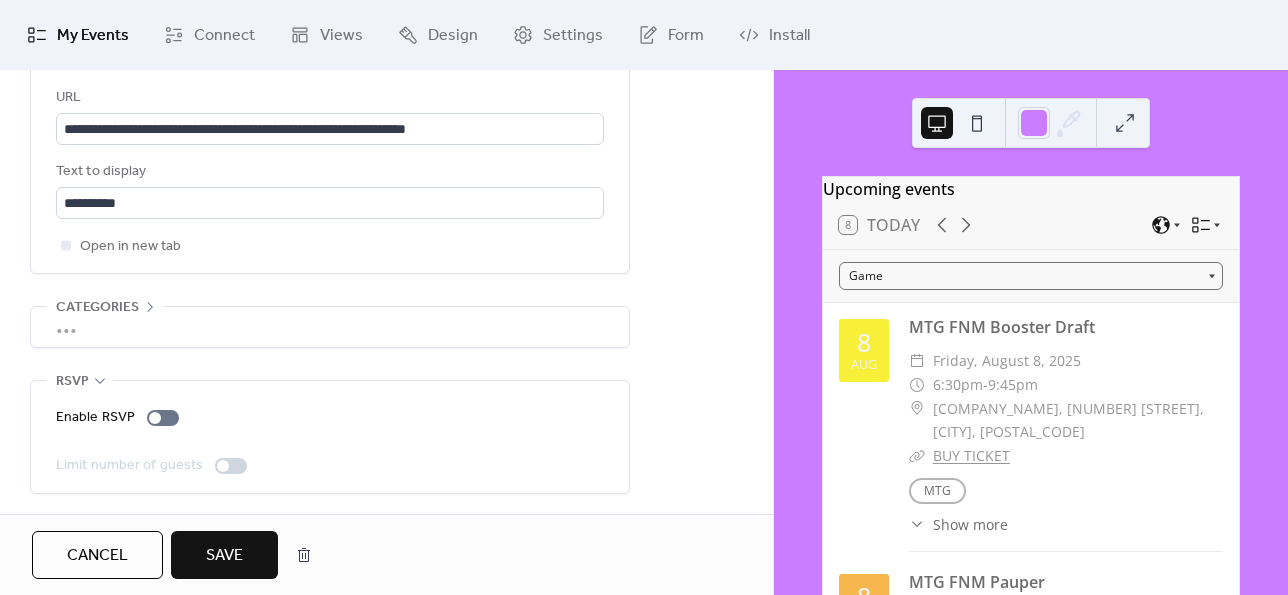 click on "Save" at bounding box center (224, 555) 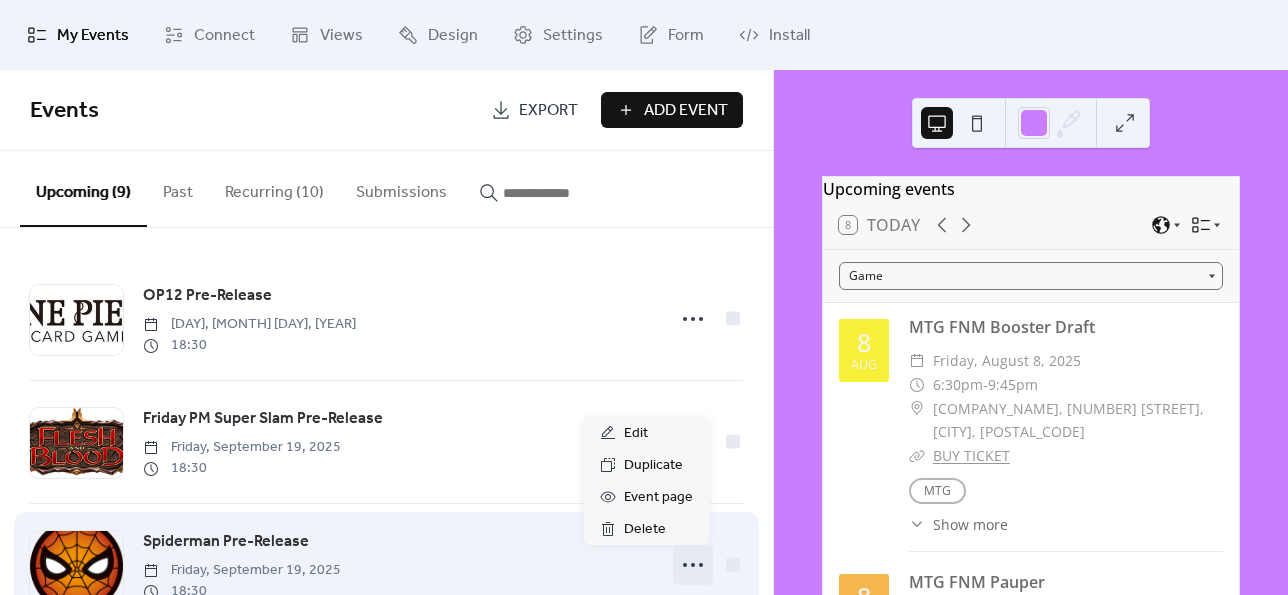 click 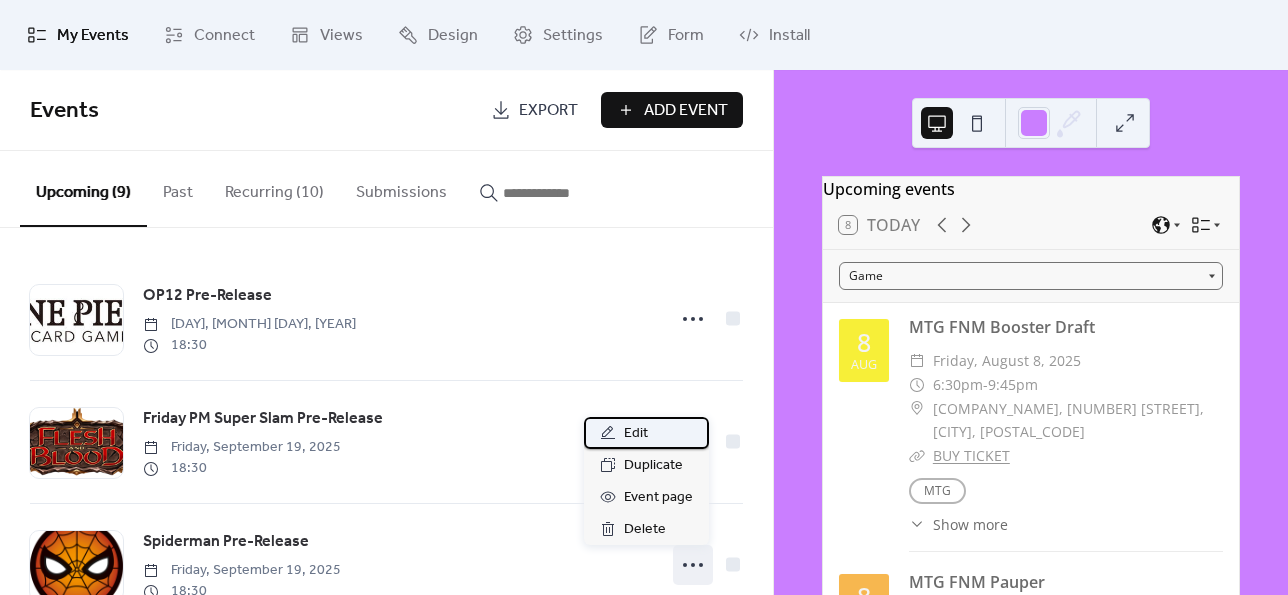 click on "Edit" at bounding box center [636, 434] 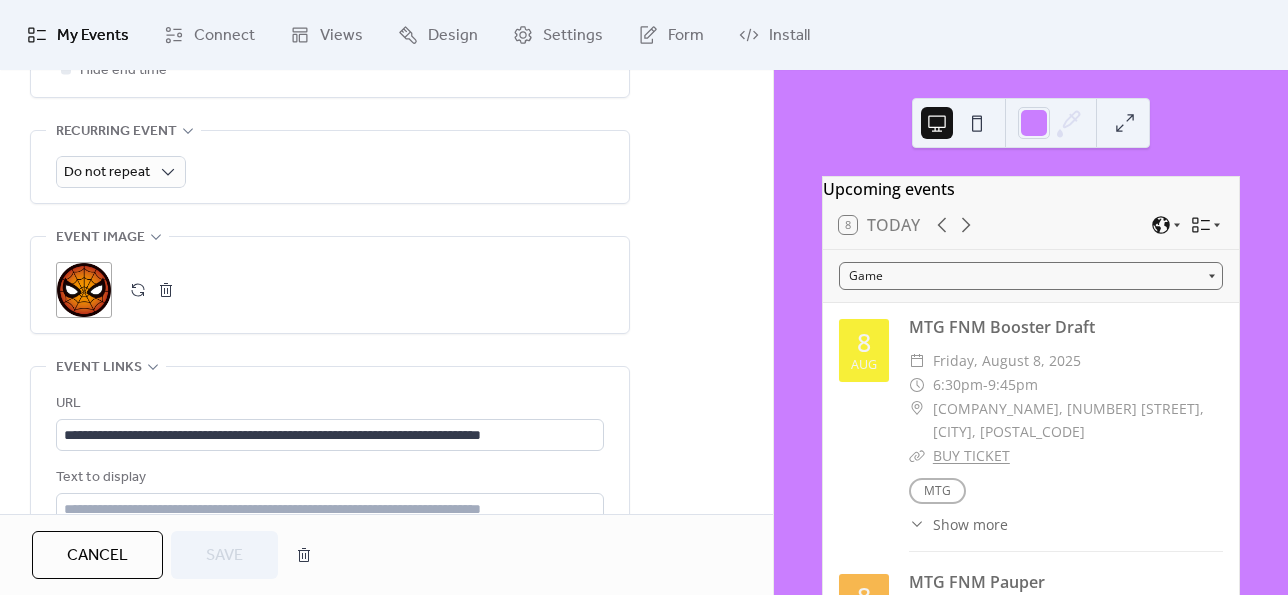 scroll, scrollTop: 887, scrollLeft: 0, axis: vertical 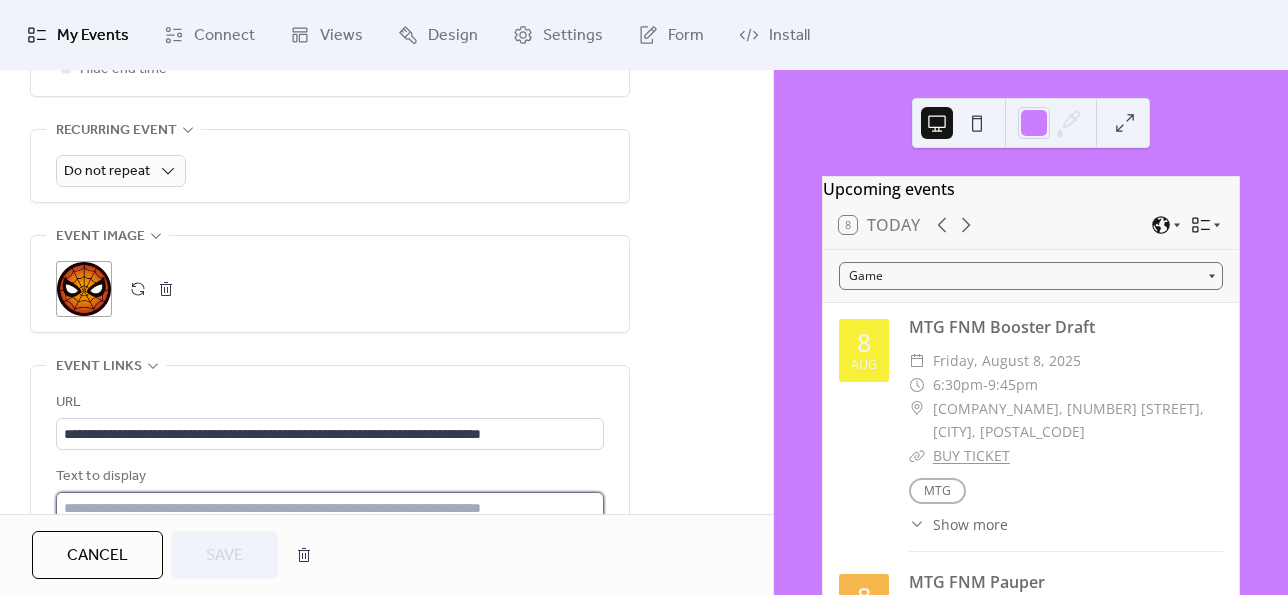 paste on "**********" 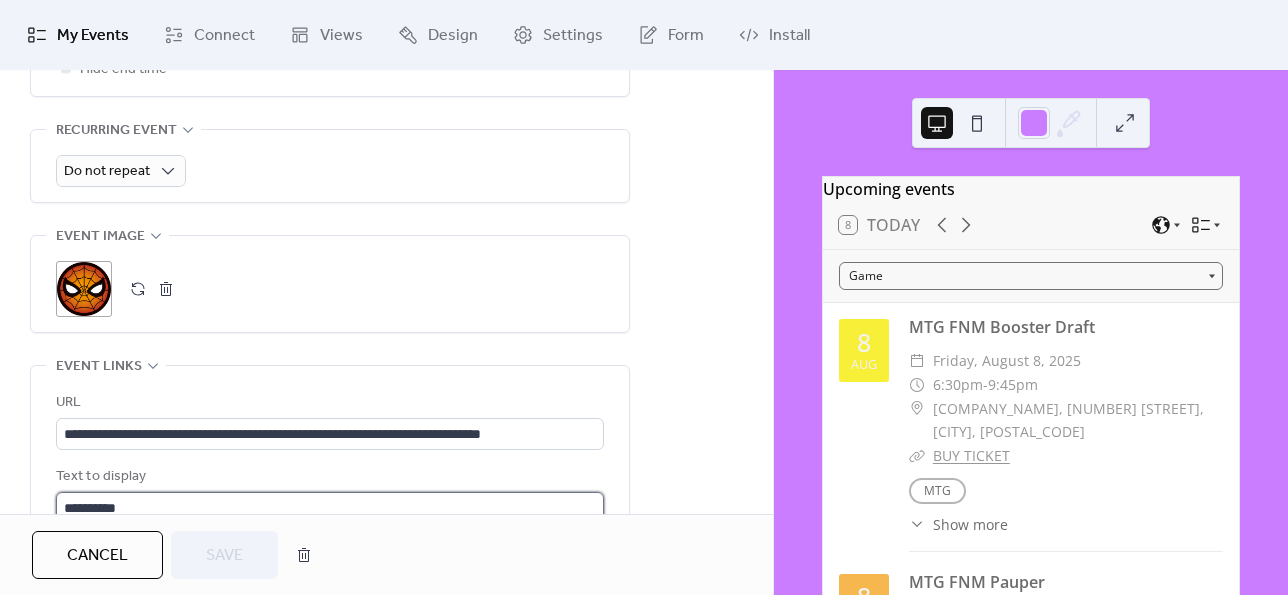 click on "**********" at bounding box center [330, 508] 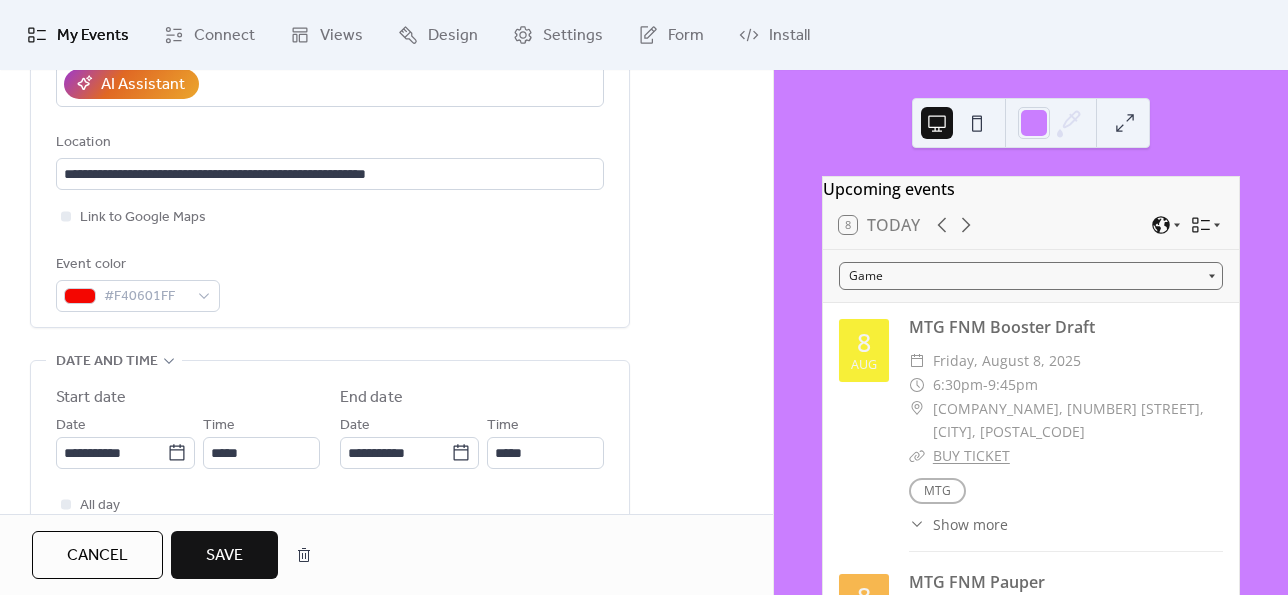 scroll, scrollTop: 390, scrollLeft: 0, axis: vertical 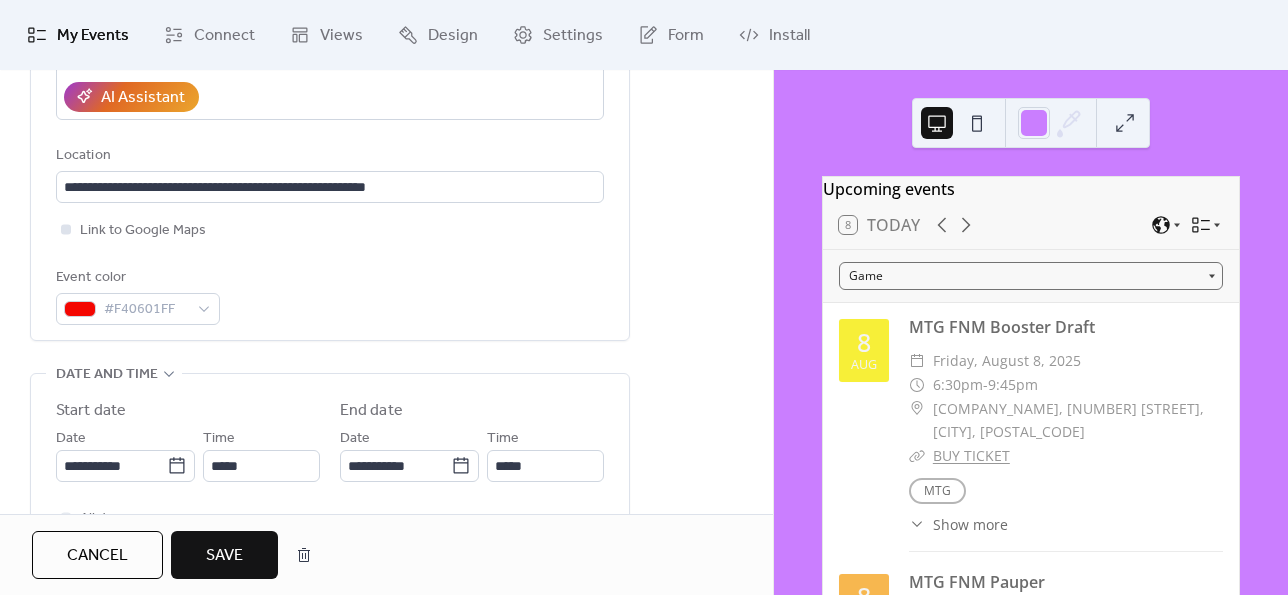 type on "**********" 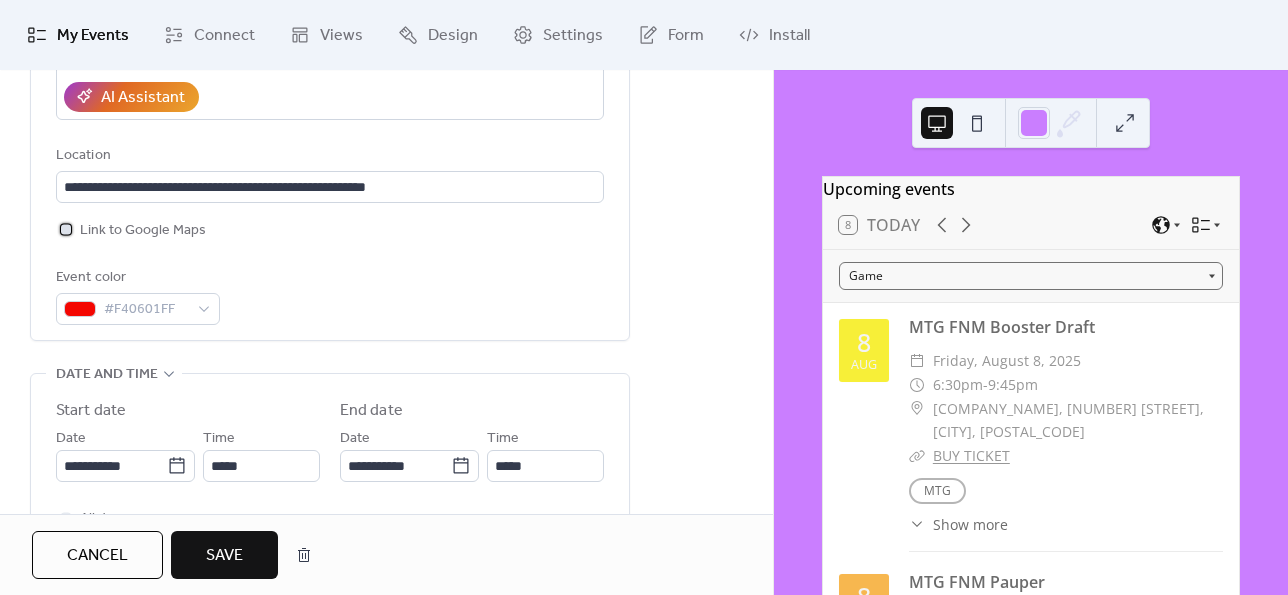 click on "Link to Google Maps" at bounding box center (143, 231) 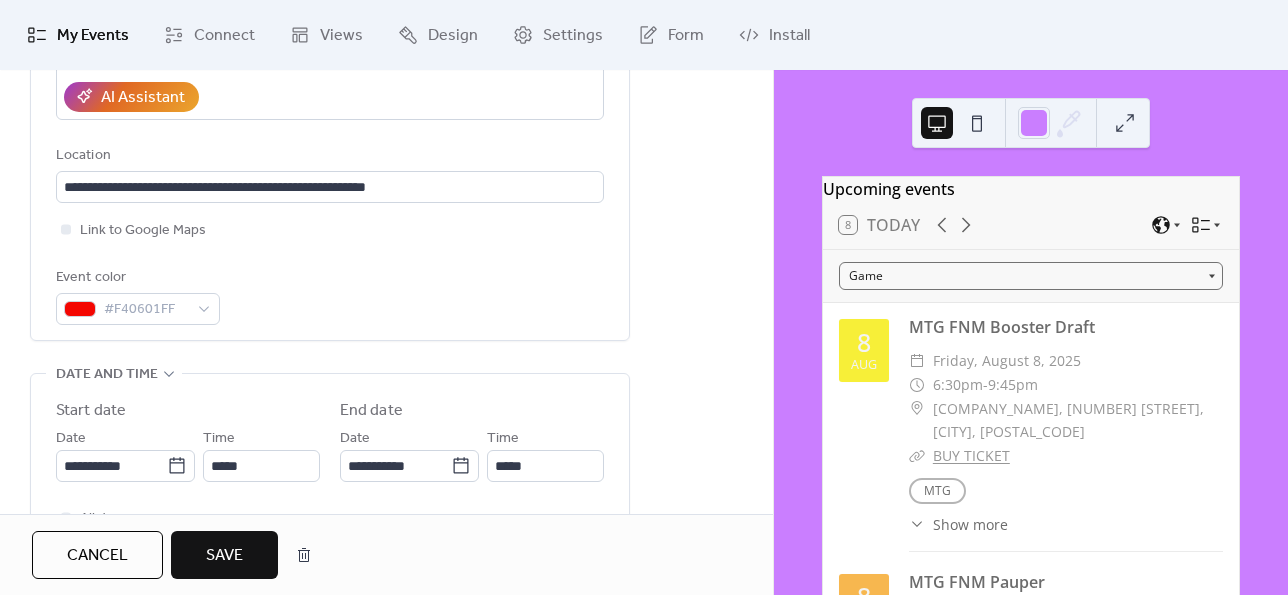 click on "Save" at bounding box center (224, 556) 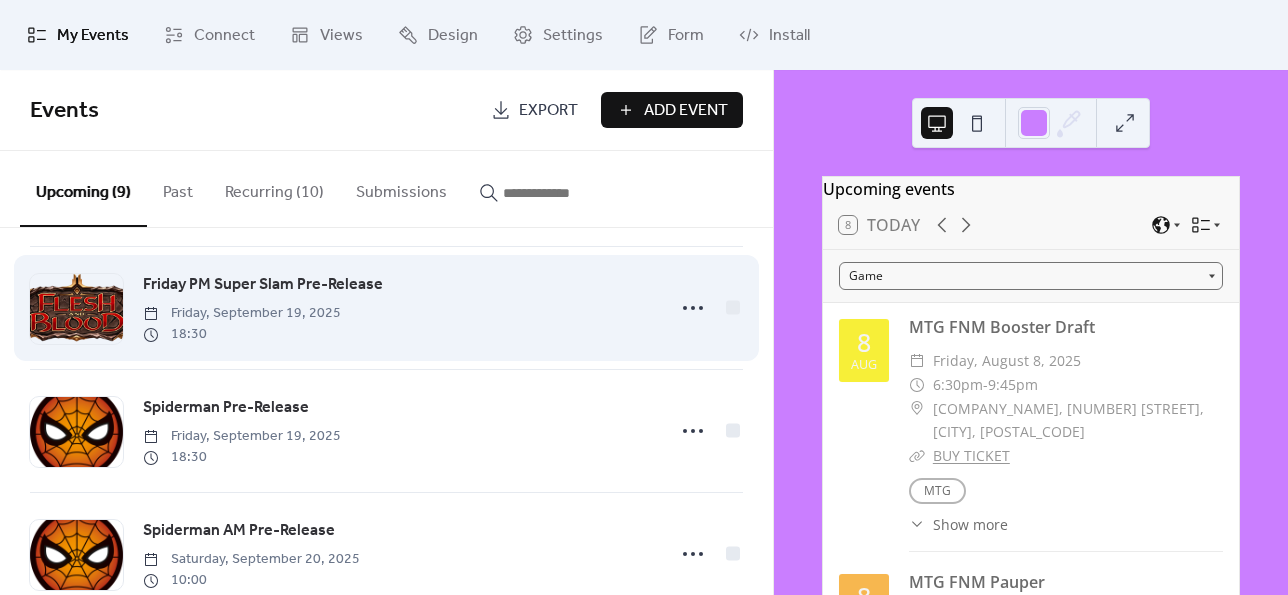 scroll, scrollTop: 0, scrollLeft: 0, axis: both 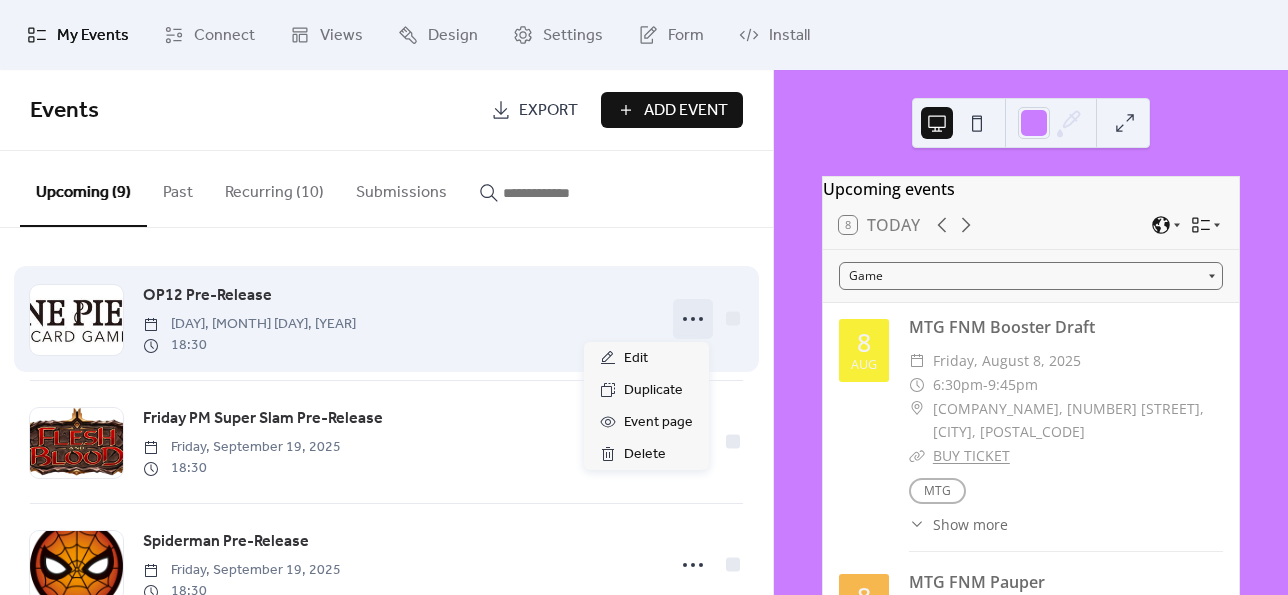 click 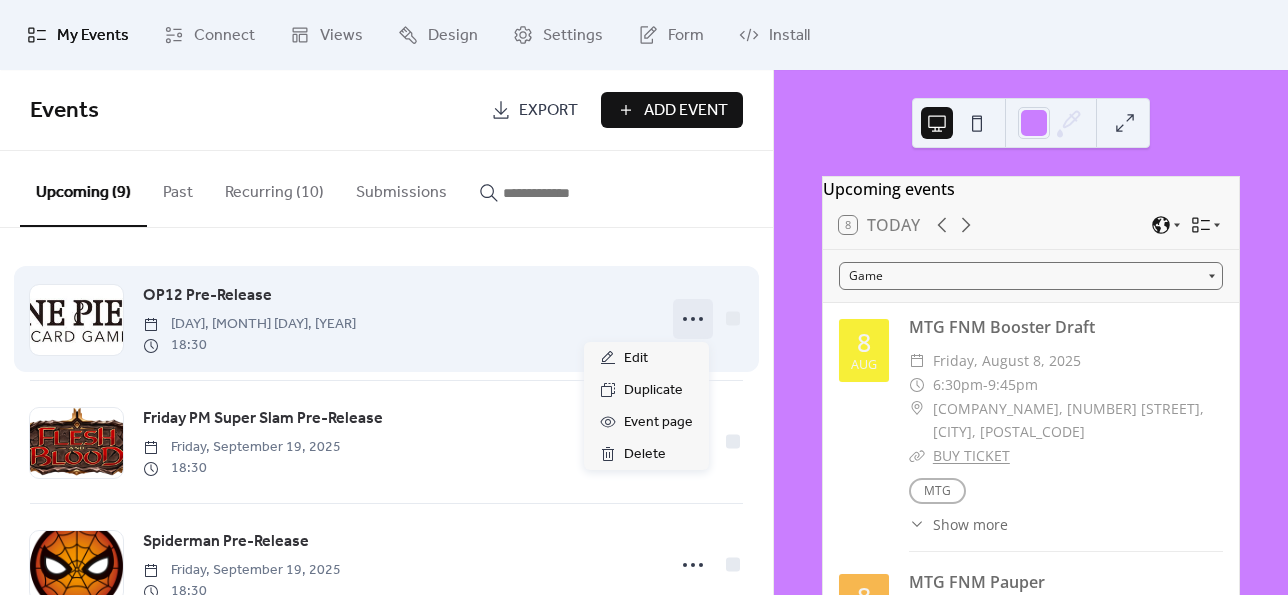 click 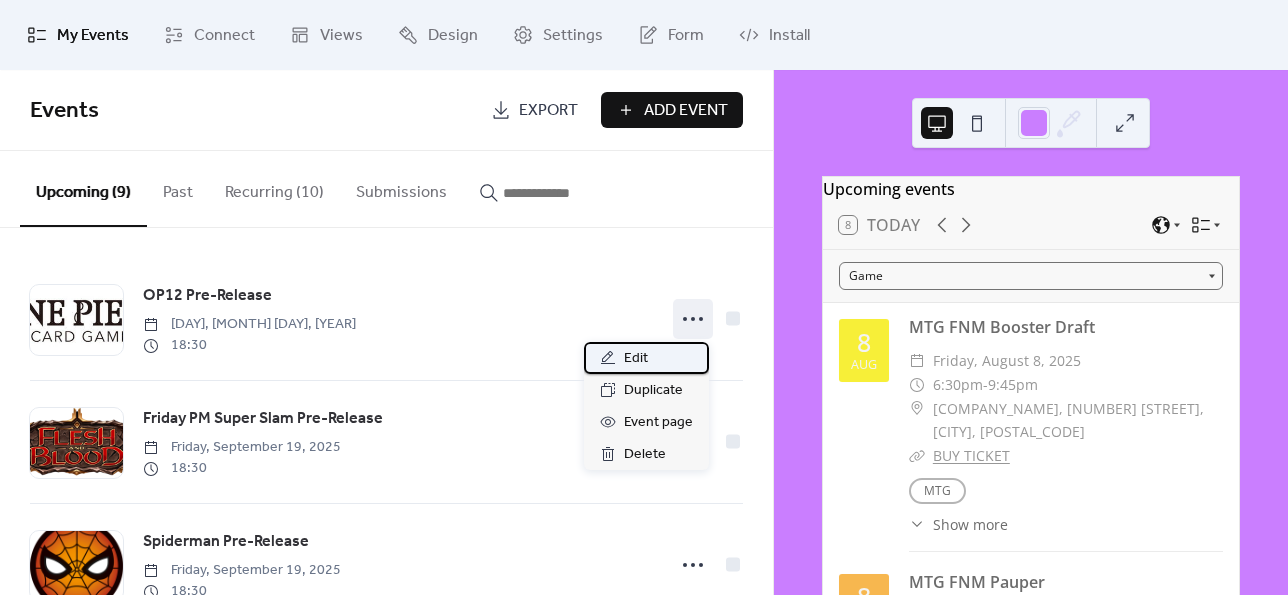 click on "Edit" at bounding box center (636, 359) 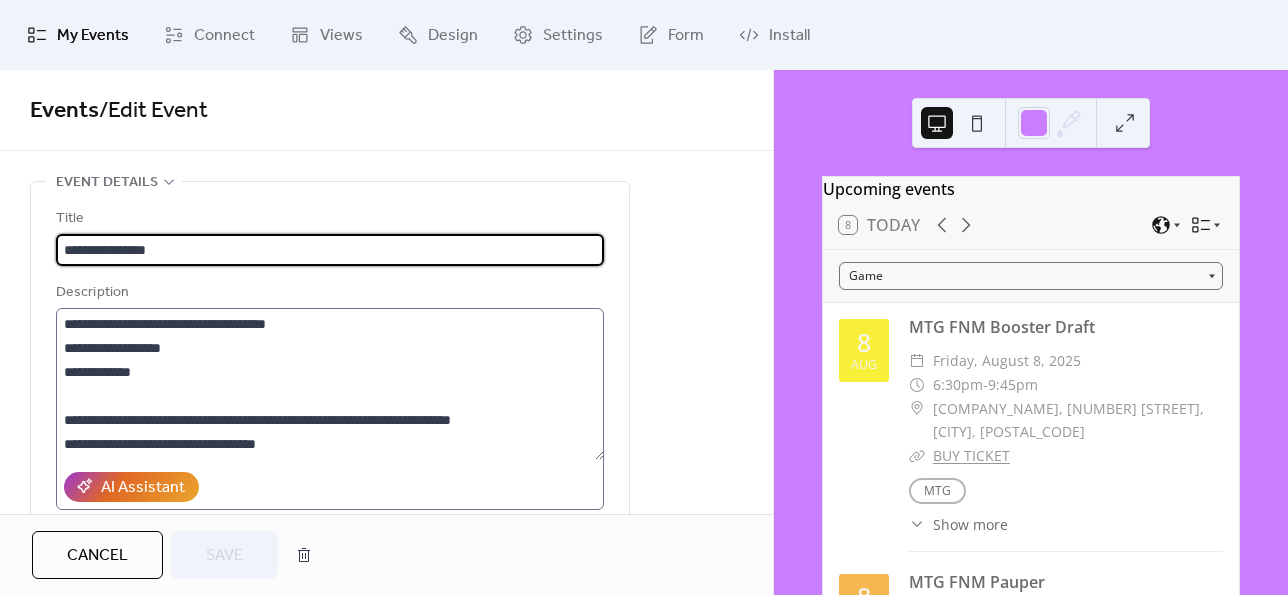 scroll, scrollTop: 192, scrollLeft: 0, axis: vertical 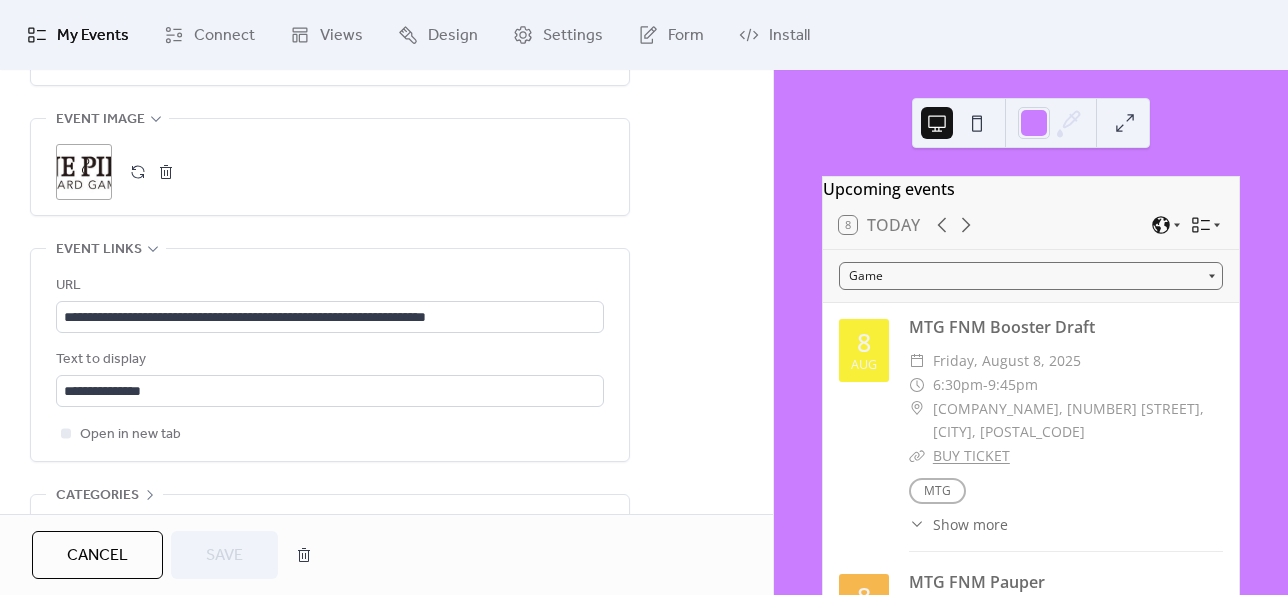 click on "Cancel" at bounding box center [97, 555] 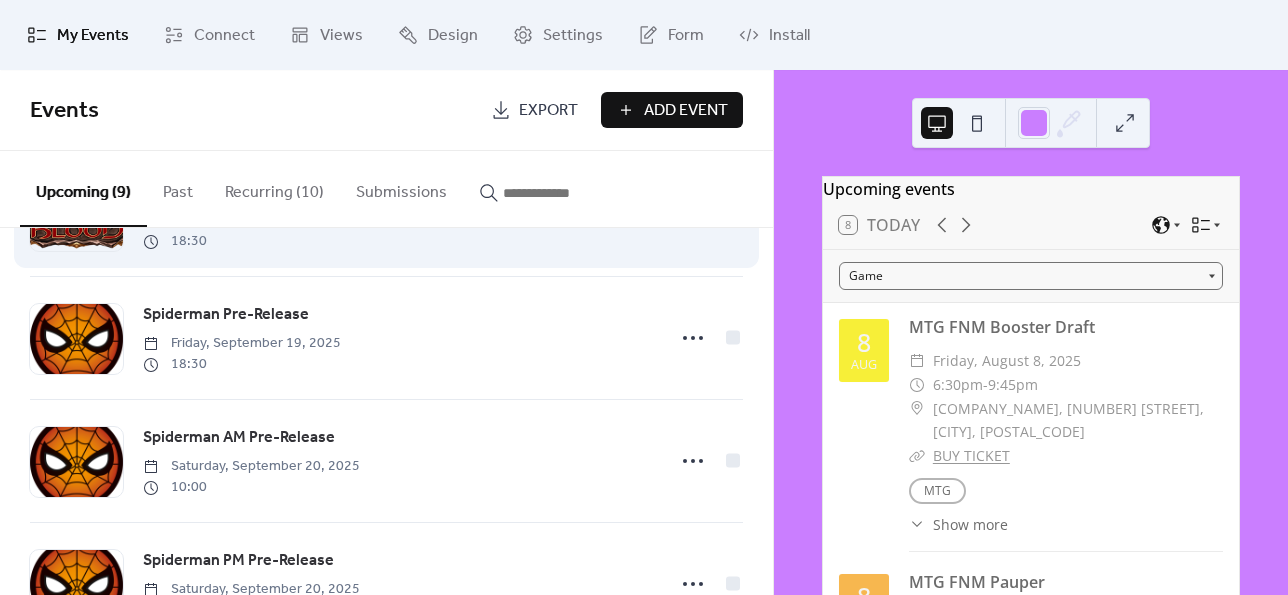 scroll, scrollTop: 228, scrollLeft: 0, axis: vertical 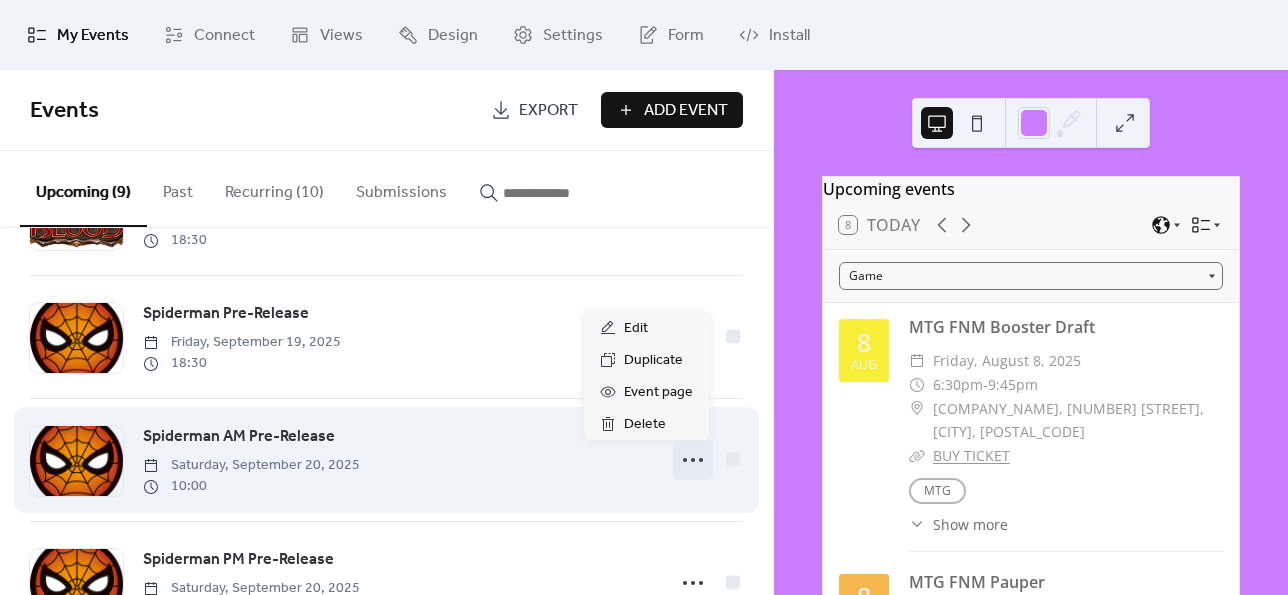 click 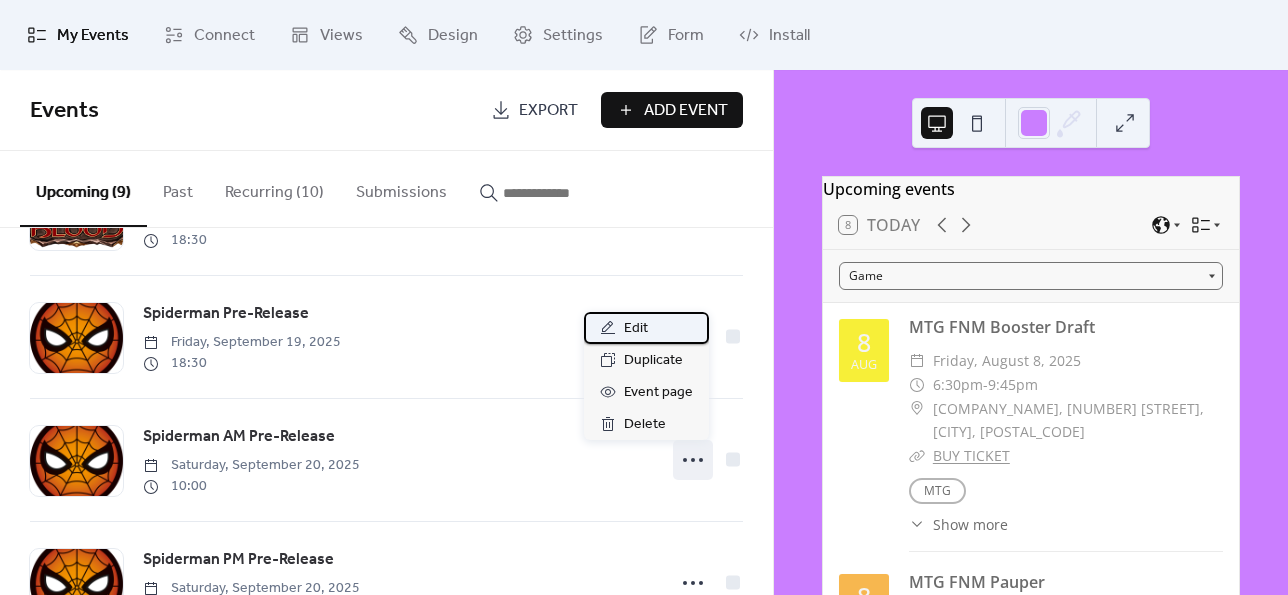 click on "Edit" at bounding box center (636, 329) 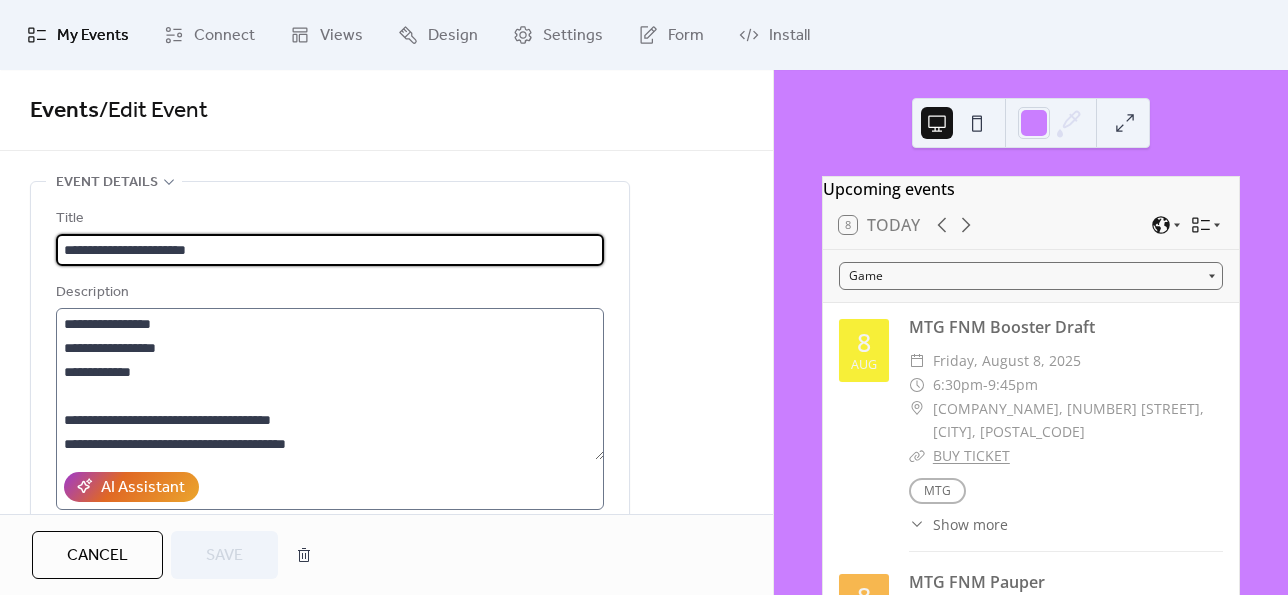 scroll, scrollTop: 192, scrollLeft: 0, axis: vertical 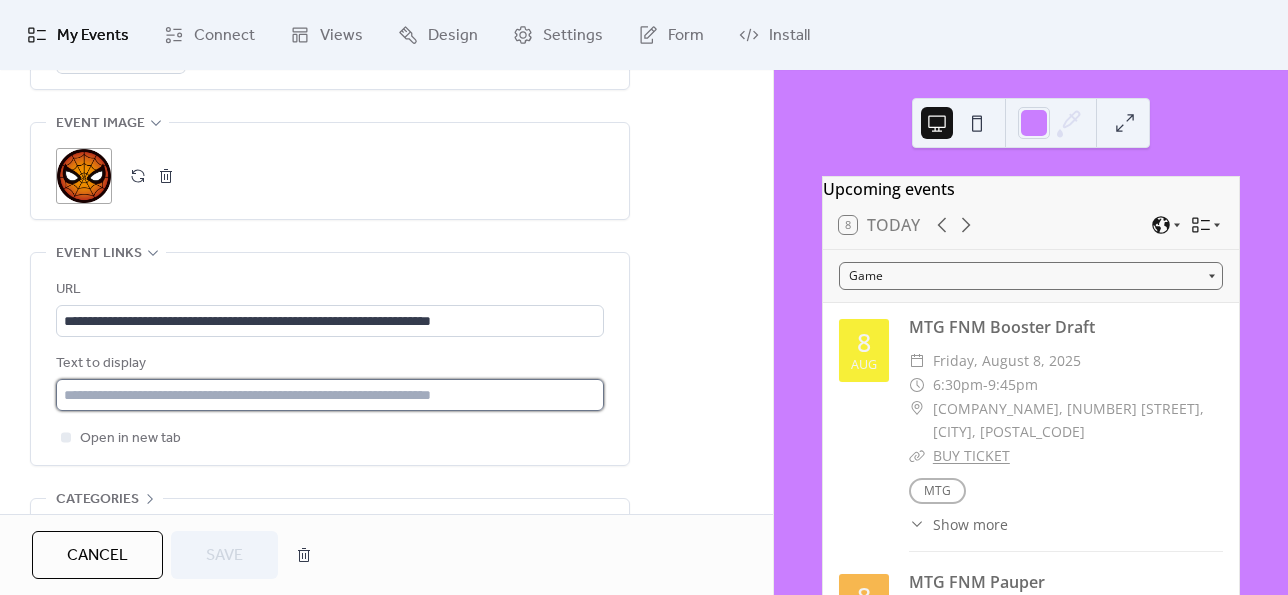 paste on "**********" 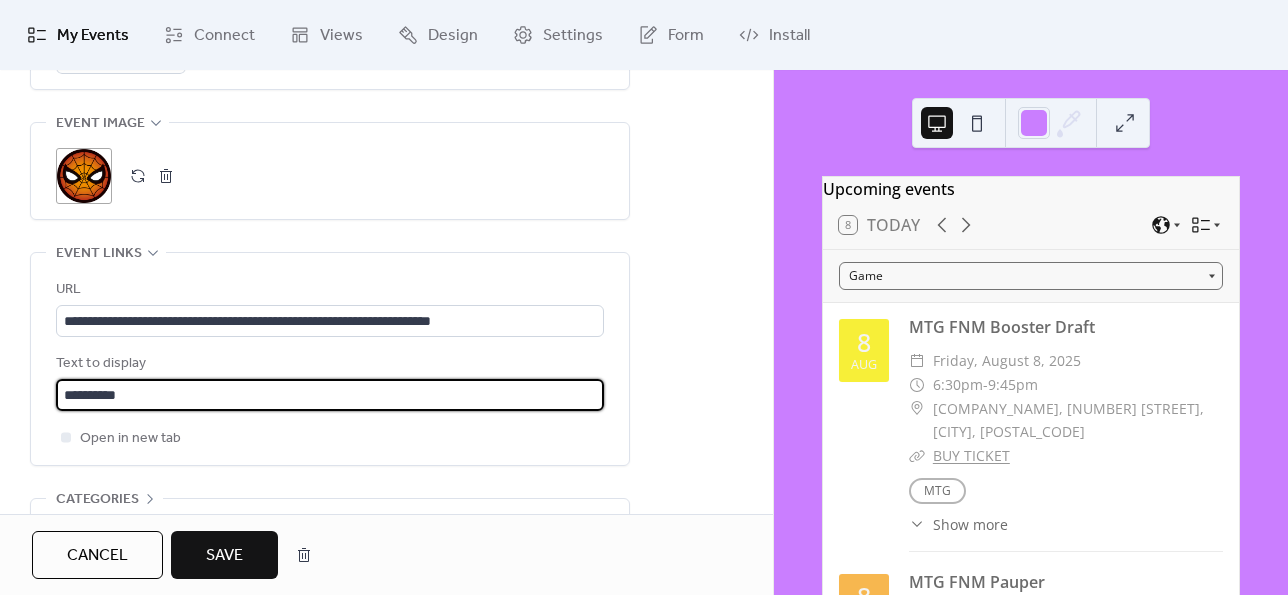 click on "**********" at bounding box center [330, 395] 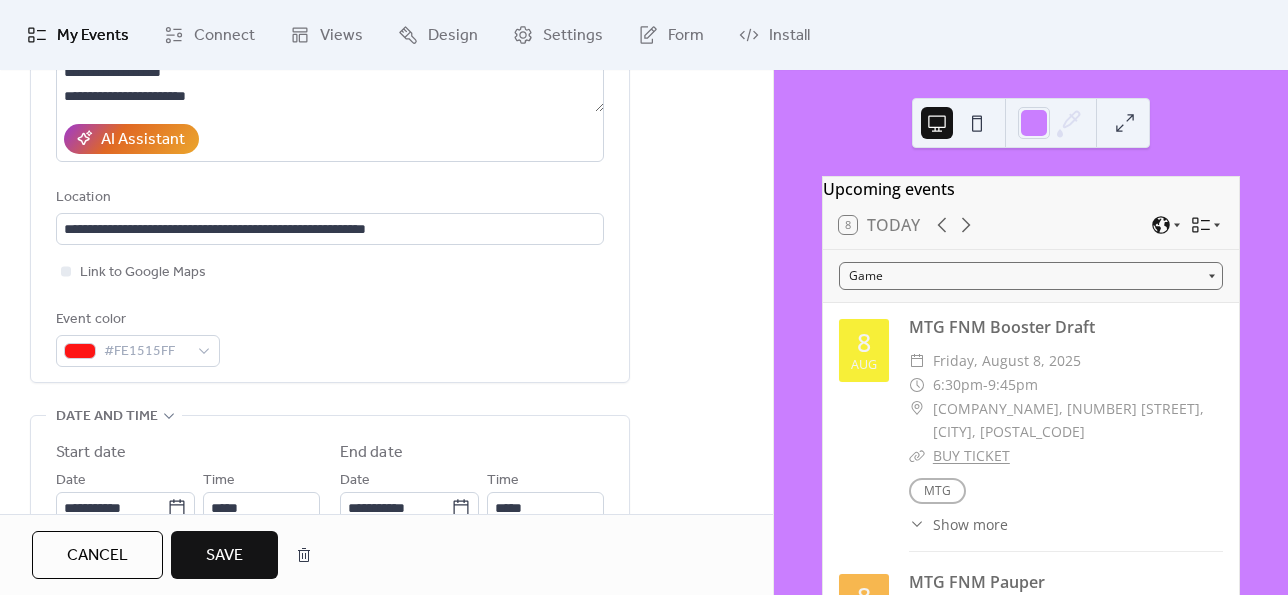 scroll, scrollTop: 348, scrollLeft: 0, axis: vertical 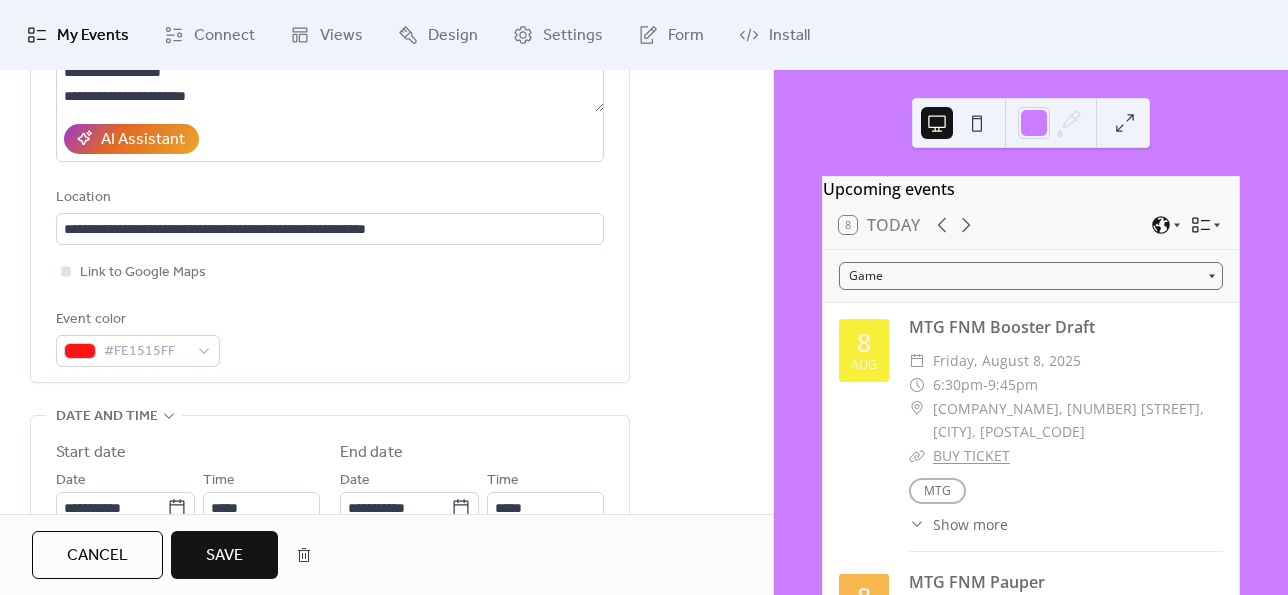 type on "**********" 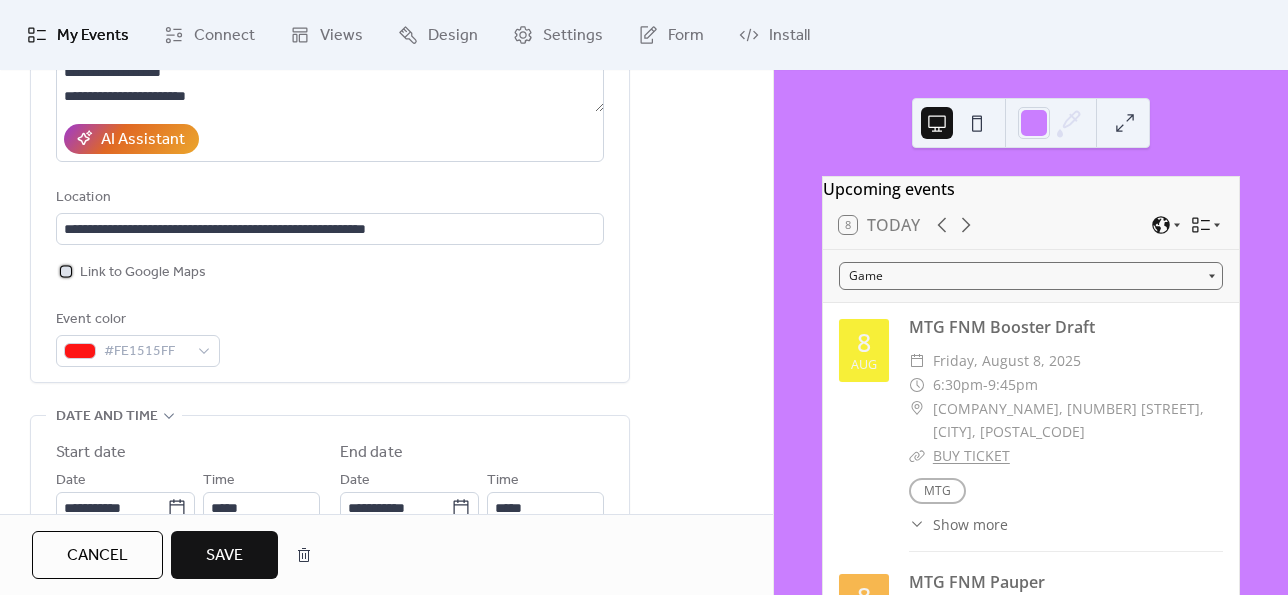 click on "Link to Google Maps" at bounding box center [143, 273] 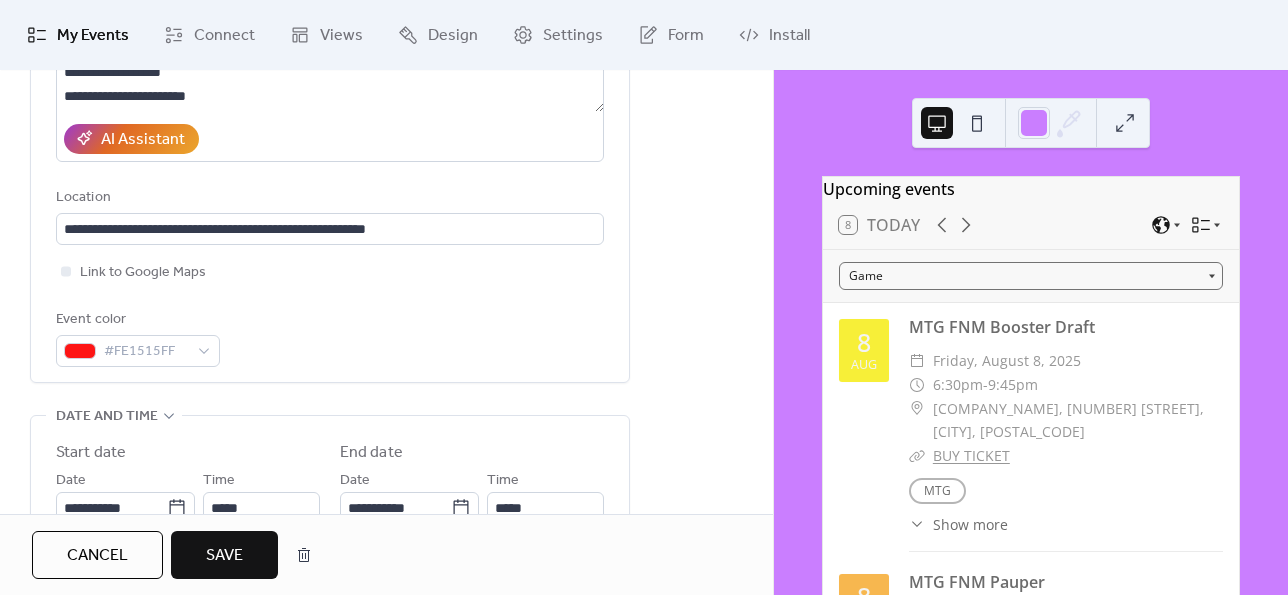 click on "Save" at bounding box center [224, 556] 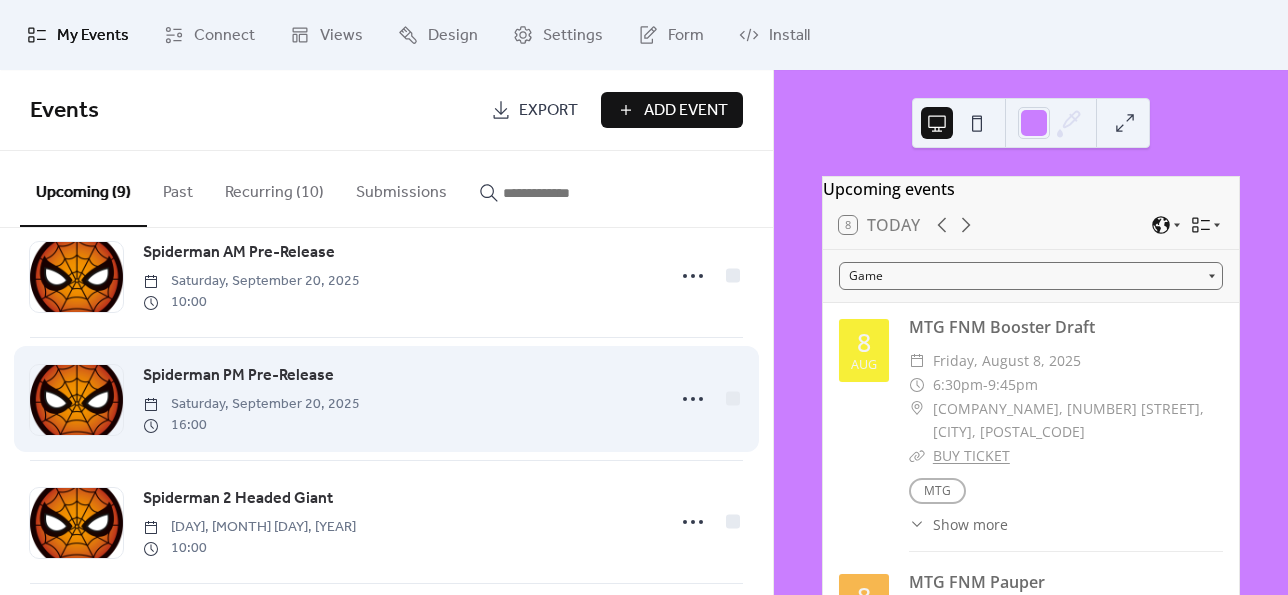 scroll, scrollTop: 343, scrollLeft: 0, axis: vertical 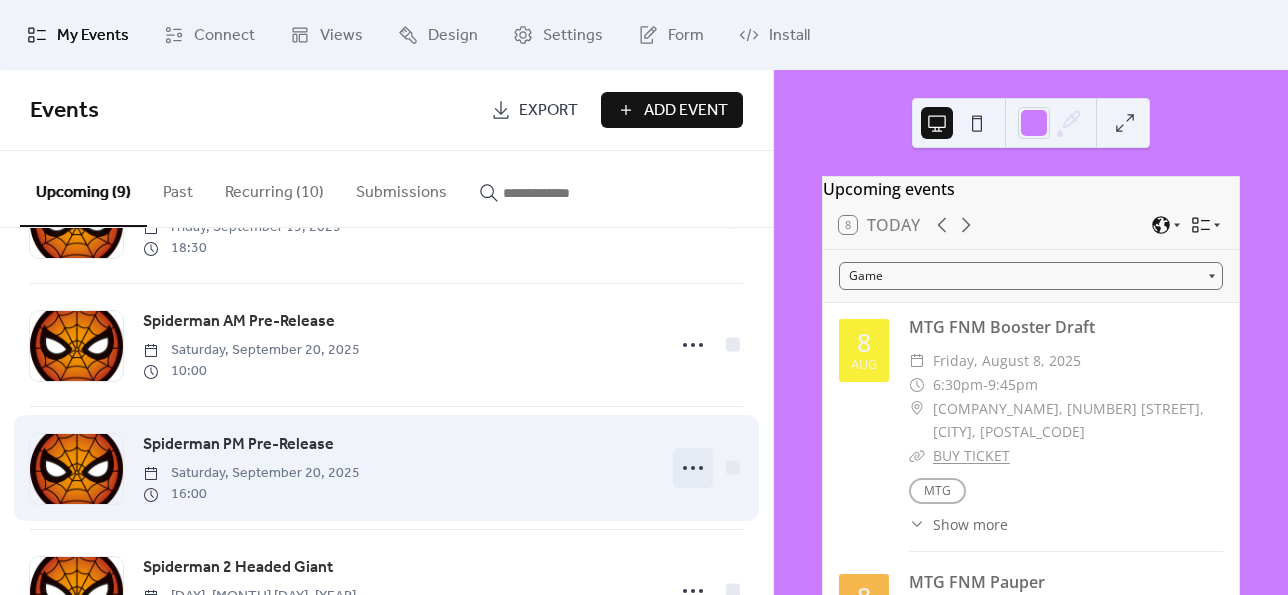click 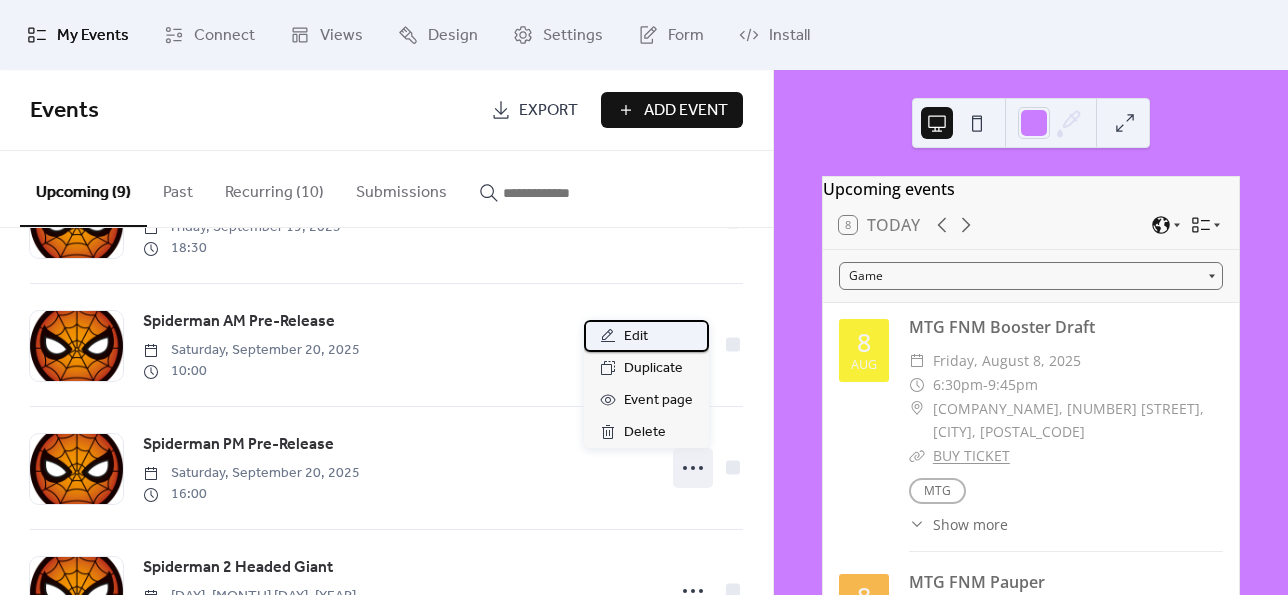 click on "Edit" at bounding box center [636, 337] 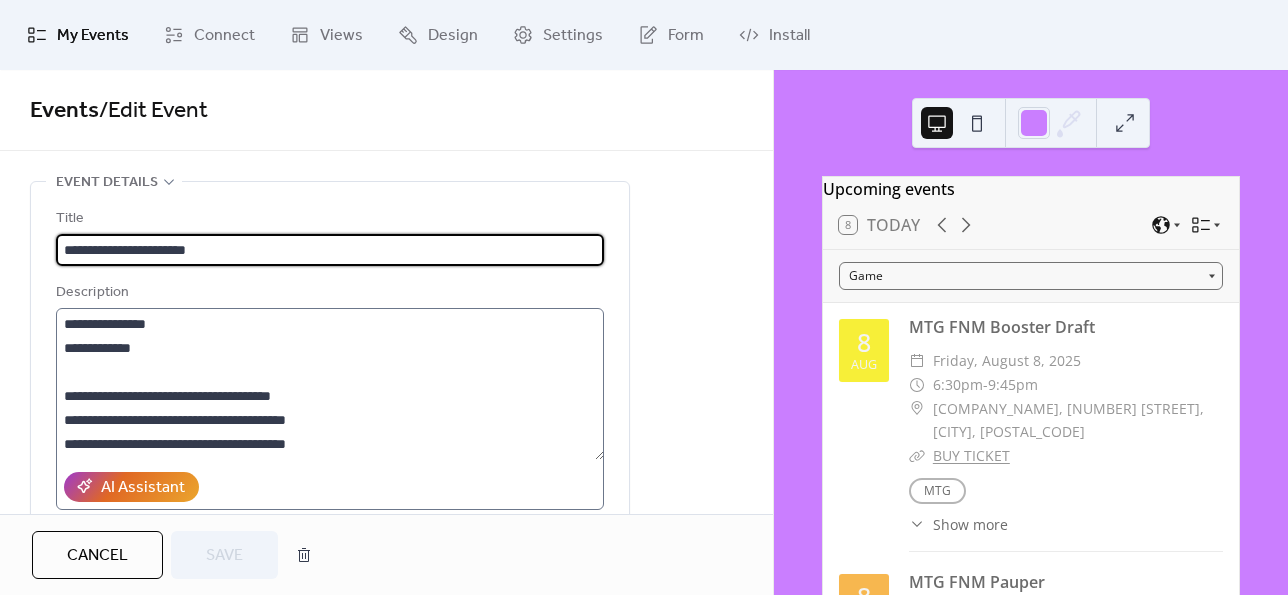 scroll, scrollTop: 168, scrollLeft: 0, axis: vertical 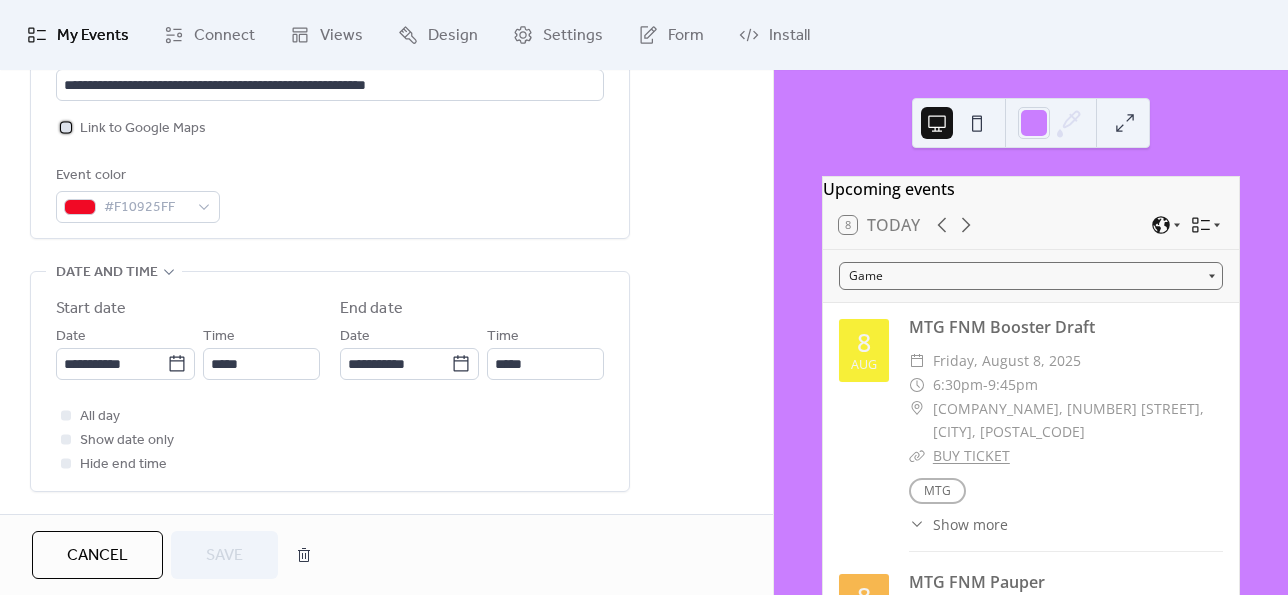 click on "Link to Google Maps" at bounding box center [143, 129] 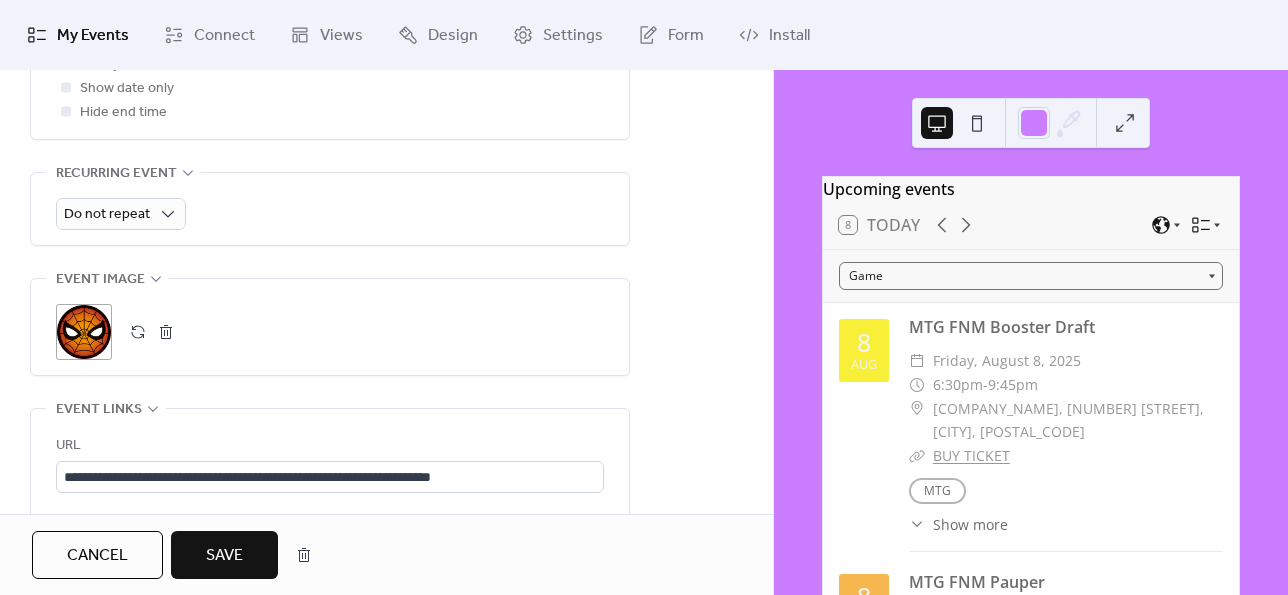 scroll, scrollTop: 1104, scrollLeft: 0, axis: vertical 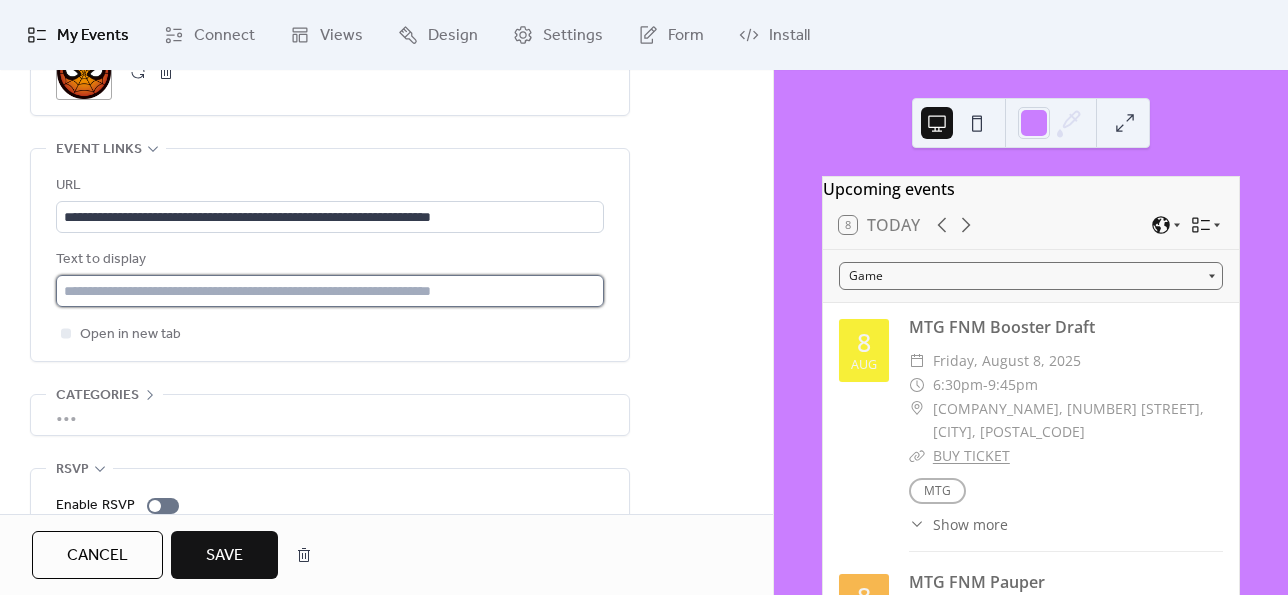 paste on "**********" 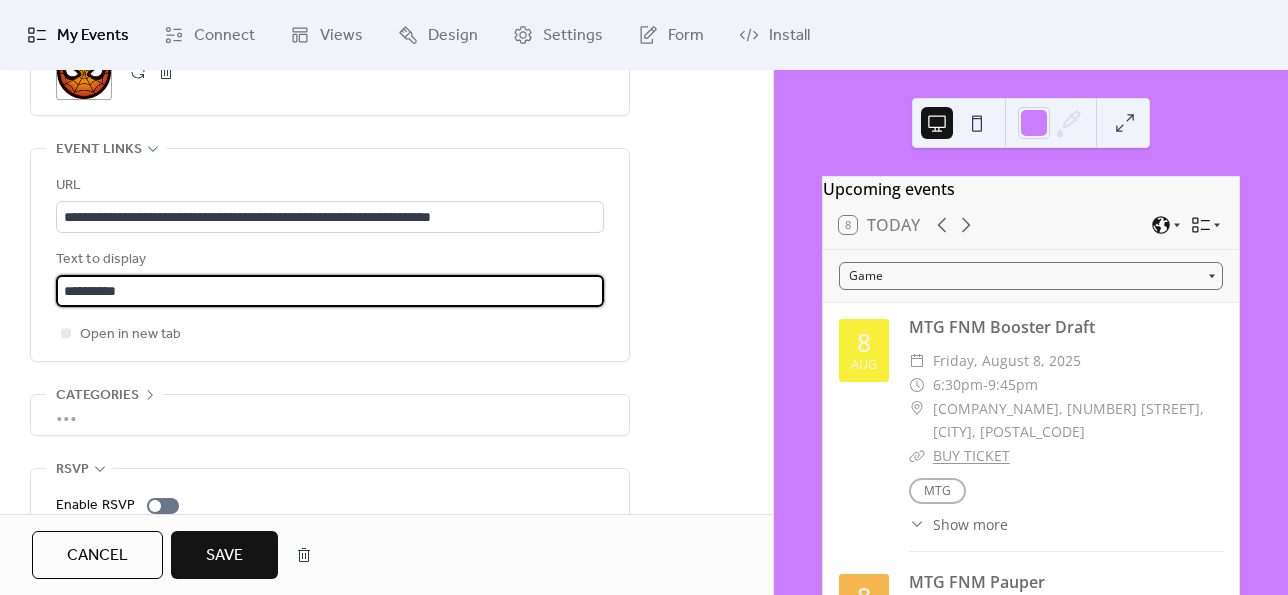 click on "**********" at bounding box center [330, 291] 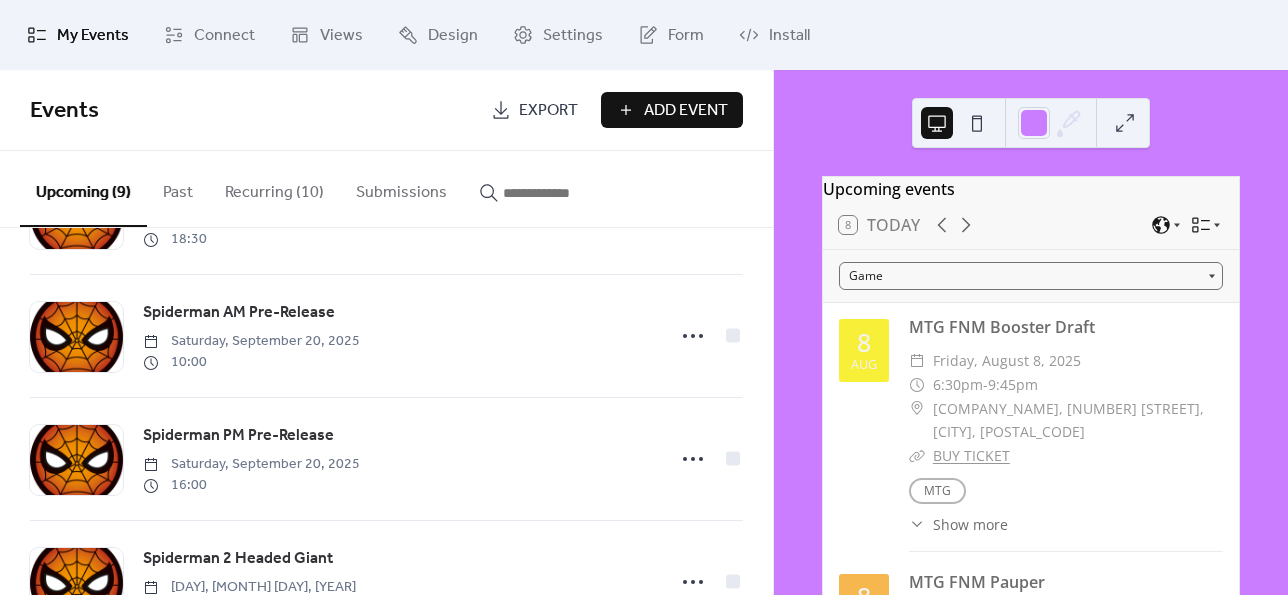 scroll, scrollTop: 427, scrollLeft: 0, axis: vertical 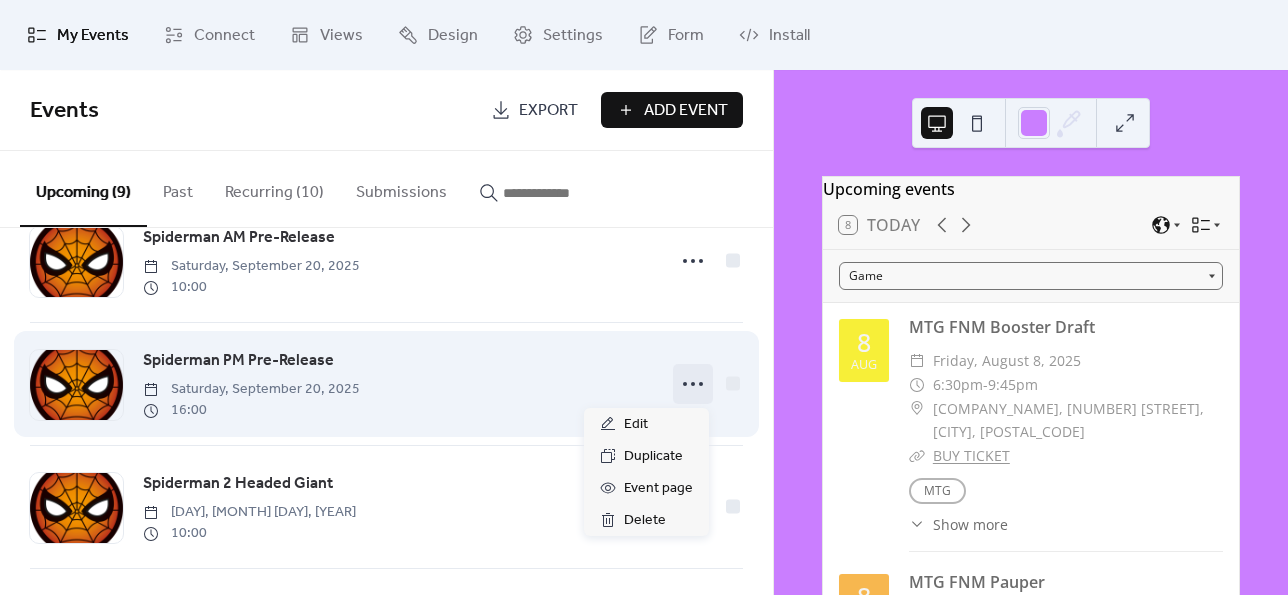 click 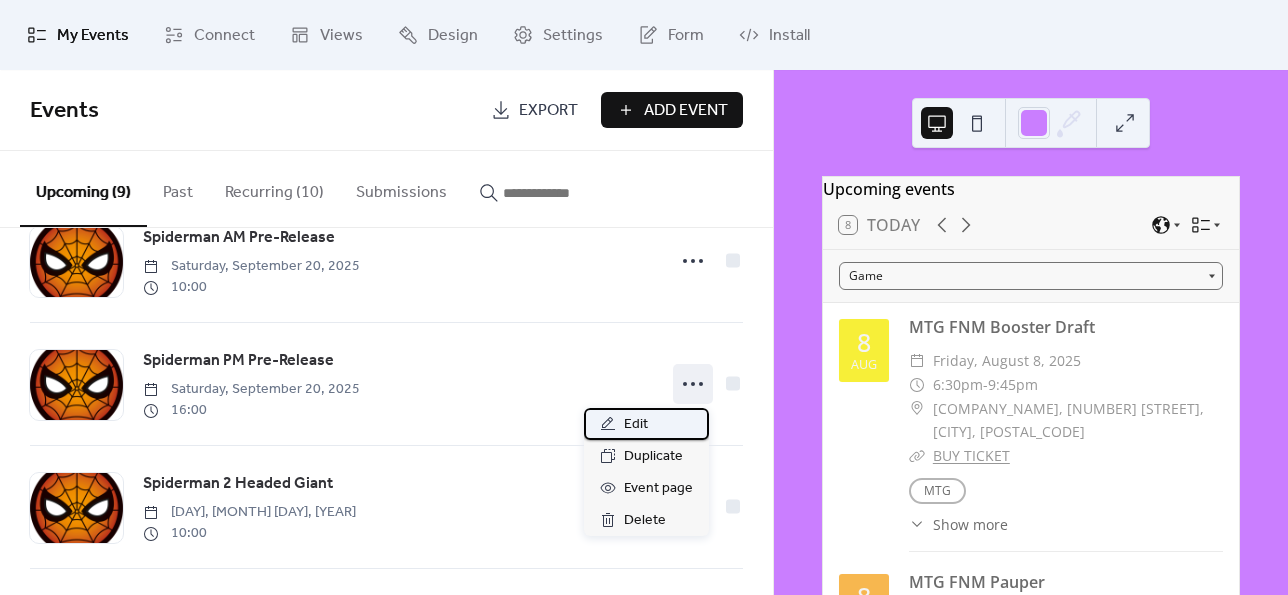 click on "Edit" at bounding box center [636, 425] 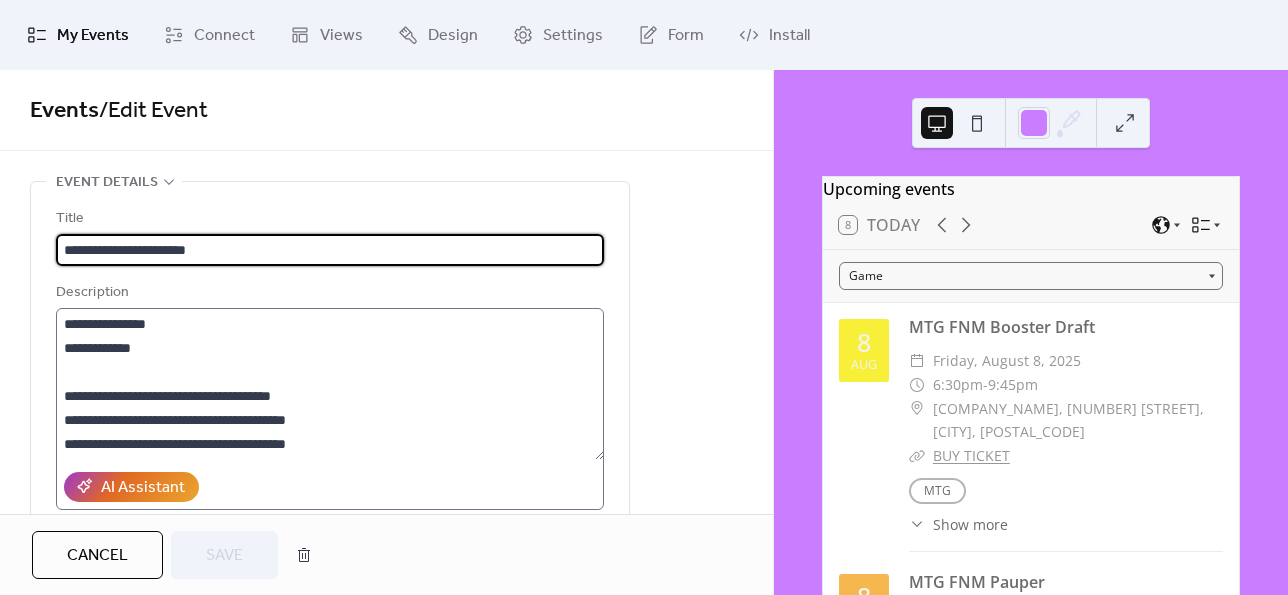scroll, scrollTop: 168, scrollLeft: 0, axis: vertical 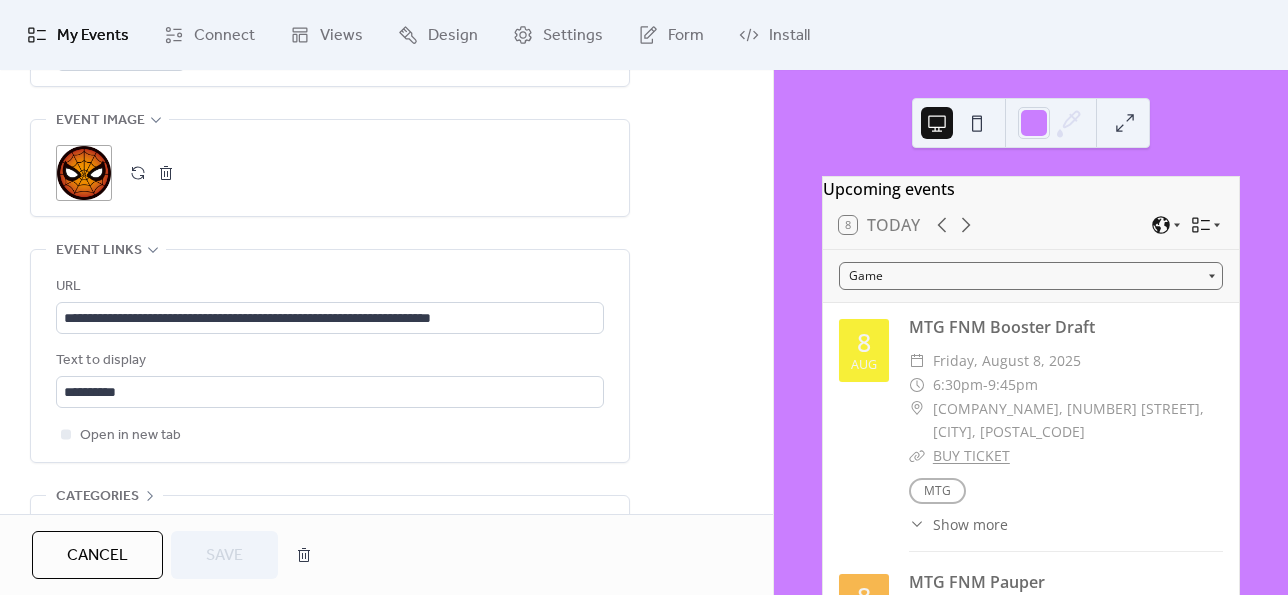 click on "Cancel" at bounding box center (97, 555) 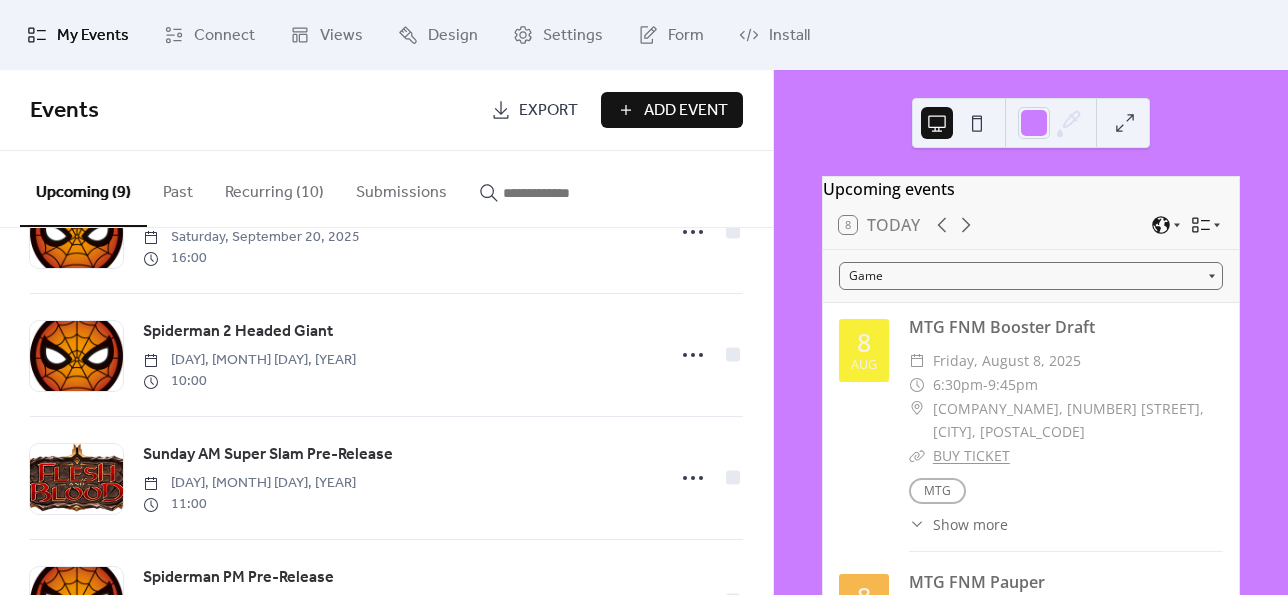scroll, scrollTop: 560, scrollLeft: 0, axis: vertical 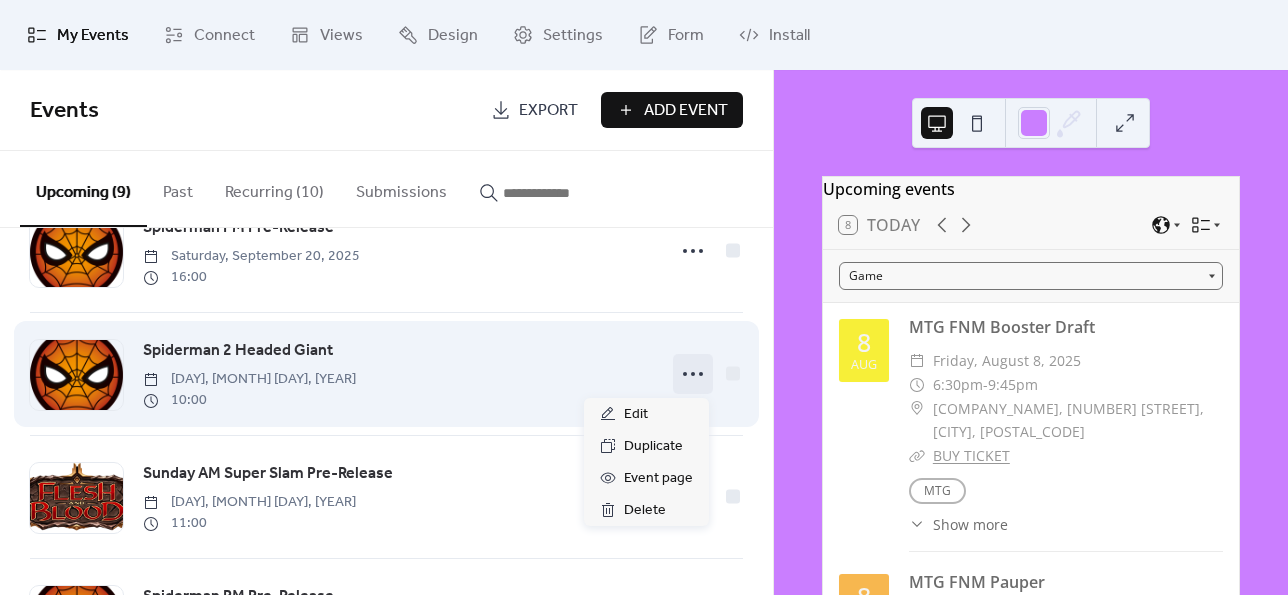 click 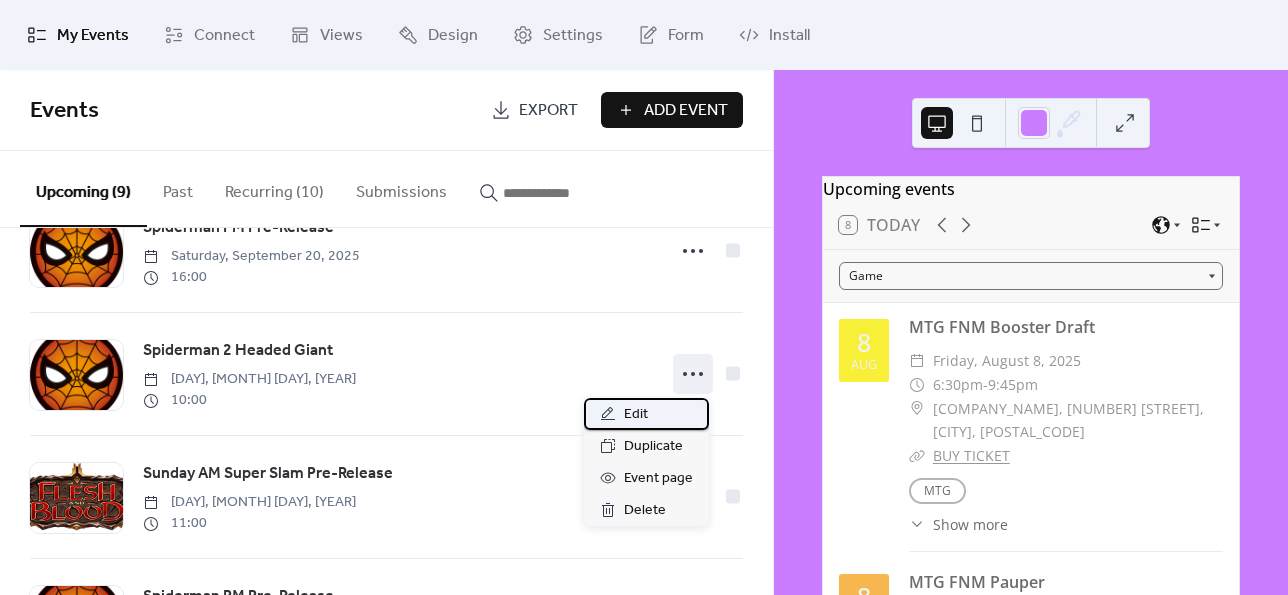 click on "Edit" at bounding box center (646, 414) 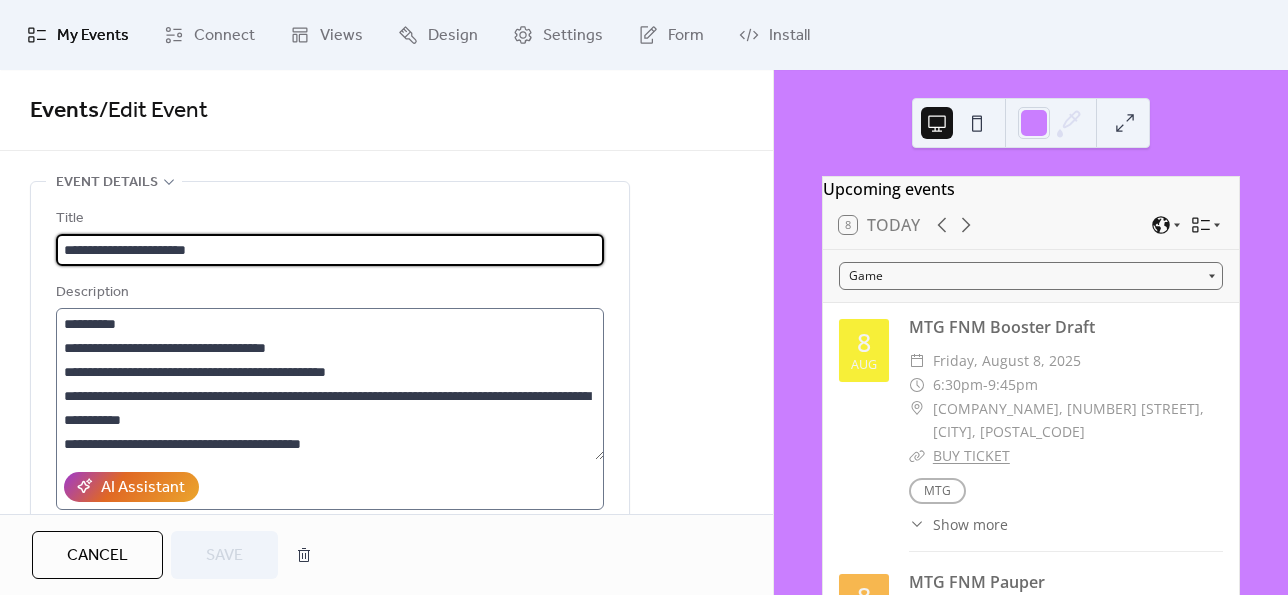 scroll, scrollTop: 192, scrollLeft: 0, axis: vertical 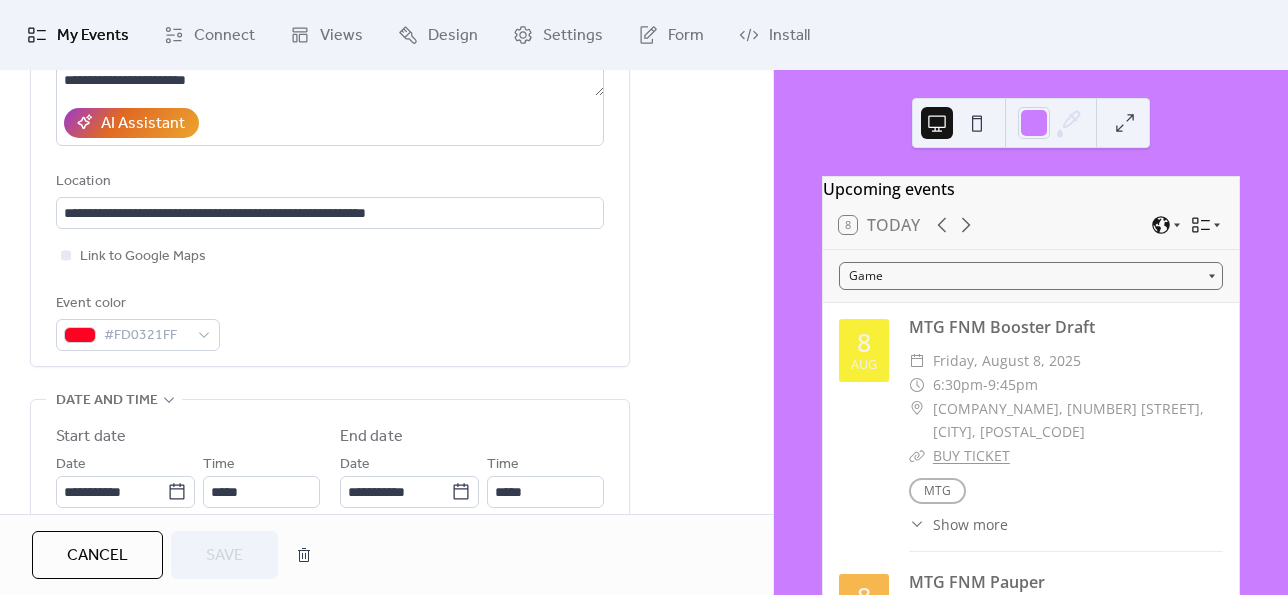 click on "**********" at bounding box center [330, 97] 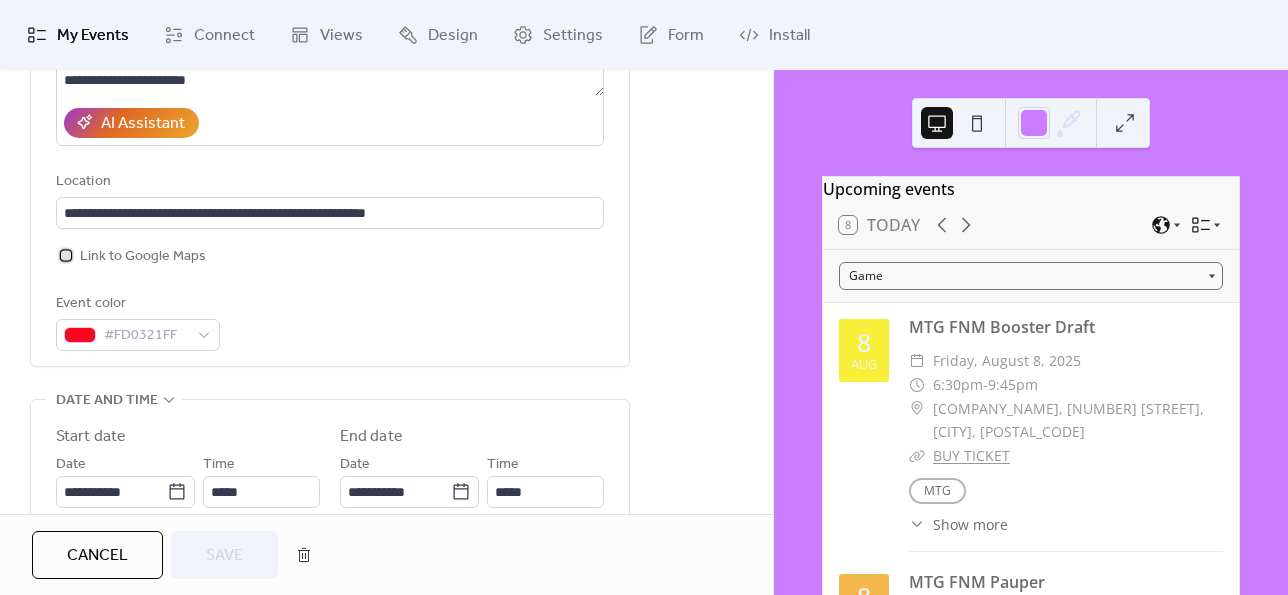 click on "Link to Google Maps" at bounding box center (143, 257) 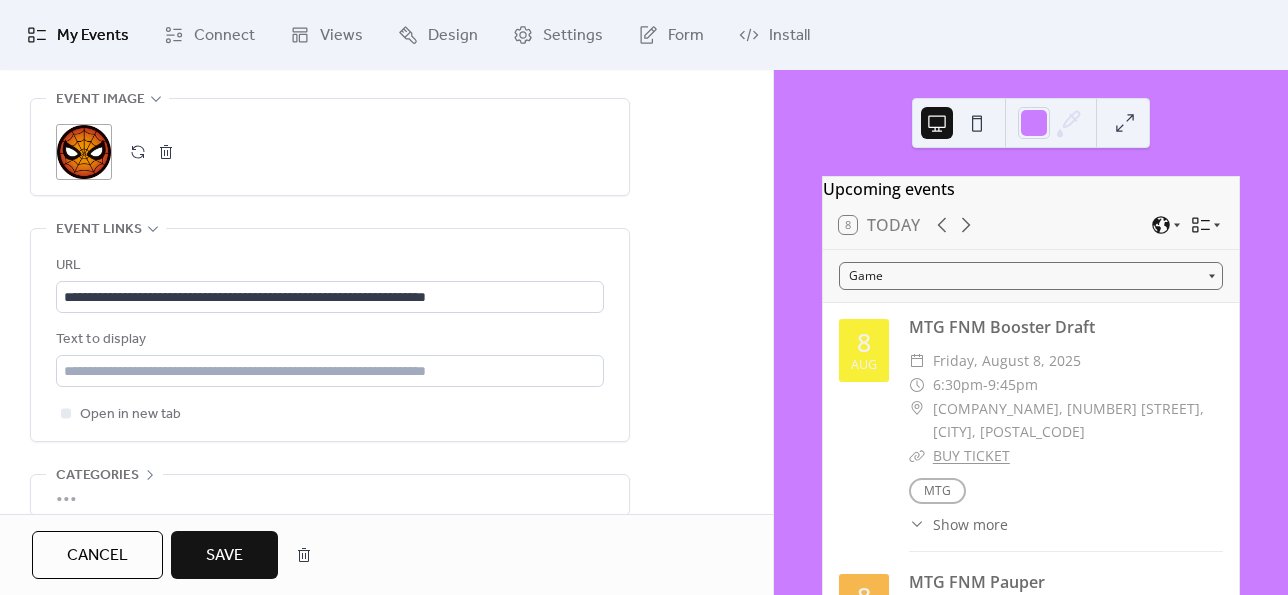 scroll, scrollTop: 1026, scrollLeft: 0, axis: vertical 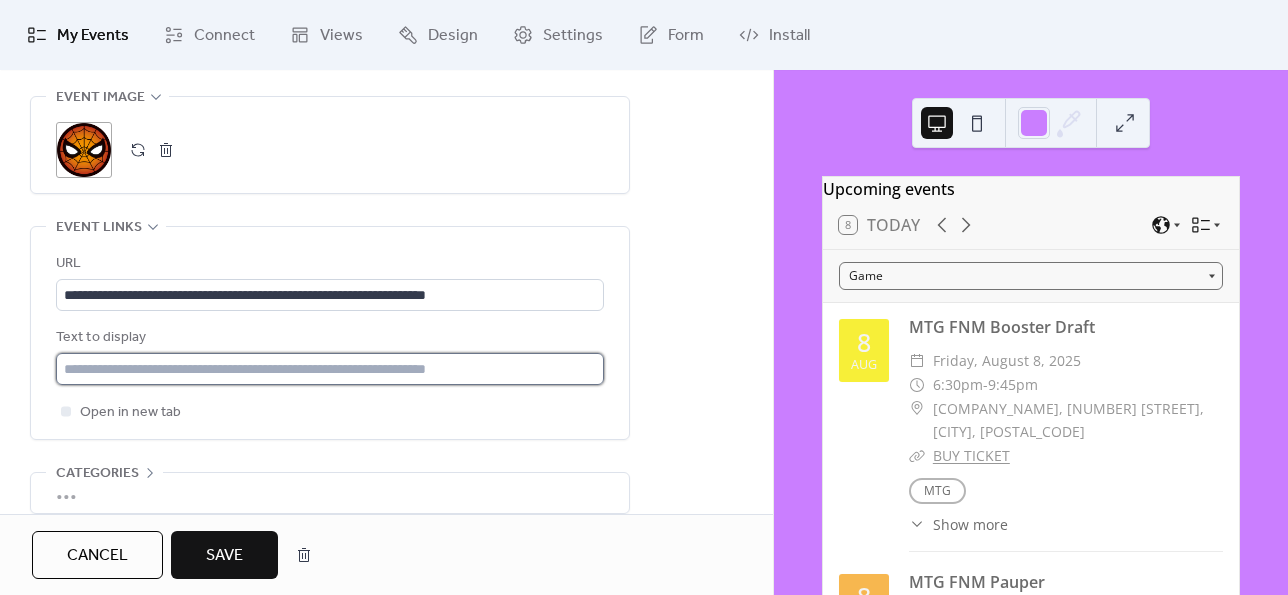 paste on "**********" 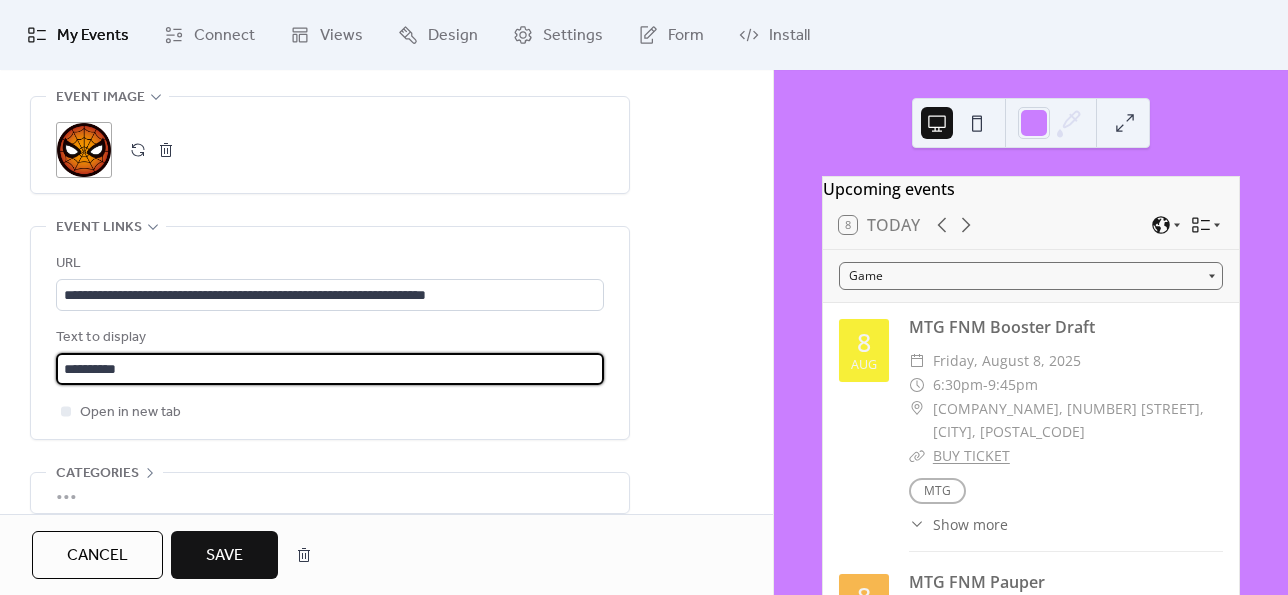 type on "**********" 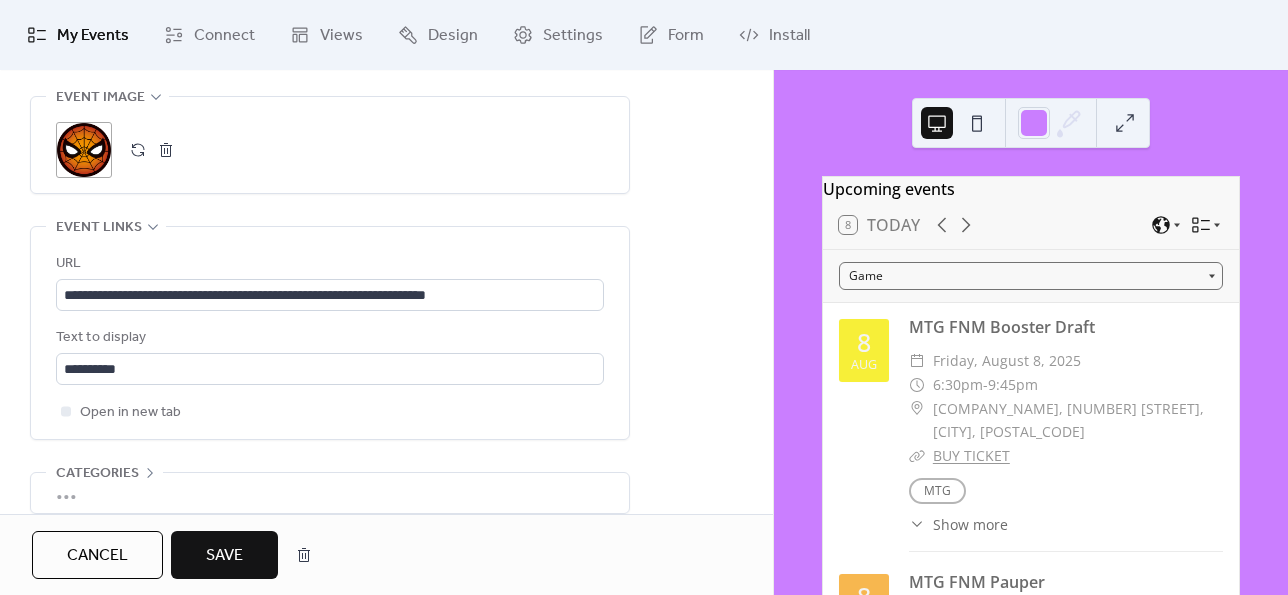 click on "Save" at bounding box center [224, 555] 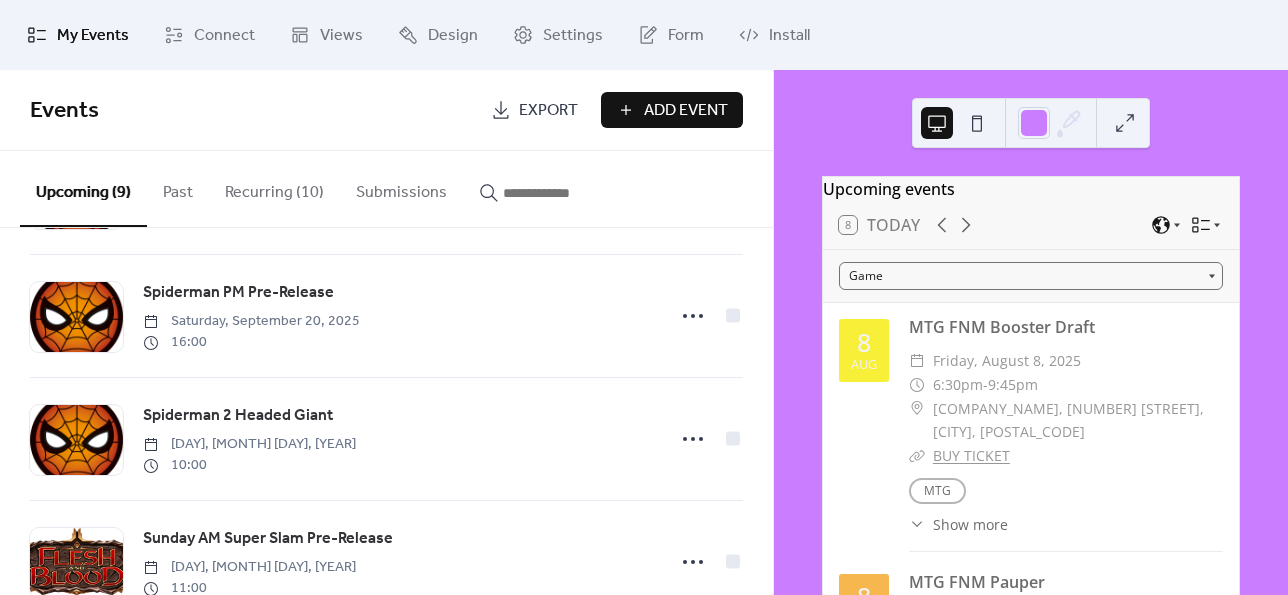 scroll, scrollTop: 800, scrollLeft: 0, axis: vertical 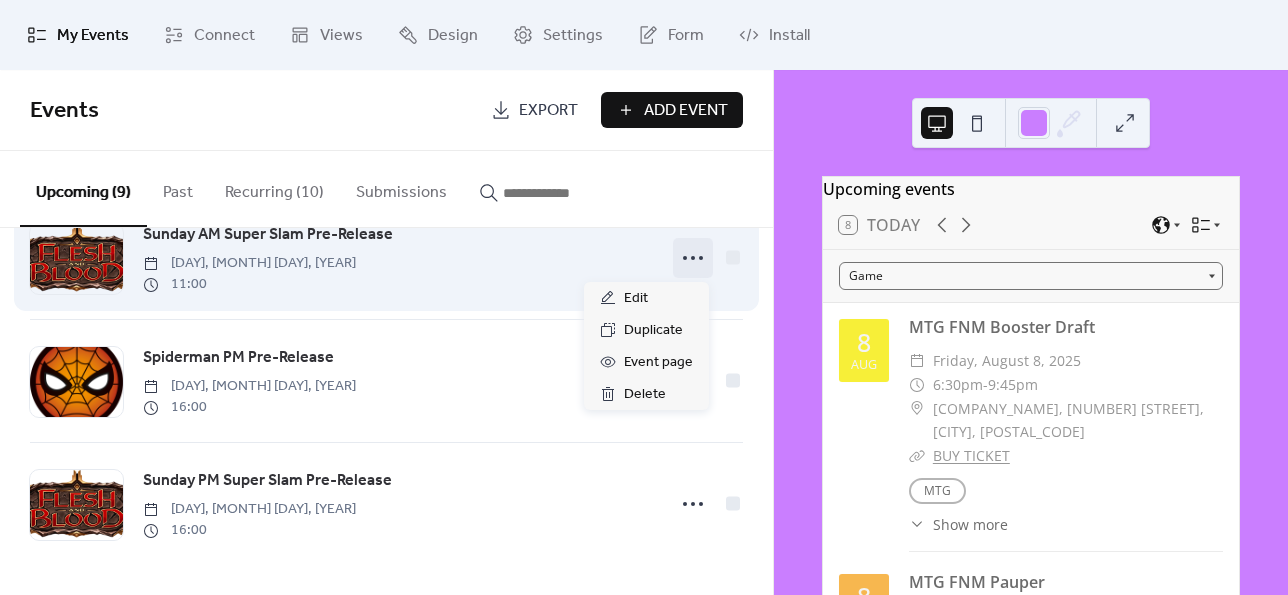 click 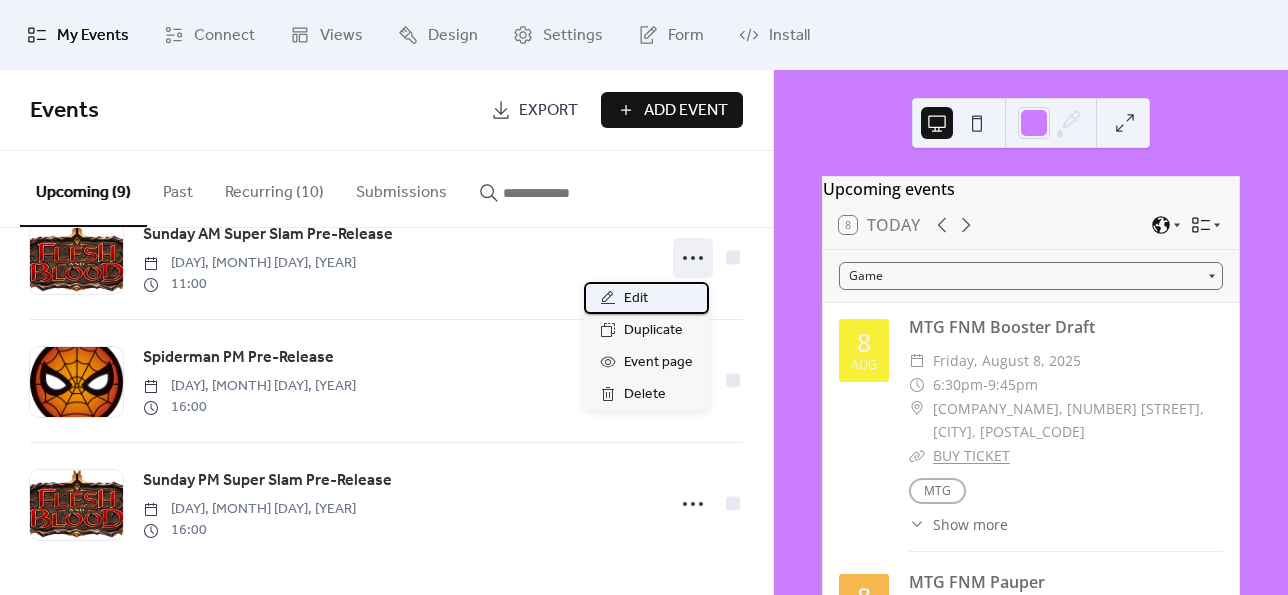 click on "Edit" at bounding box center (646, 298) 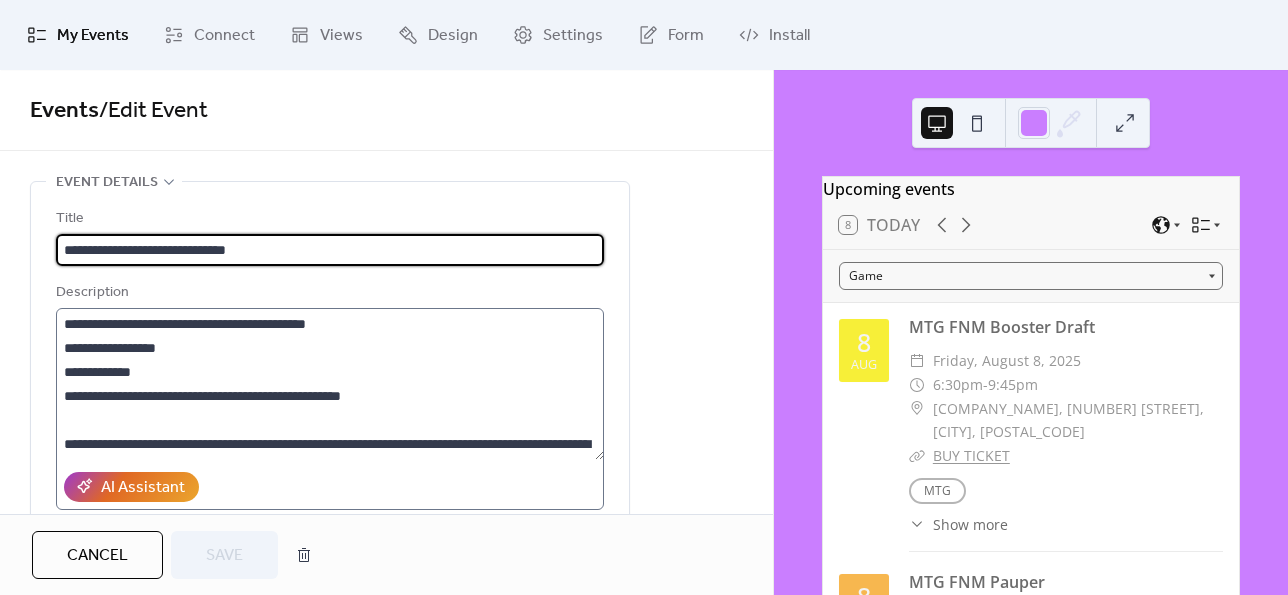 scroll, scrollTop: 264, scrollLeft: 0, axis: vertical 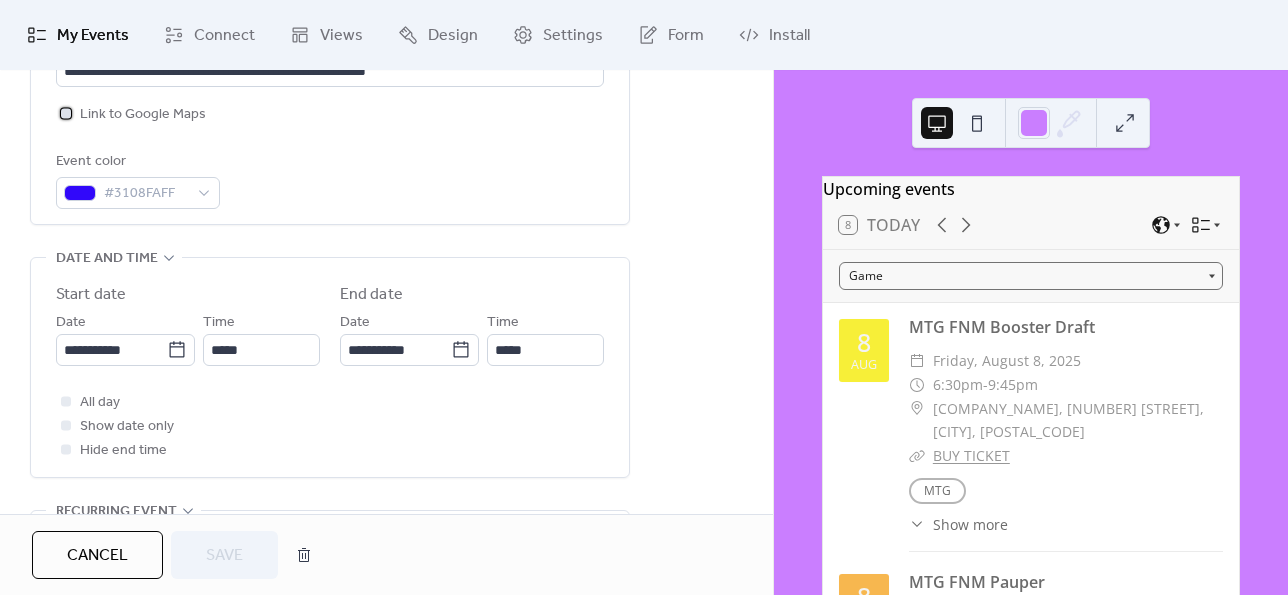 click on "Link to Google Maps" at bounding box center (143, 115) 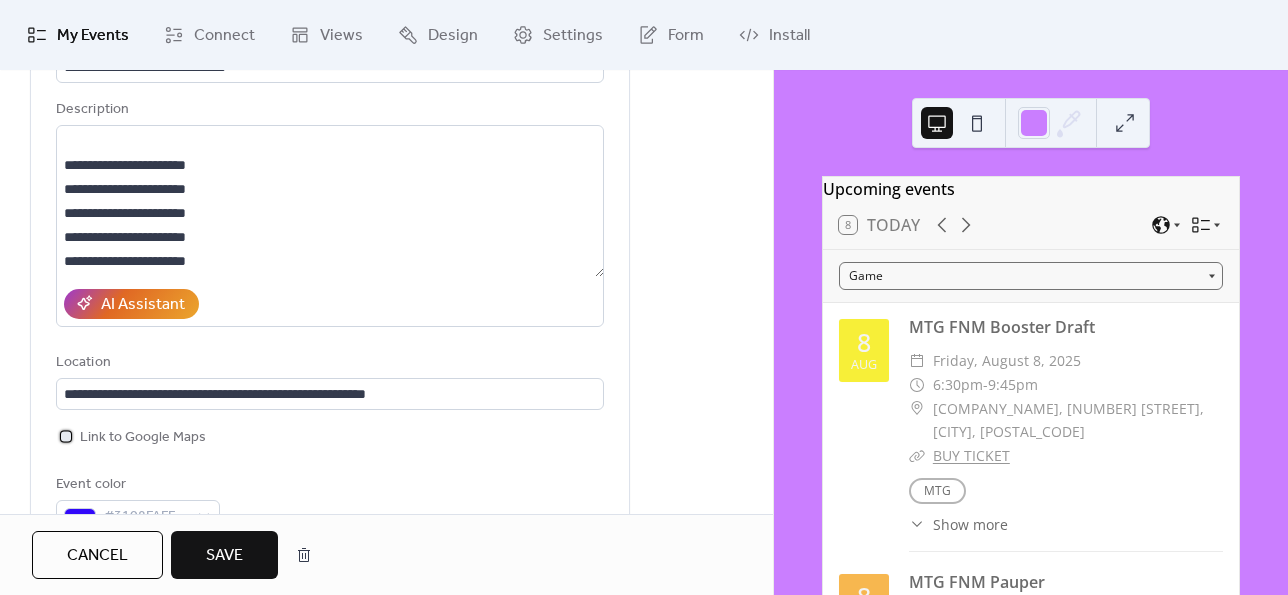 scroll, scrollTop: 0, scrollLeft: 0, axis: both 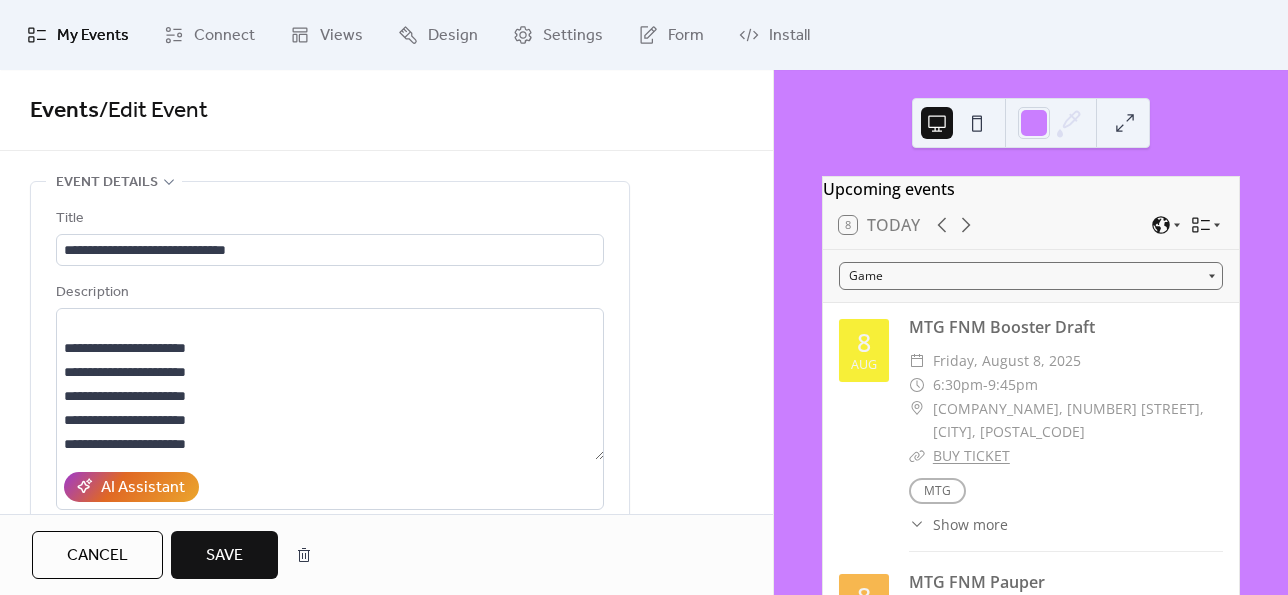 click on "Save" at bounding box center [224, 555] 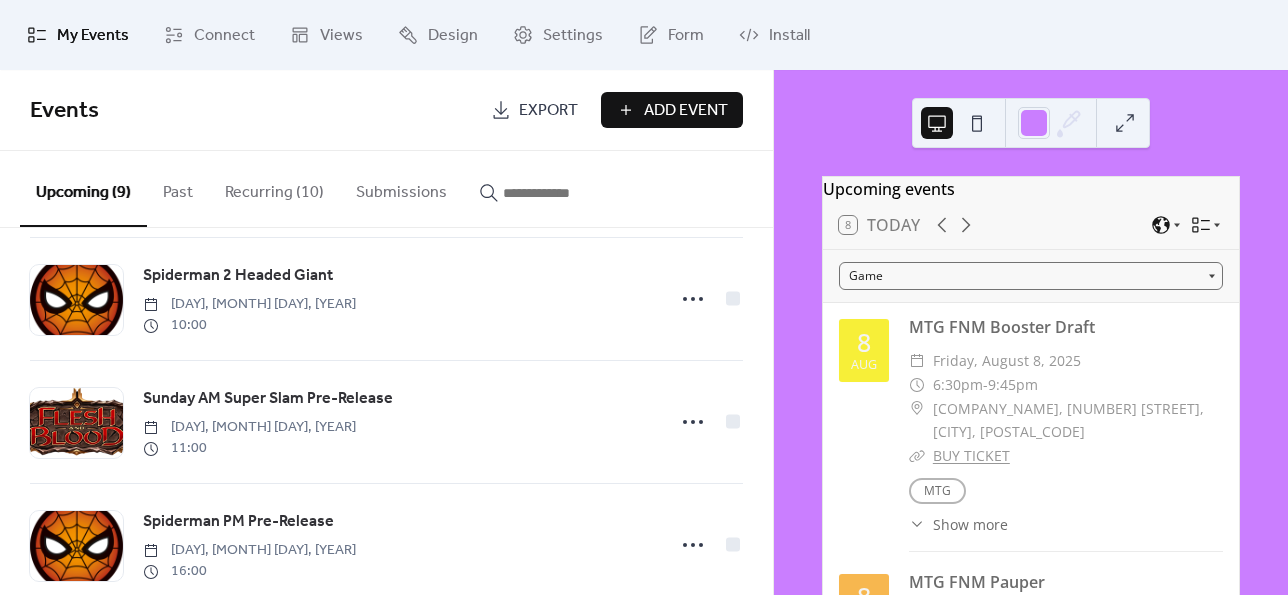 scroll, scrollTop: 800, scrollLeft: 0, axis: vertical 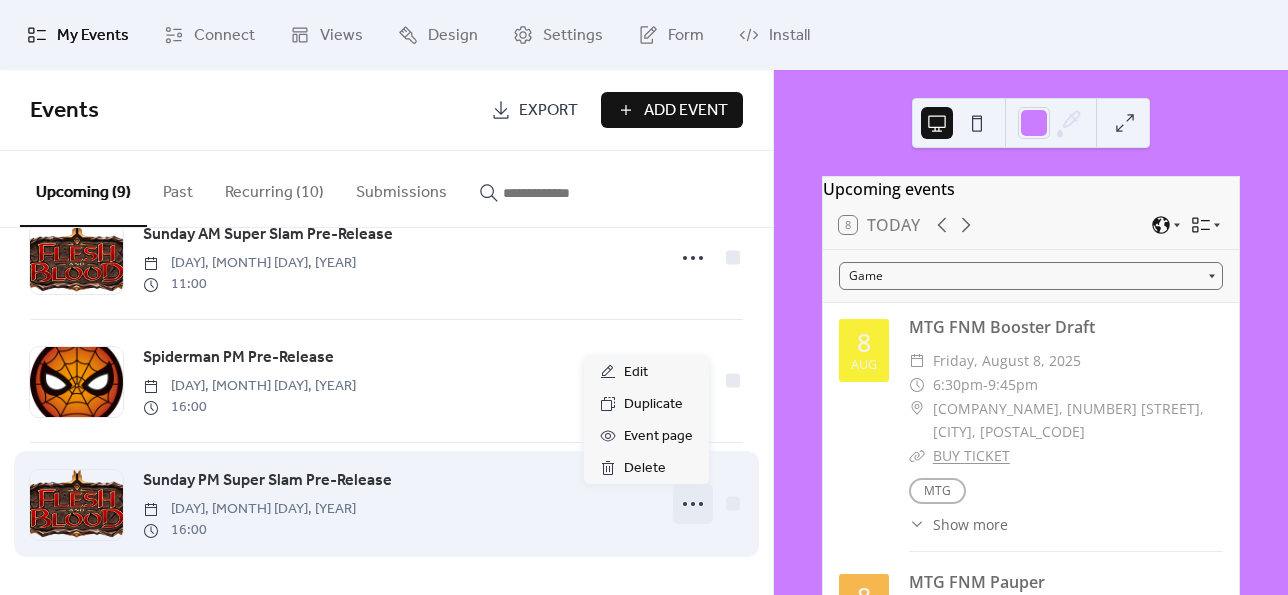 click 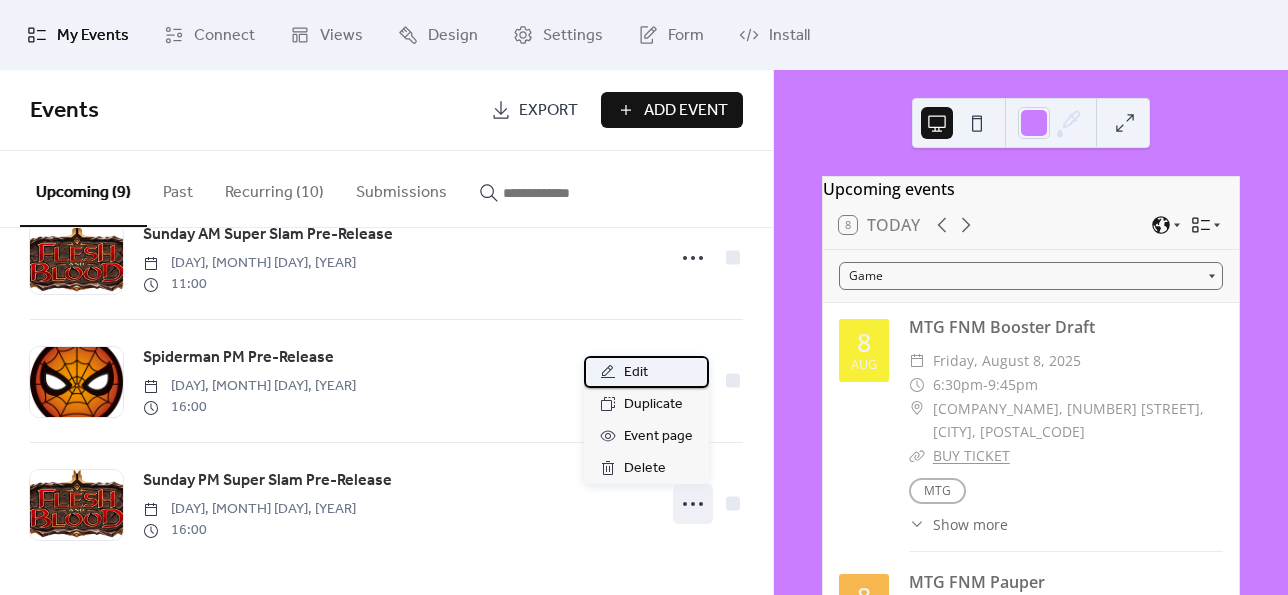 click on "Edit" at bounding box center [646, 372] 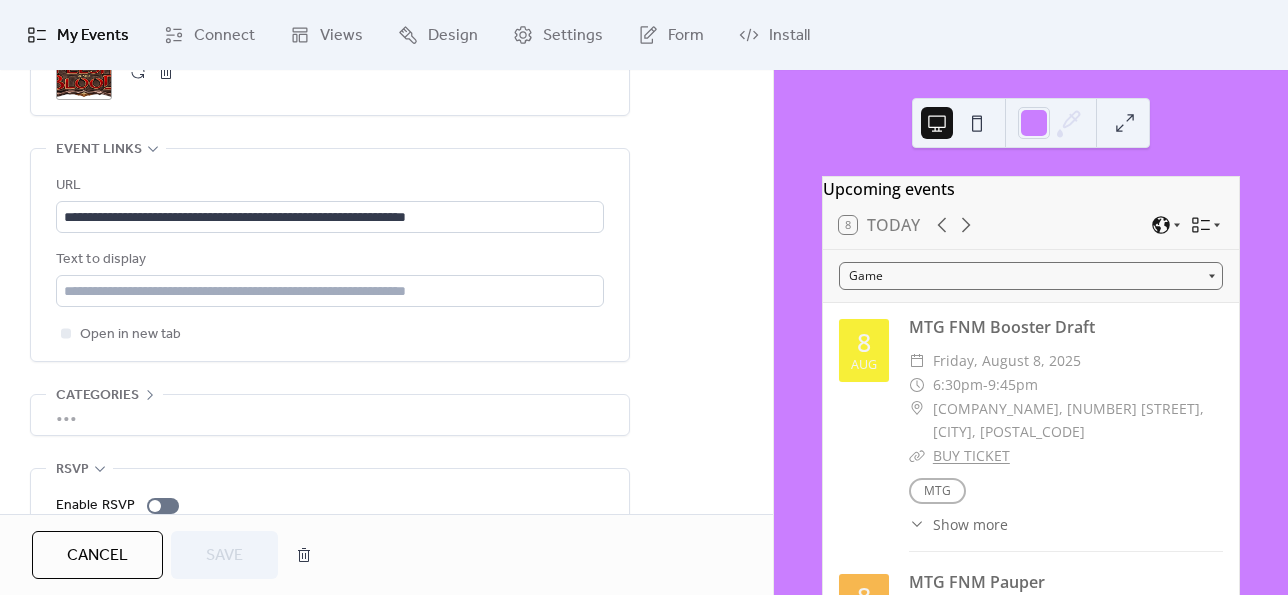 scroll, scrollTop: 1188, scrollLeft: 0, axis: vertical 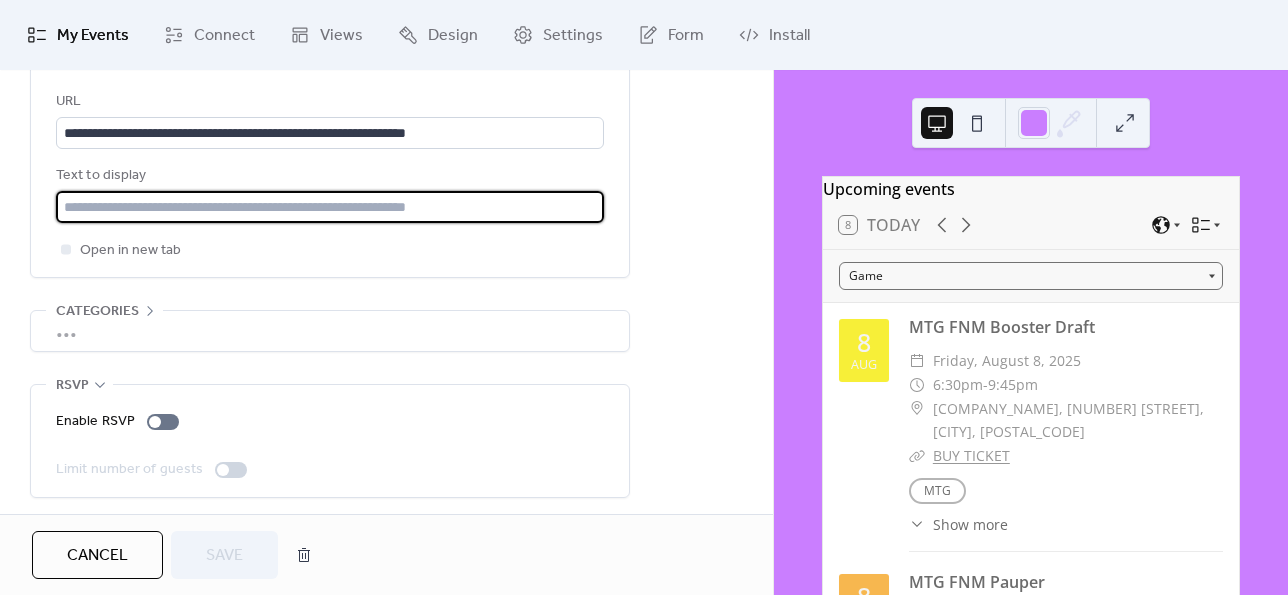 paste on "**********" 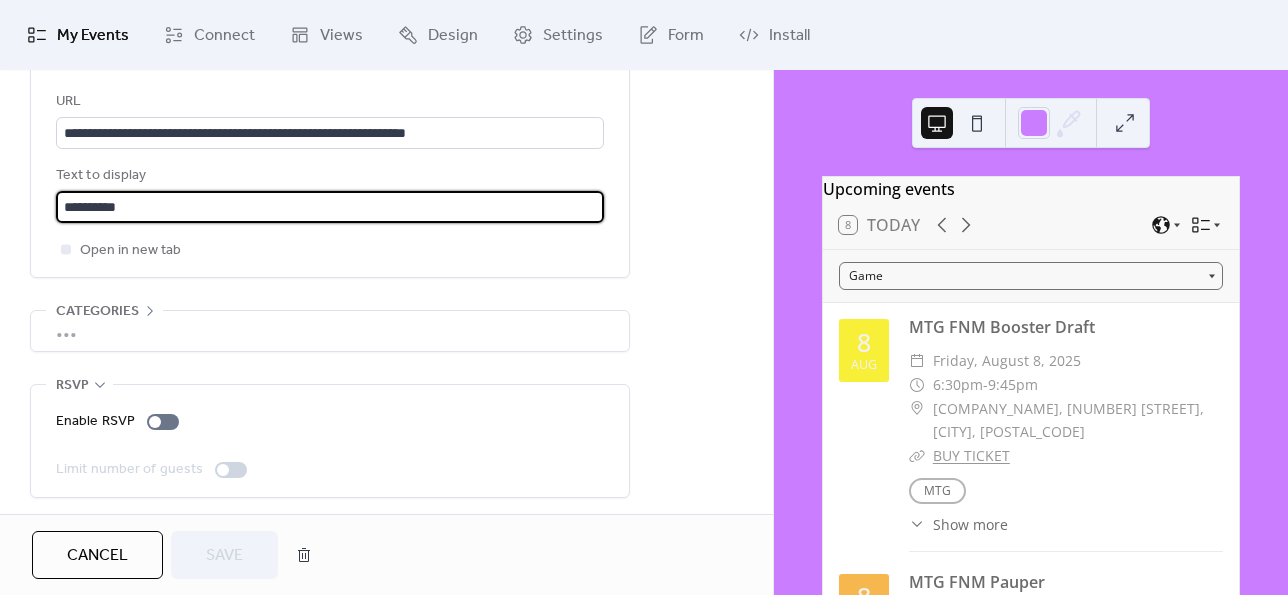 click on "**********" at bounding box center (330, 207) 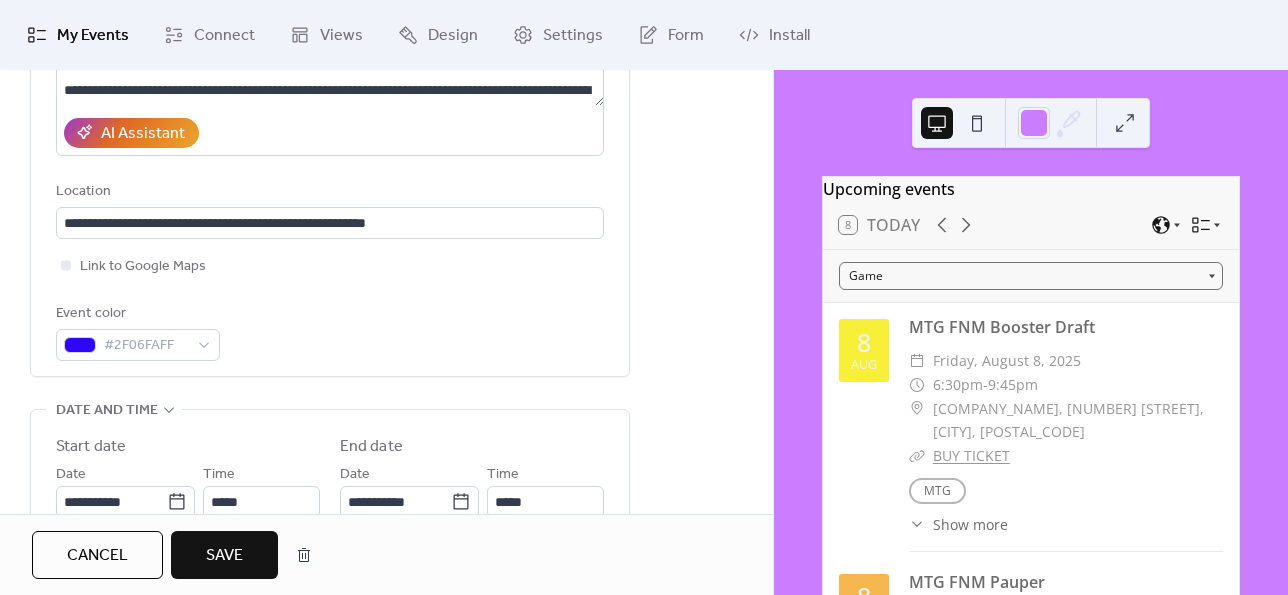 scroll, scrollTop: 351, scrollLeft: 0, axis: vertical 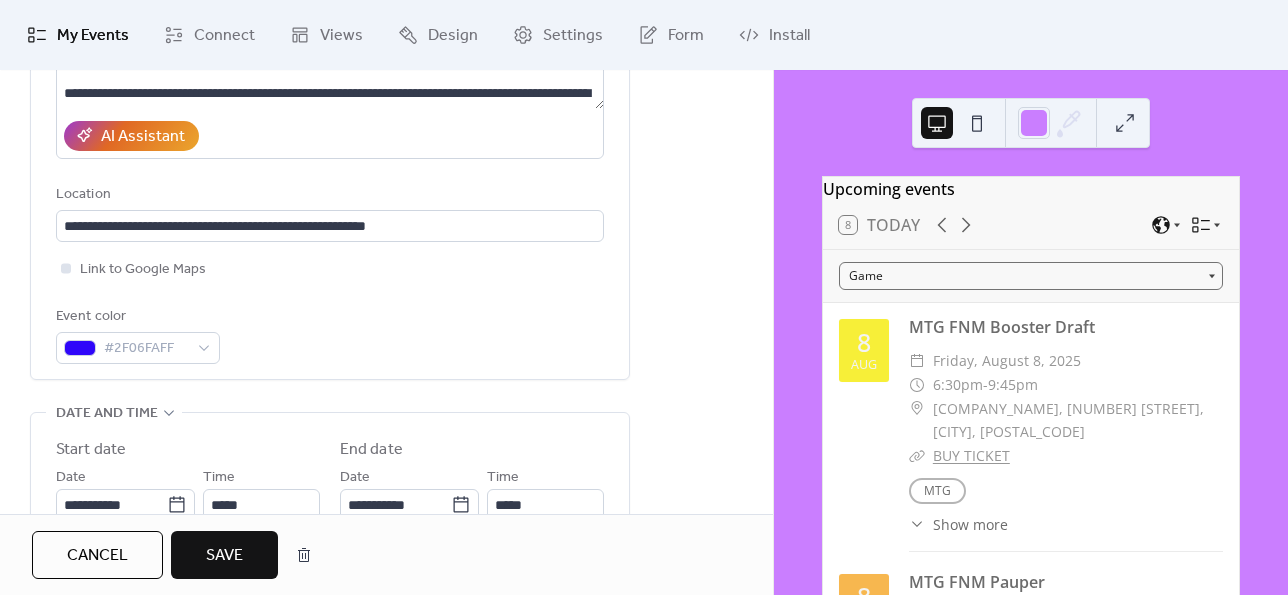 type on "**********" 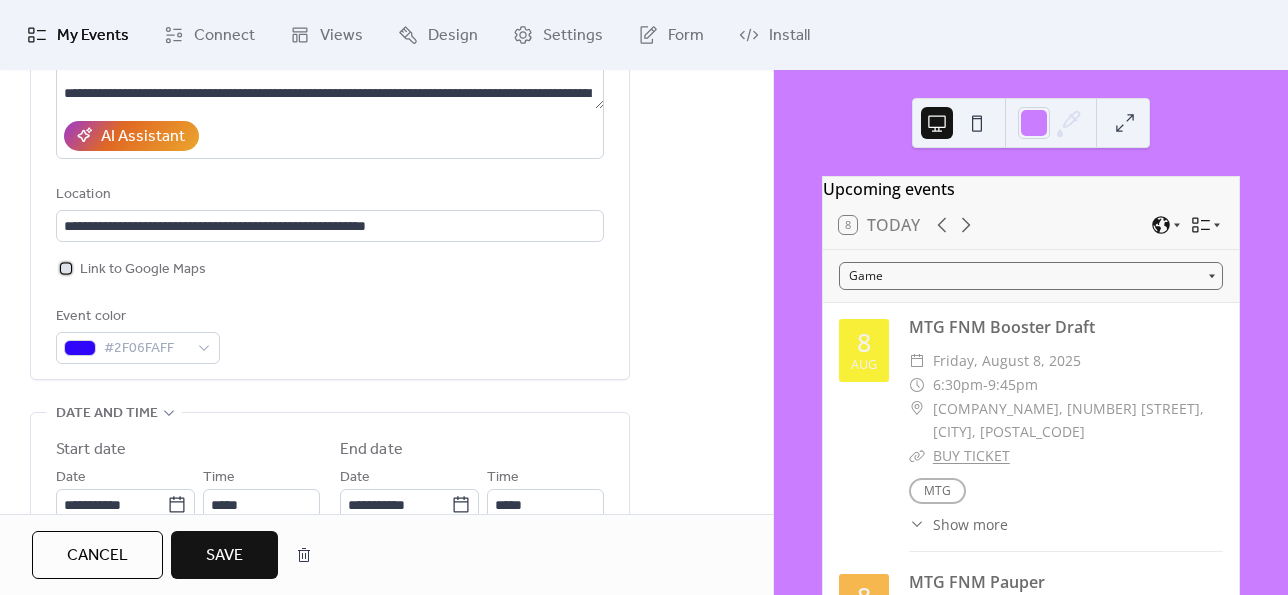click on "Link to Google Maps" at bounding box center (143, 270) 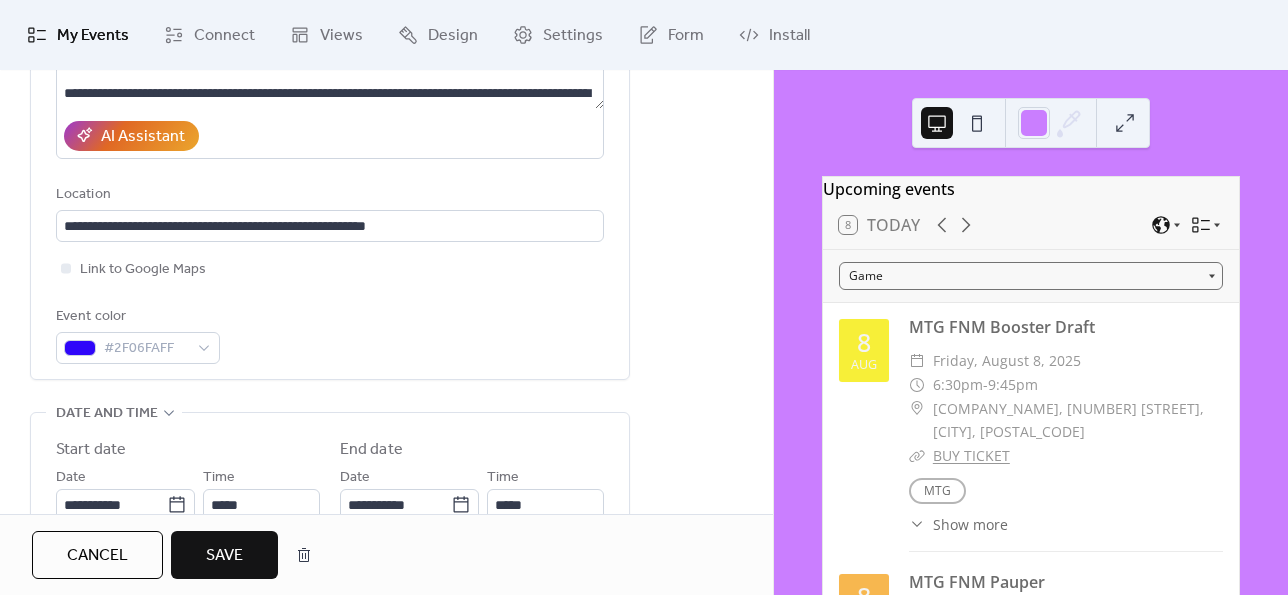 click on "Save" at bounding box center [224, 555] 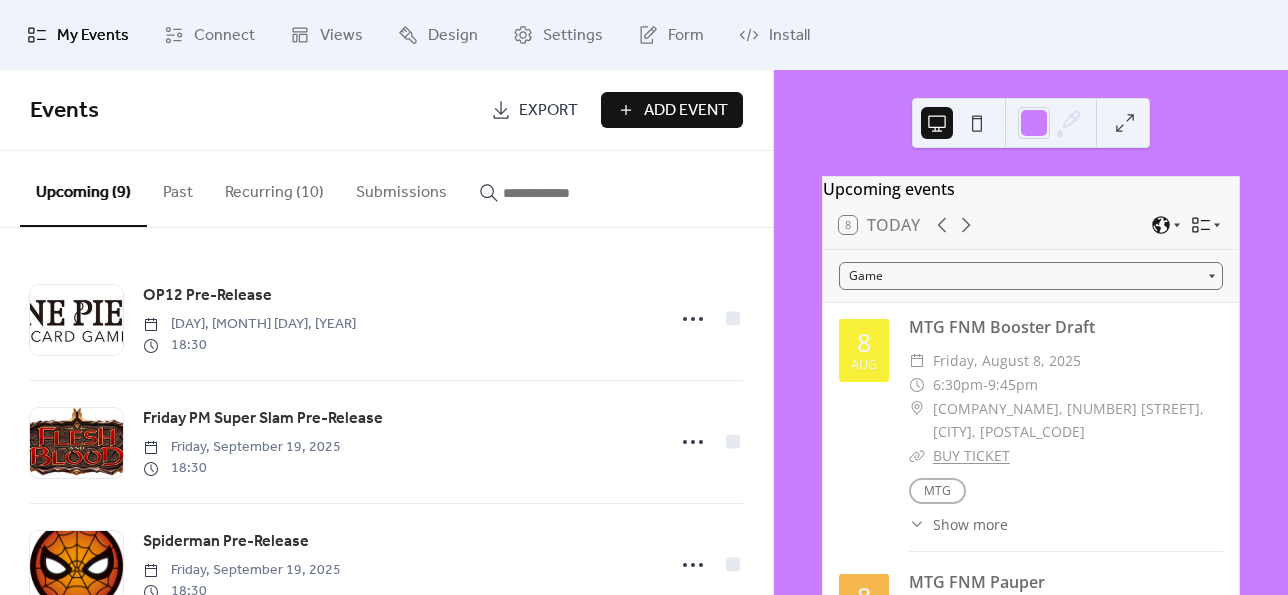 scroll, scrollTop: 800, scrollLeft: 0, axis: vertical 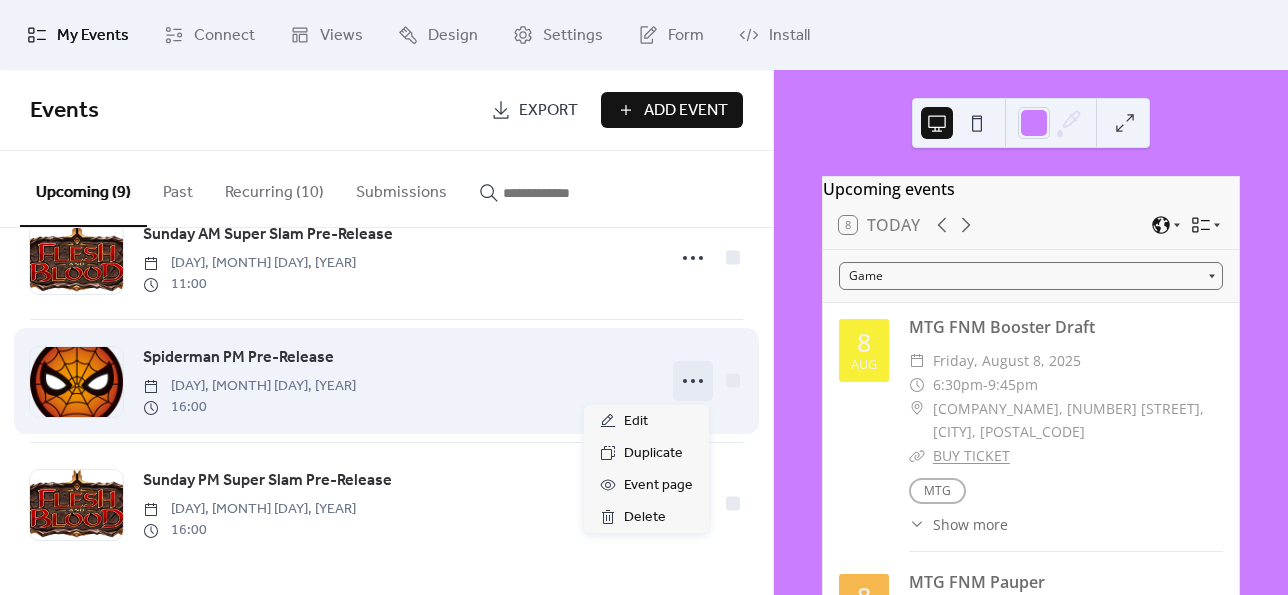 click 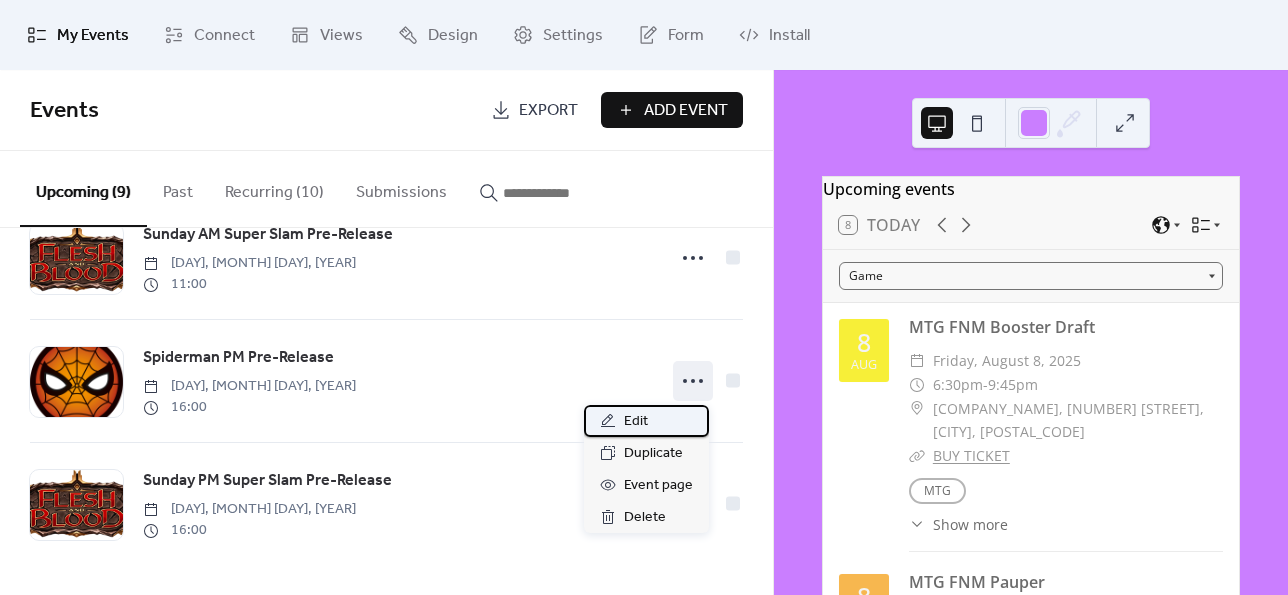click on "Edit" at bounding box center [636, 422] 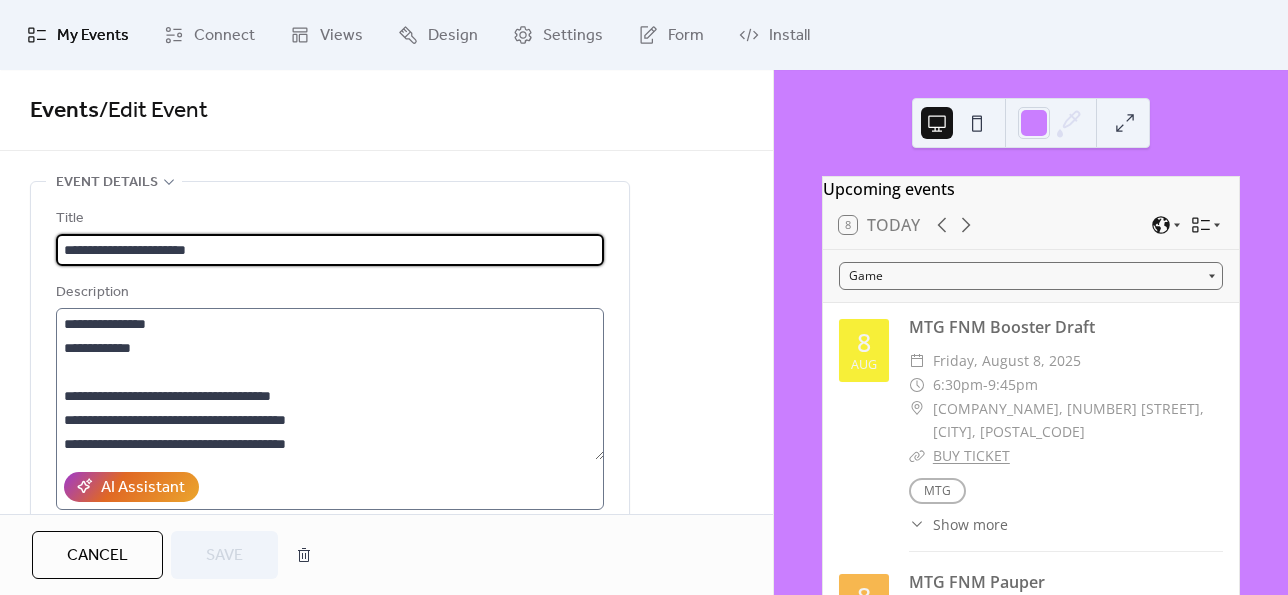 scroll, scrollTop: 168, scrollLeft: 0, axis: vertical 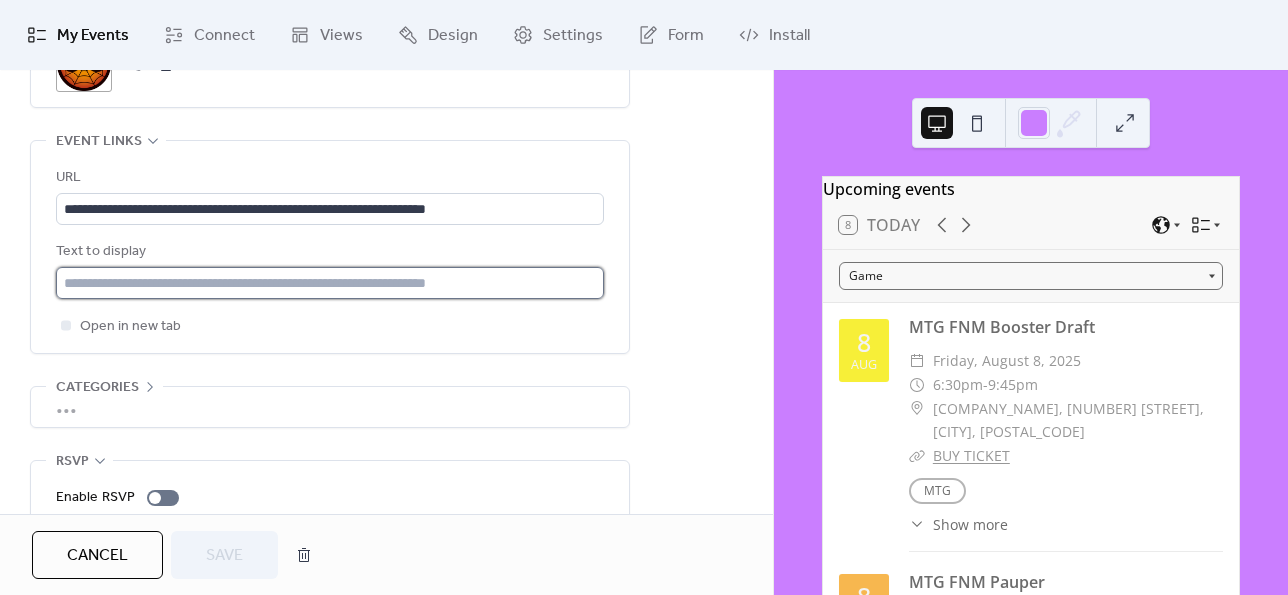 paste on "**********" 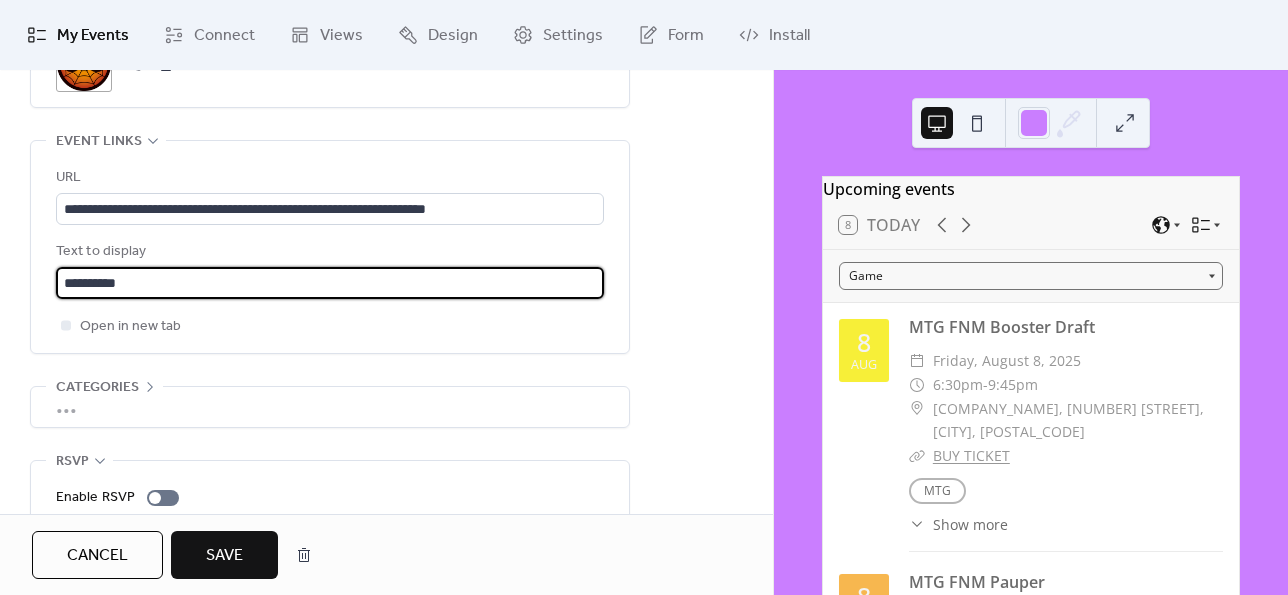 click on "**********" at bounding box center (330, 283) 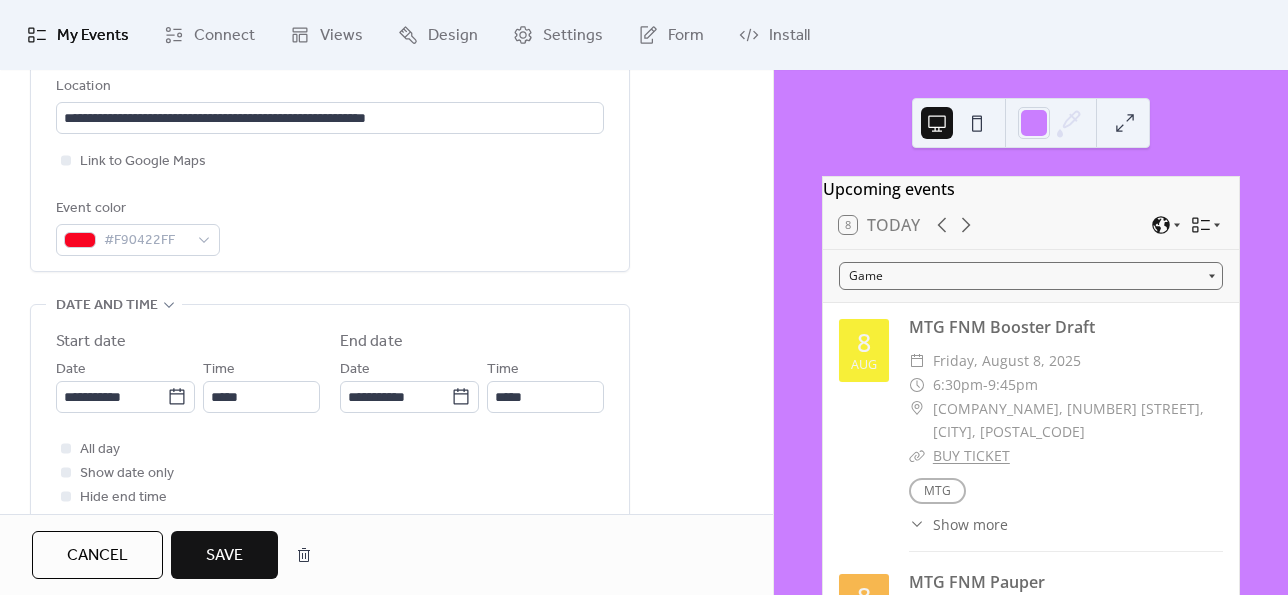 scroll, scrollTop: 458, scrollLeft: 0, axis: vertical 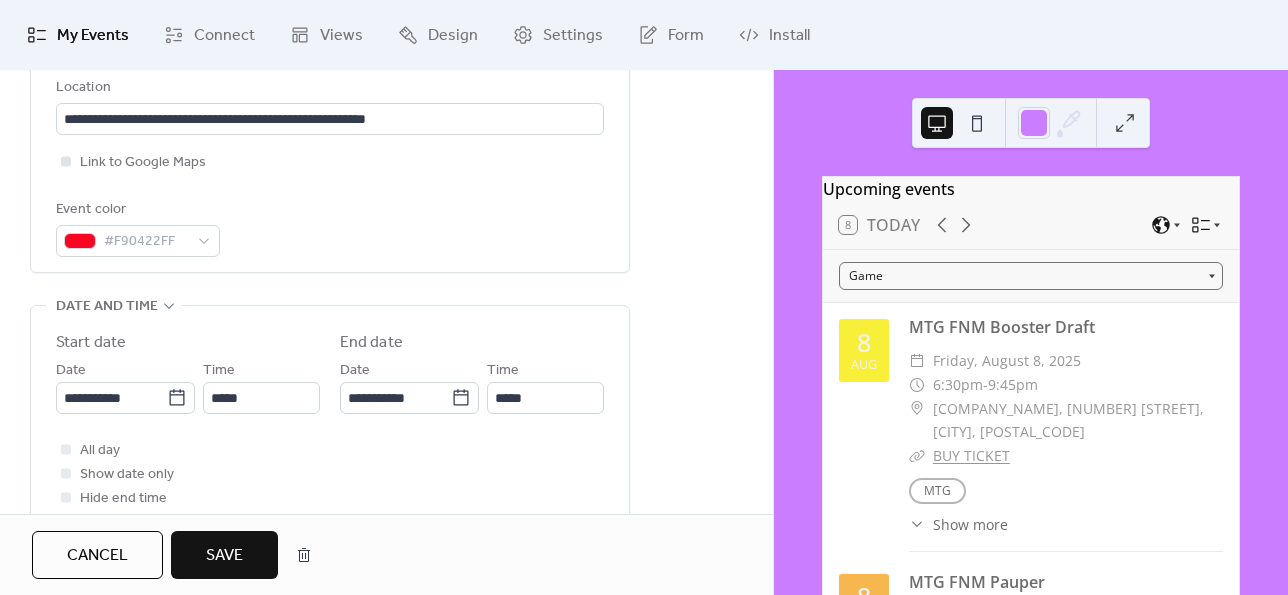 type on "**********" 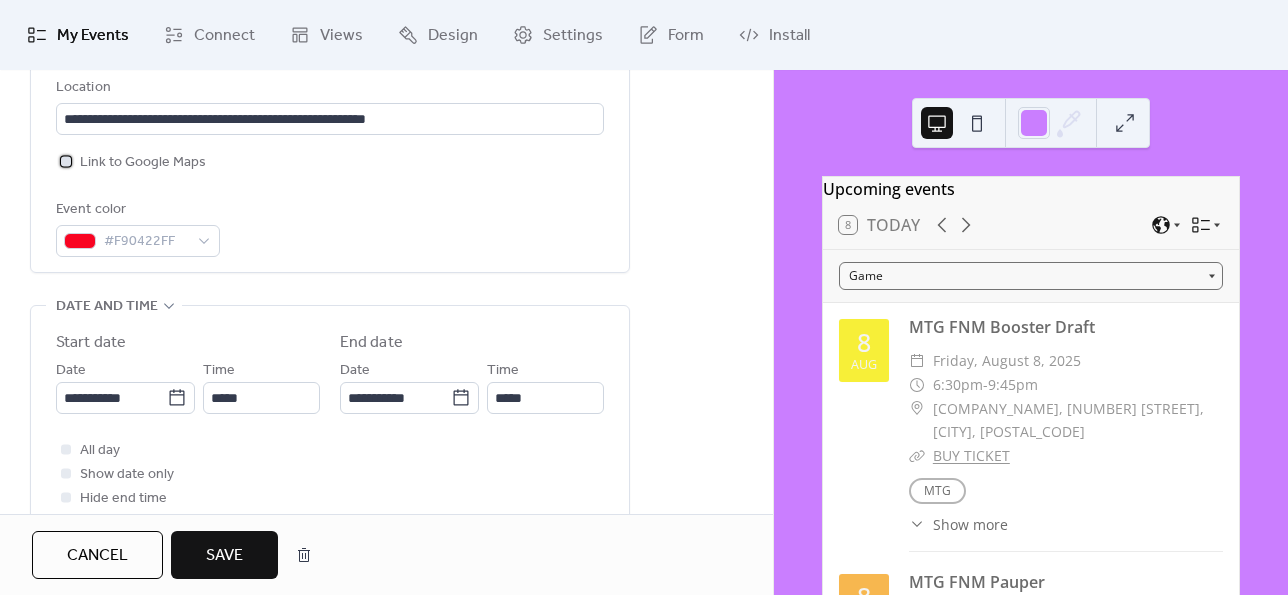 click on "Link to Google Maps" at bounding box center (143, 163) 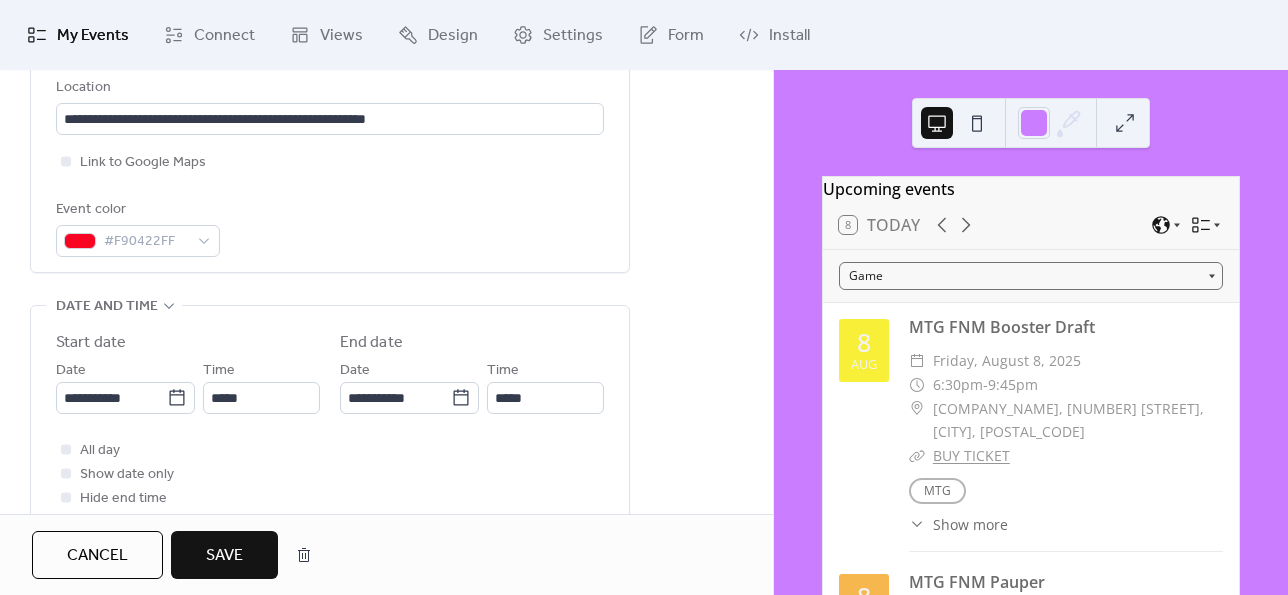 click on "Save" at bounding box center (224, 555) 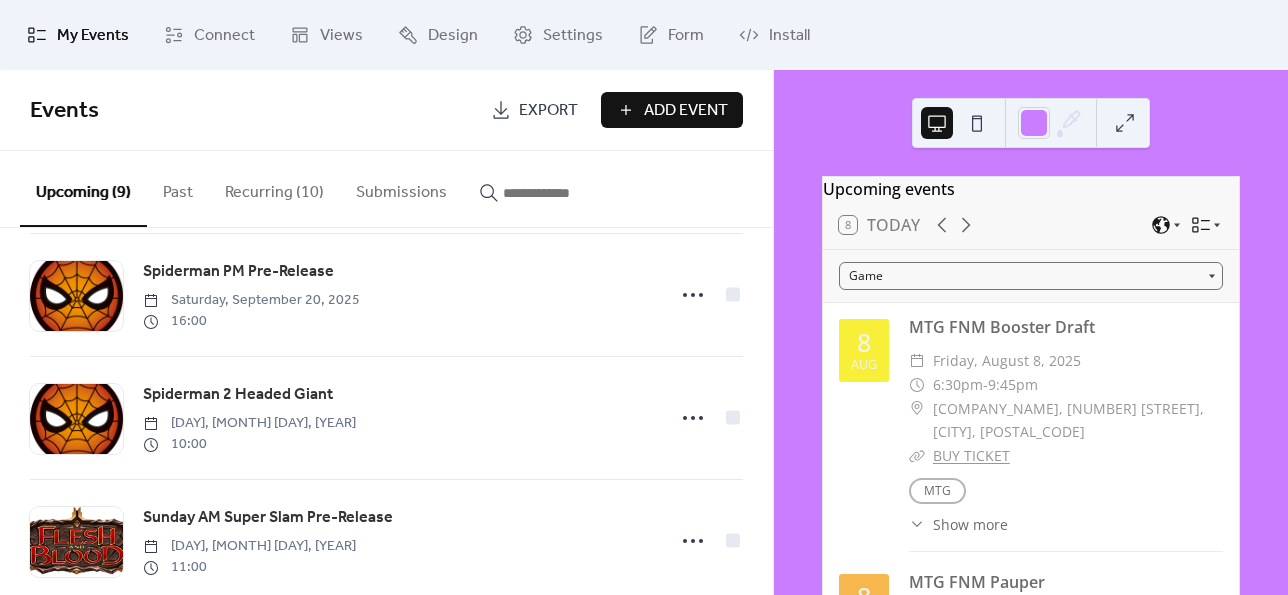scroll, scrollTop: 800, scrollLeft: 0, axis: vertical 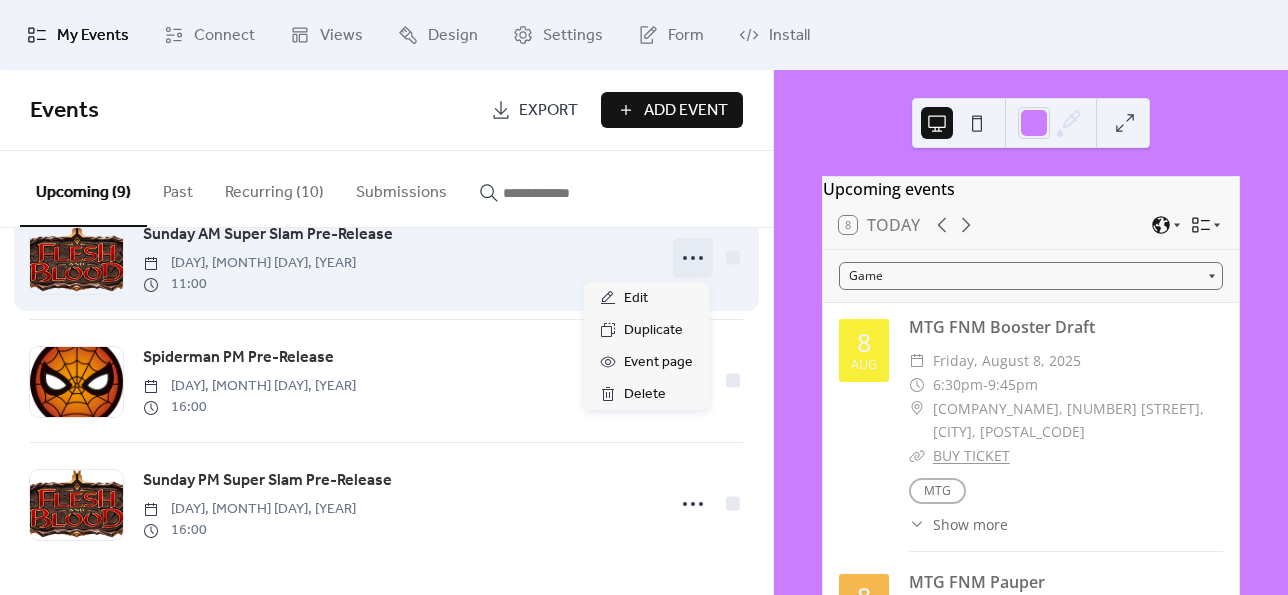 click 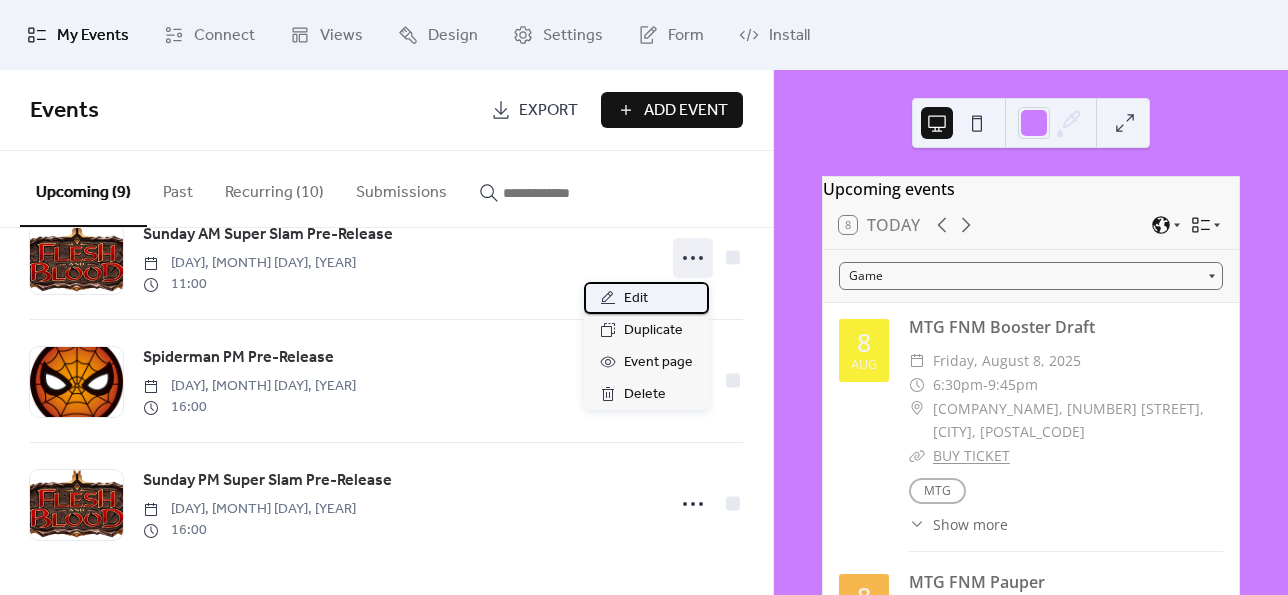 click on "Edit" at bounding box center [636, 299] 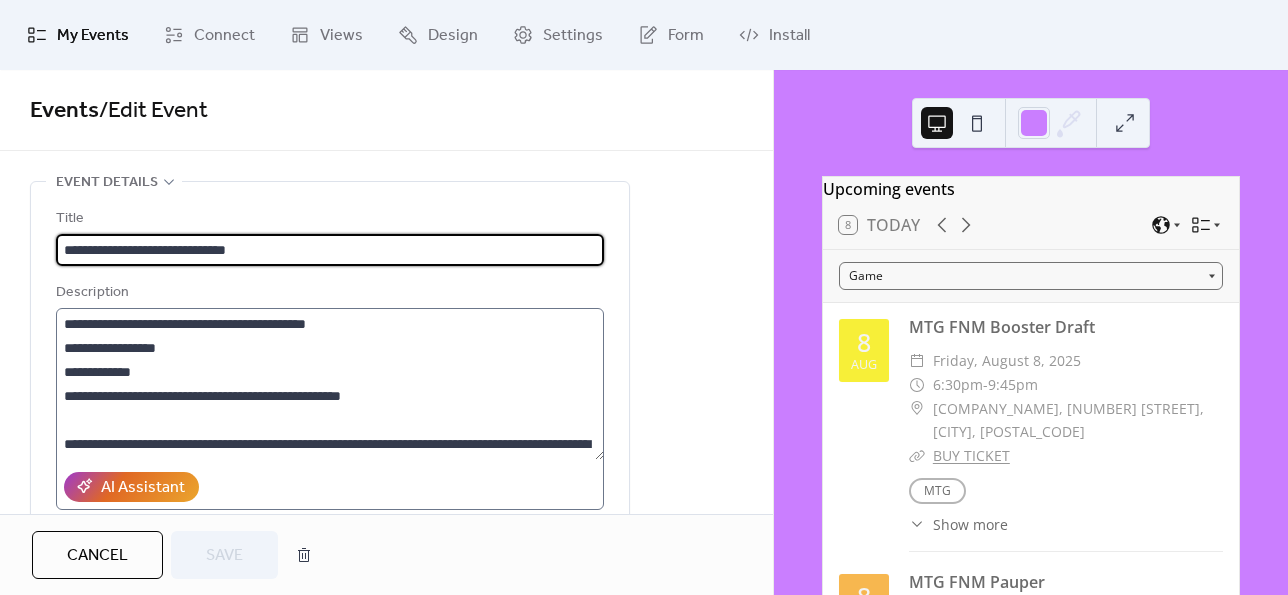 scroll, scrollTop: 264, scrollLeft: 0, axis: vertical 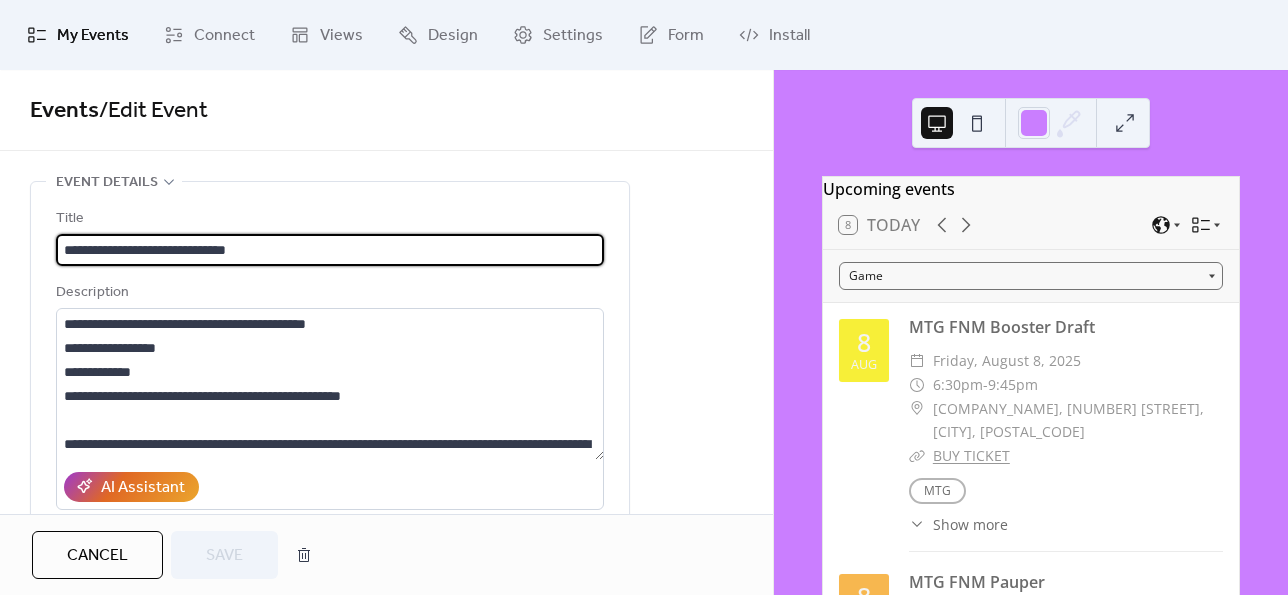 click on "**********" at bounding box center (330, 250) 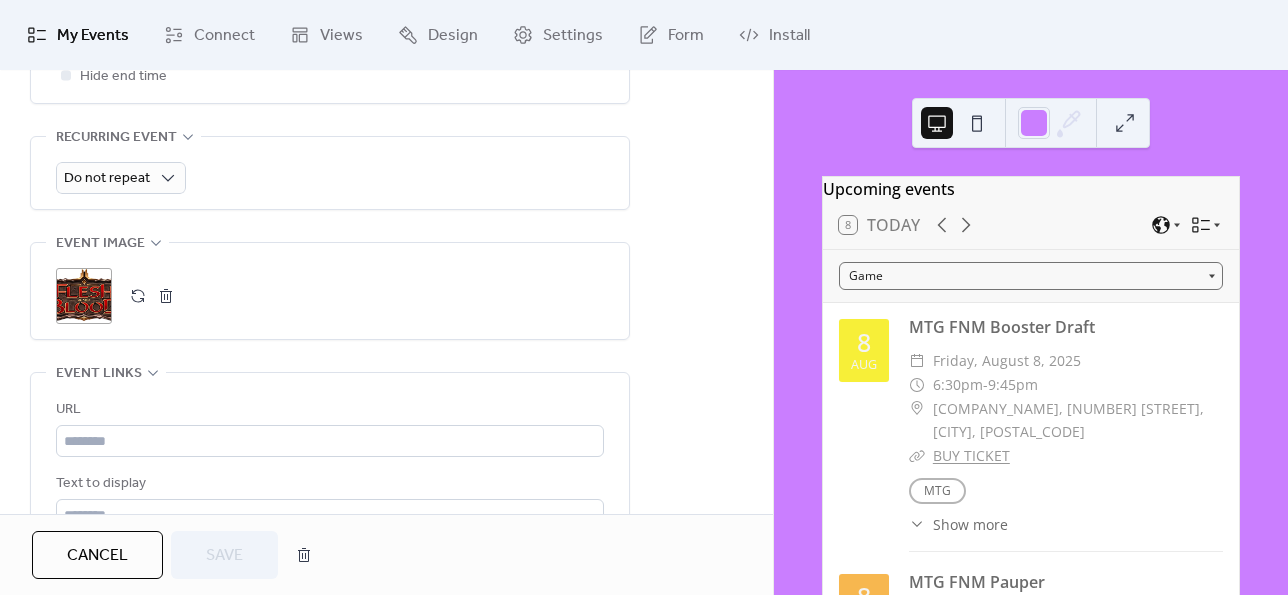 scroll, scrollTop: 1116, scrollLeft: 0, axis: vertical 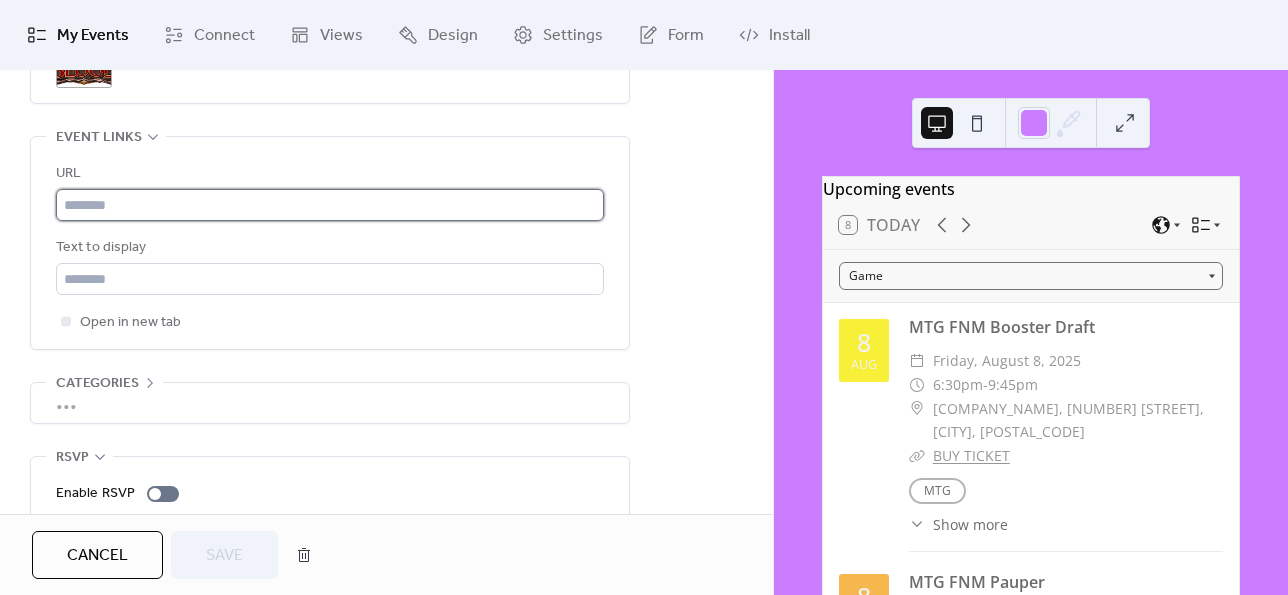 click at bounding box center (330, 205) 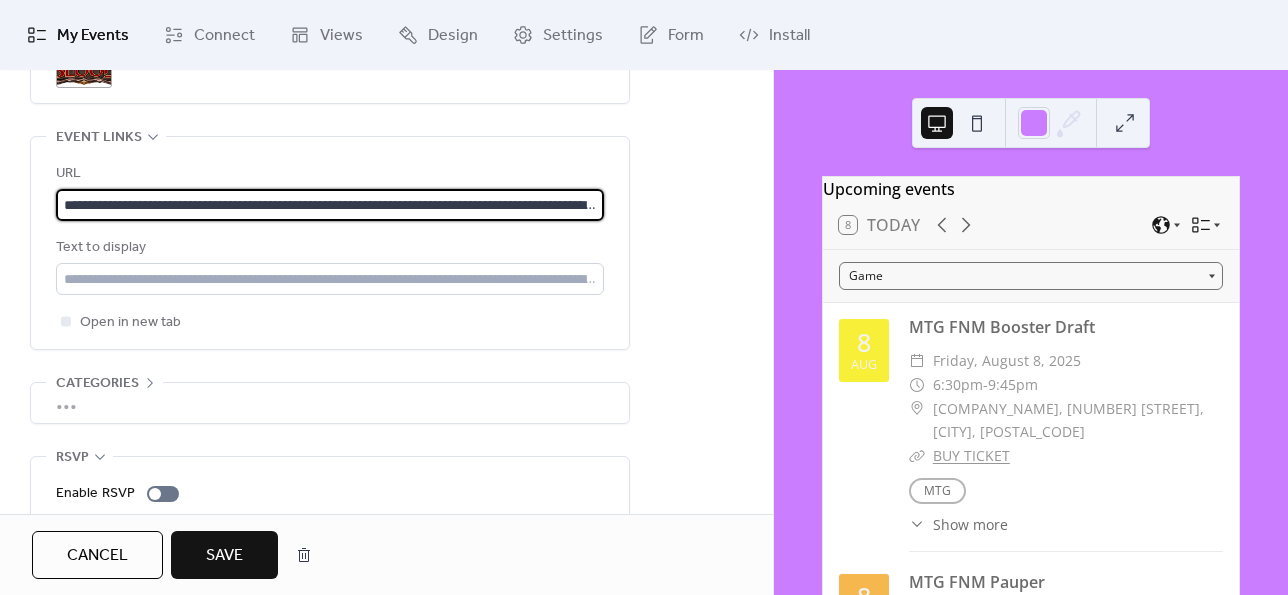 scroll, scrollTop: 0, scrollLeft: 336, axis: horizontal 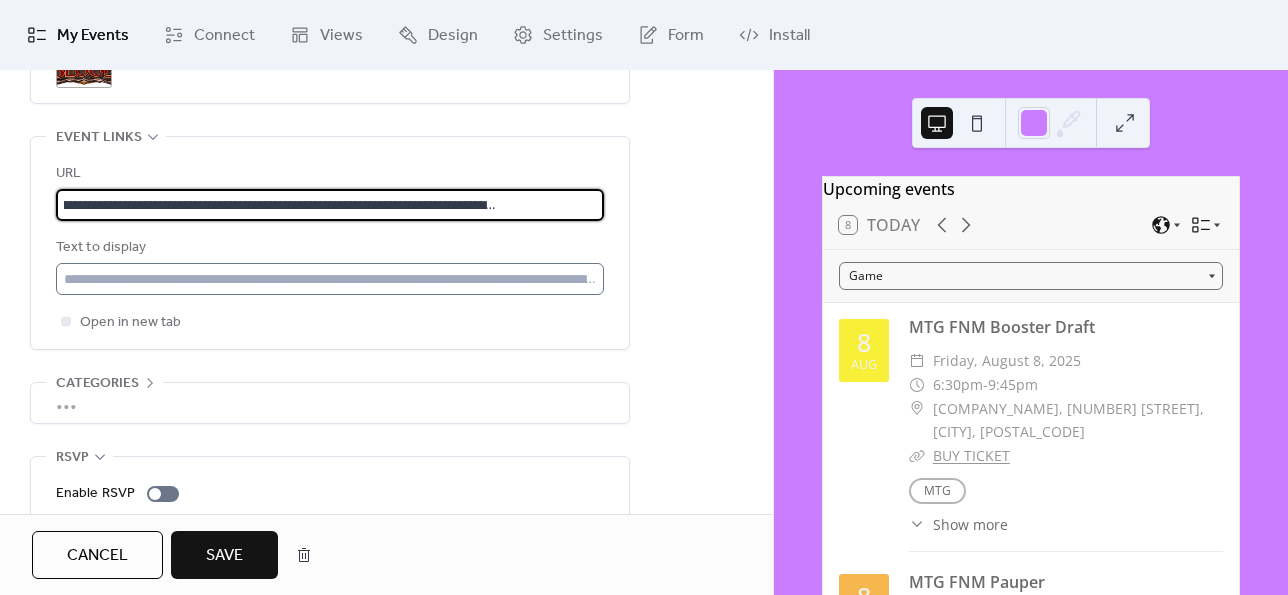 type on "**********" 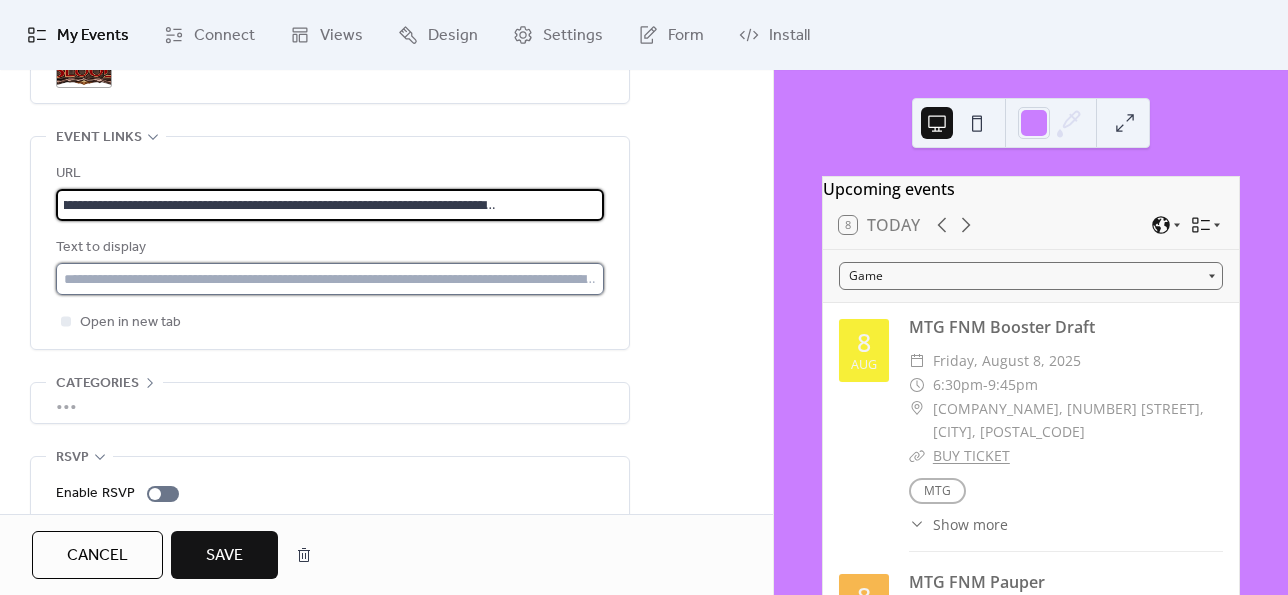 scroll, scrollTop: 0, scrollLeft: 0, axis: both 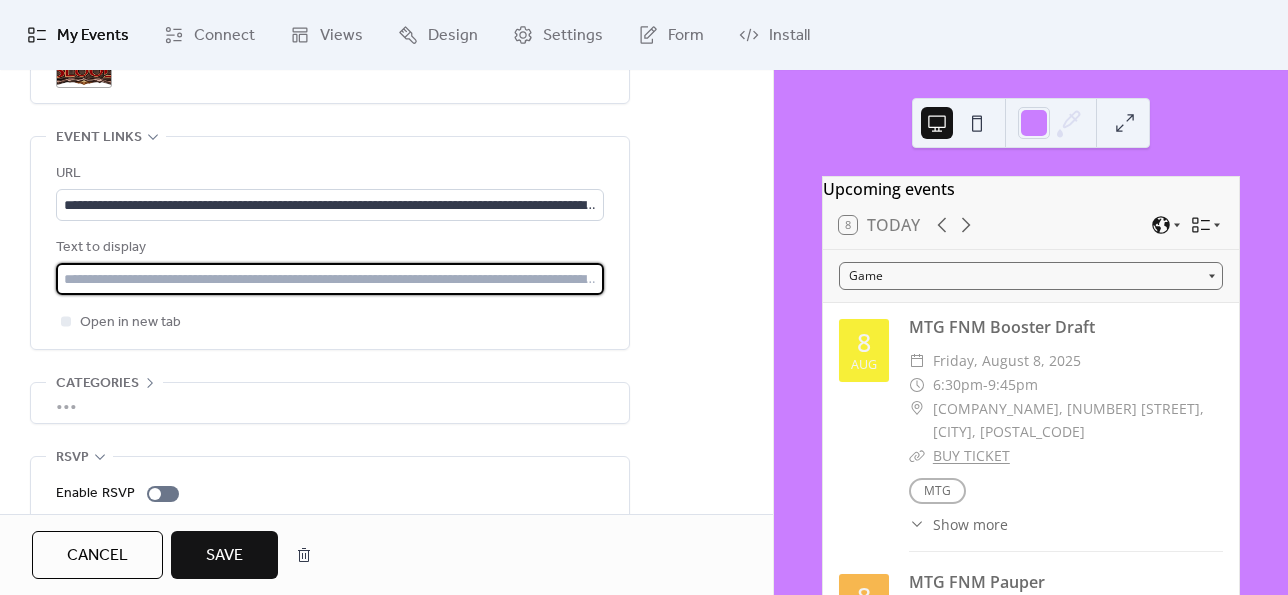 click at bounding box center (330, 279) 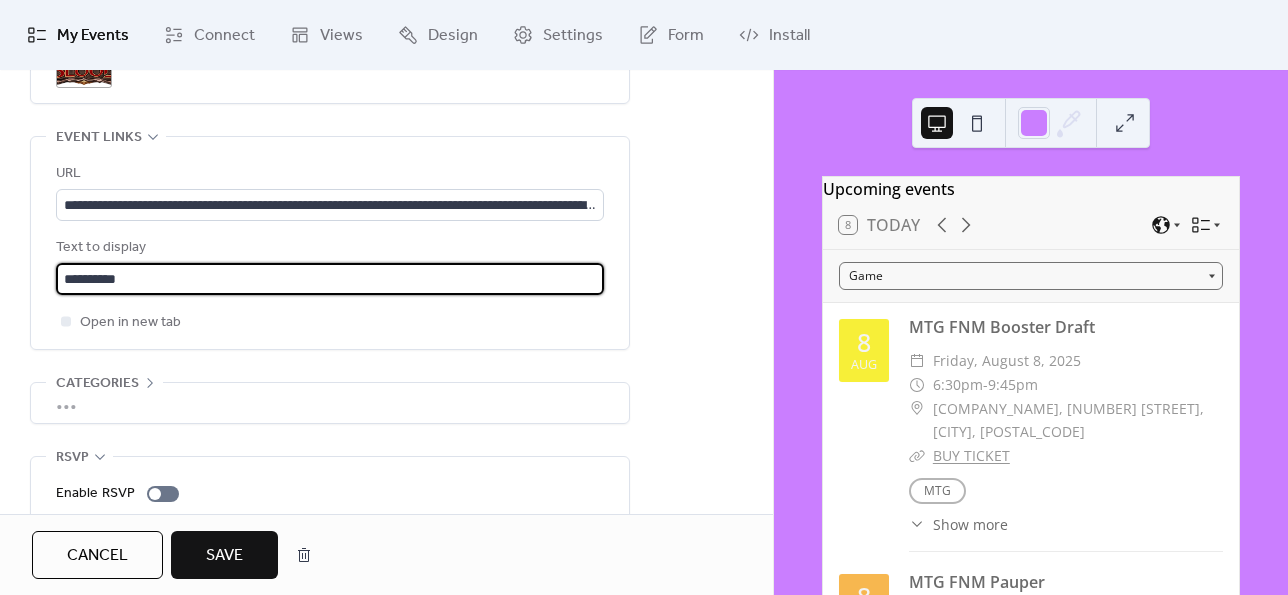 type on "**********" 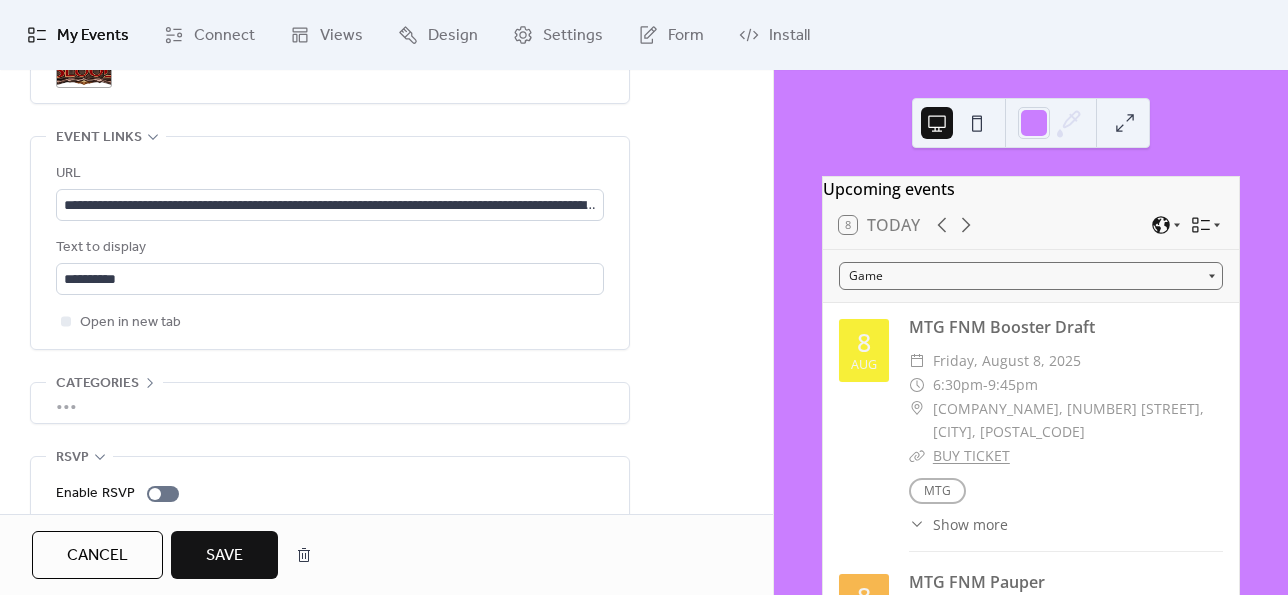 click on "Save" at bounding box center [224, 555] 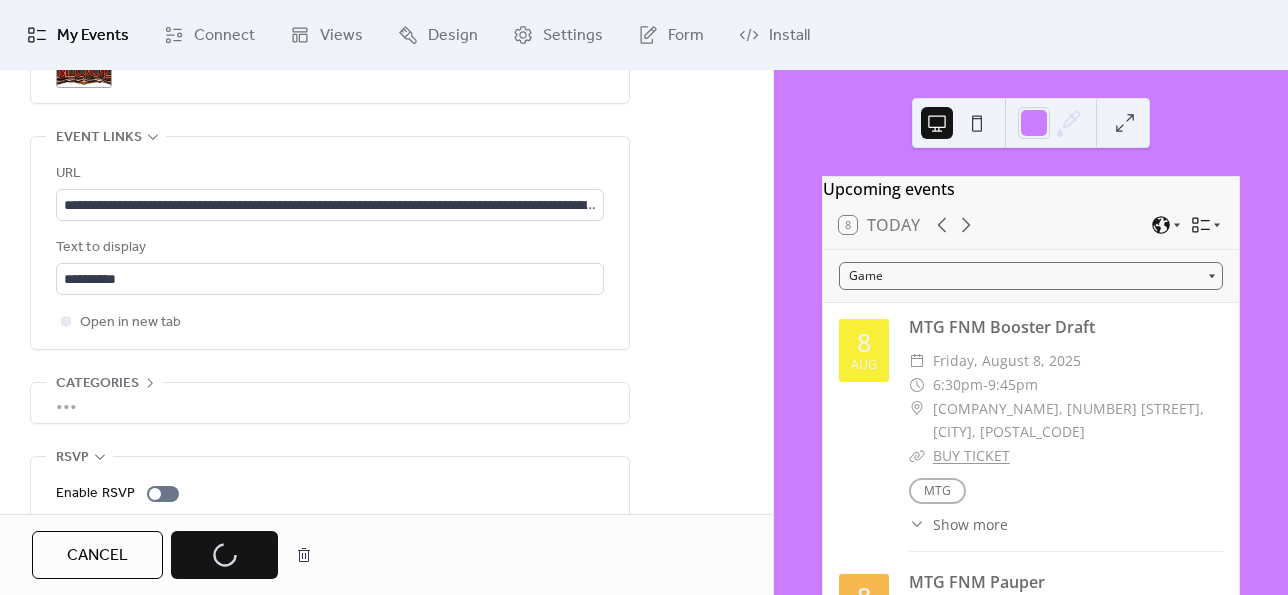scroll, scrollTop: 0, scrollLeft: 0, axis: both 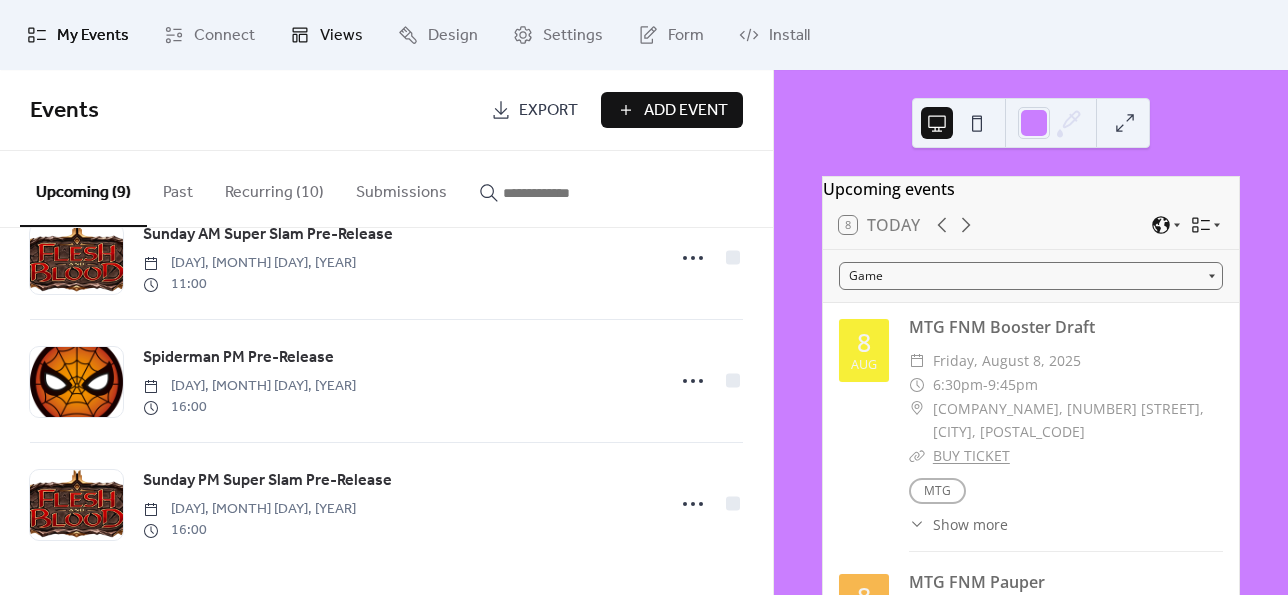 click on "Views" at bounding box center (326, 35) 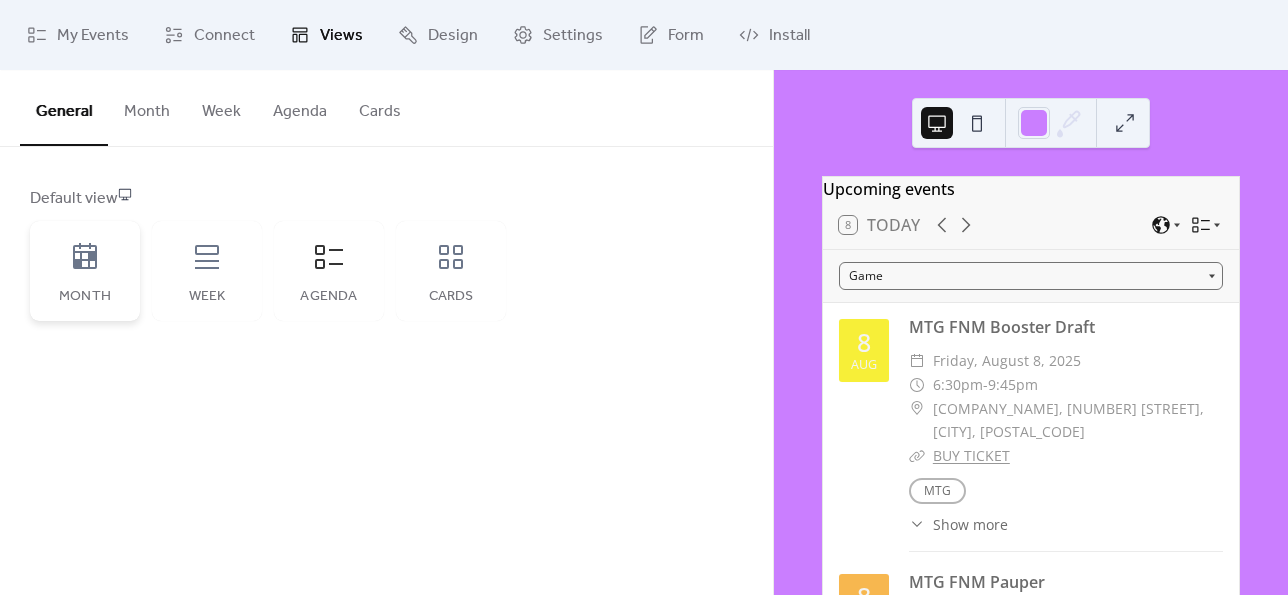click on "Month" at bounding box center (85, 271) 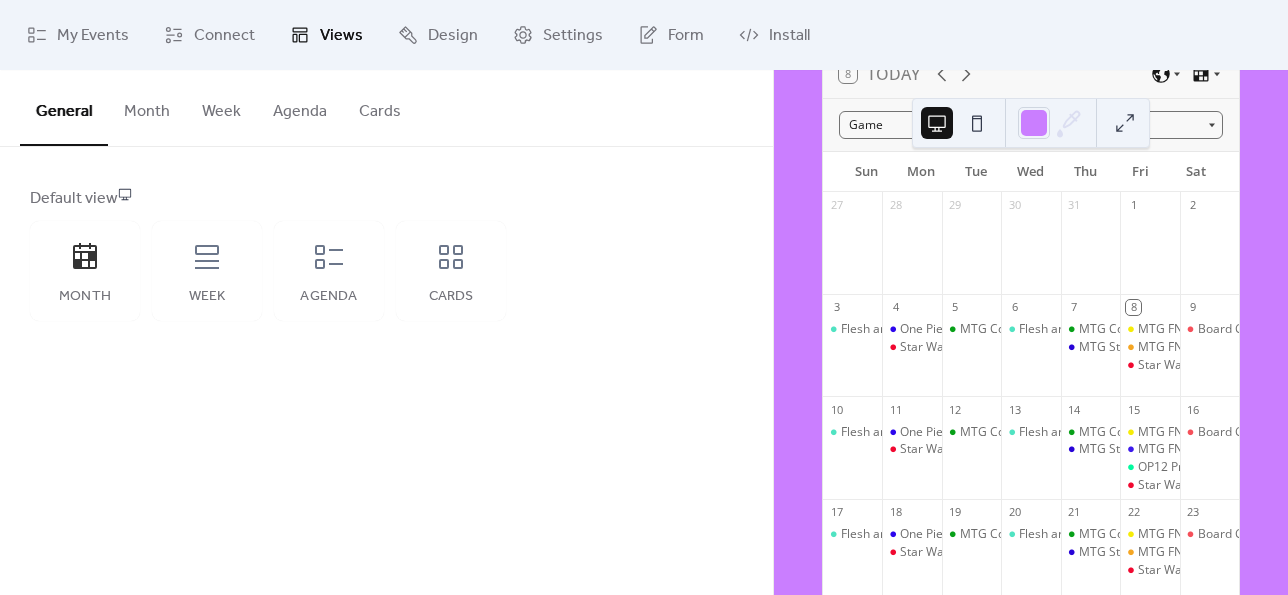 scroll, scrollTop: 152, scrollLeft: 0, axis: vertical 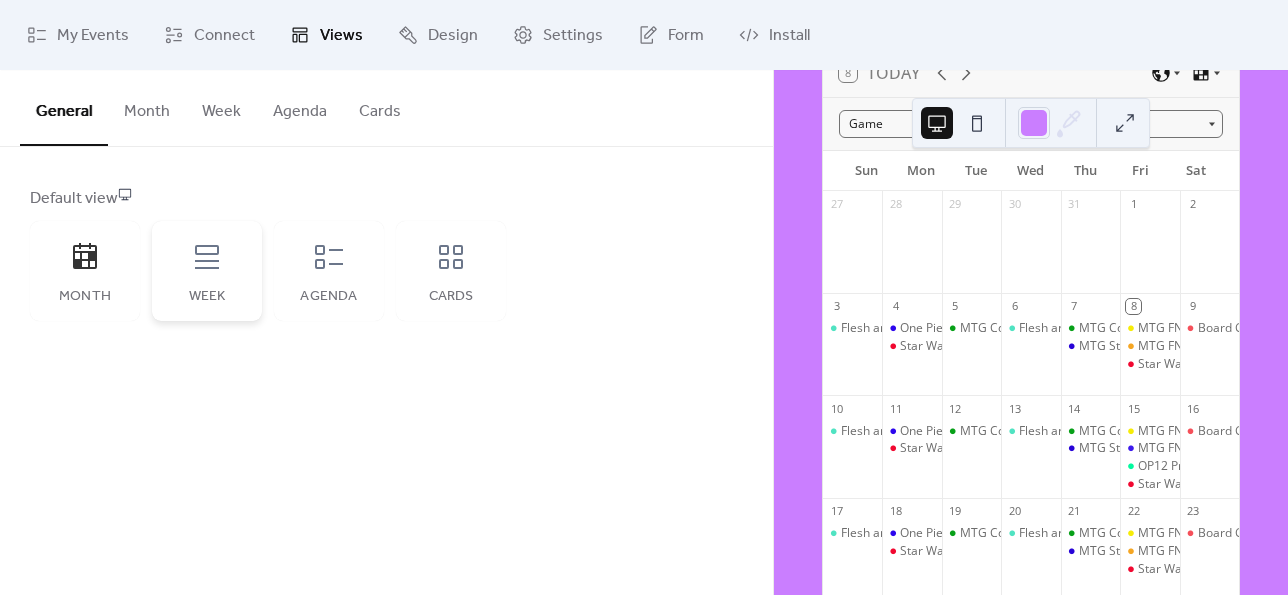 click on "Week" at bounding box center [207, 271] 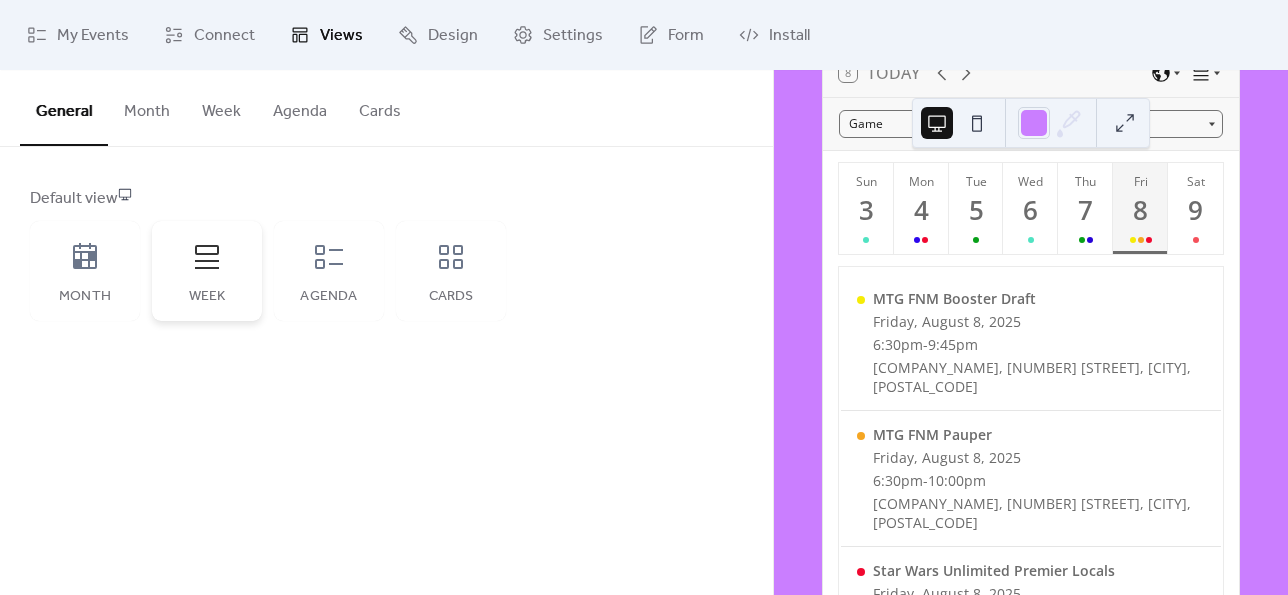 scroll, scrollTop: 0, scrollLeft: 0, axis: both 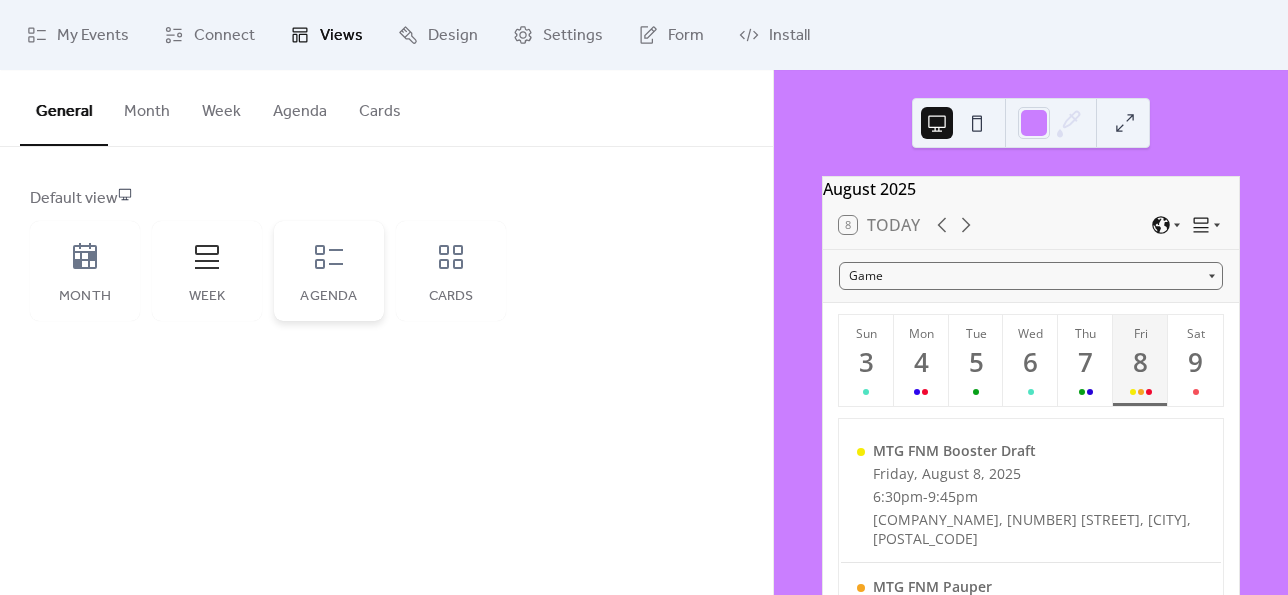 click on "Agenda" at bounding box center (329, 297) 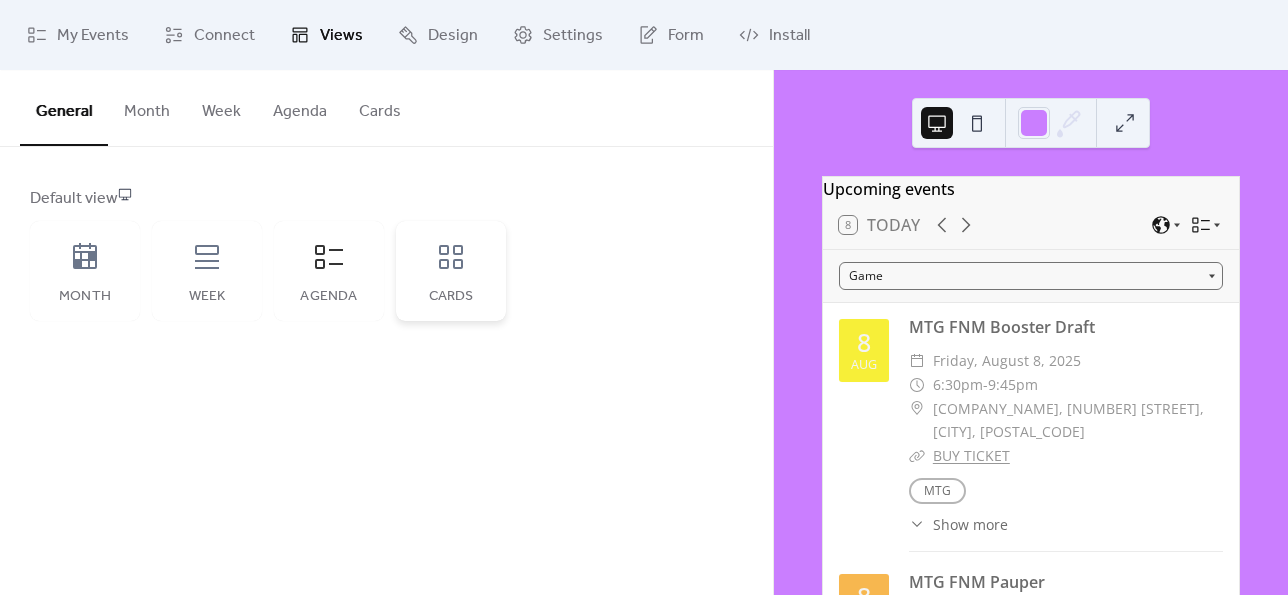 click on "Cards" at bounding box center [451, 271] 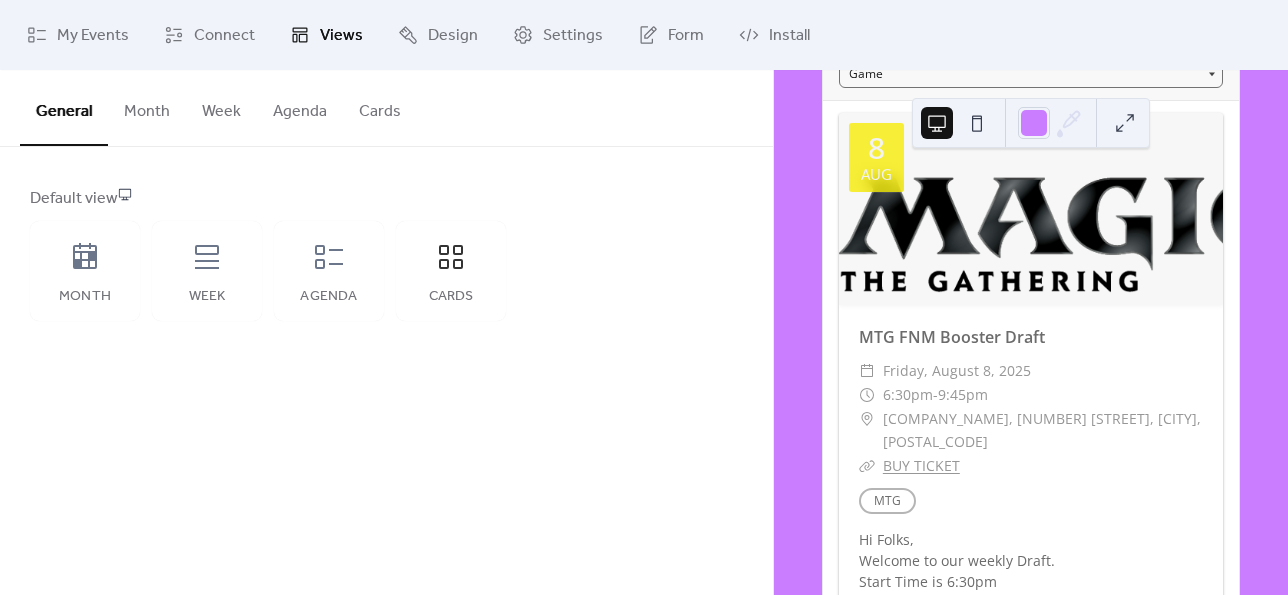 scroll, scrollTop: 194, scrollLeft: 0, axis: vertical 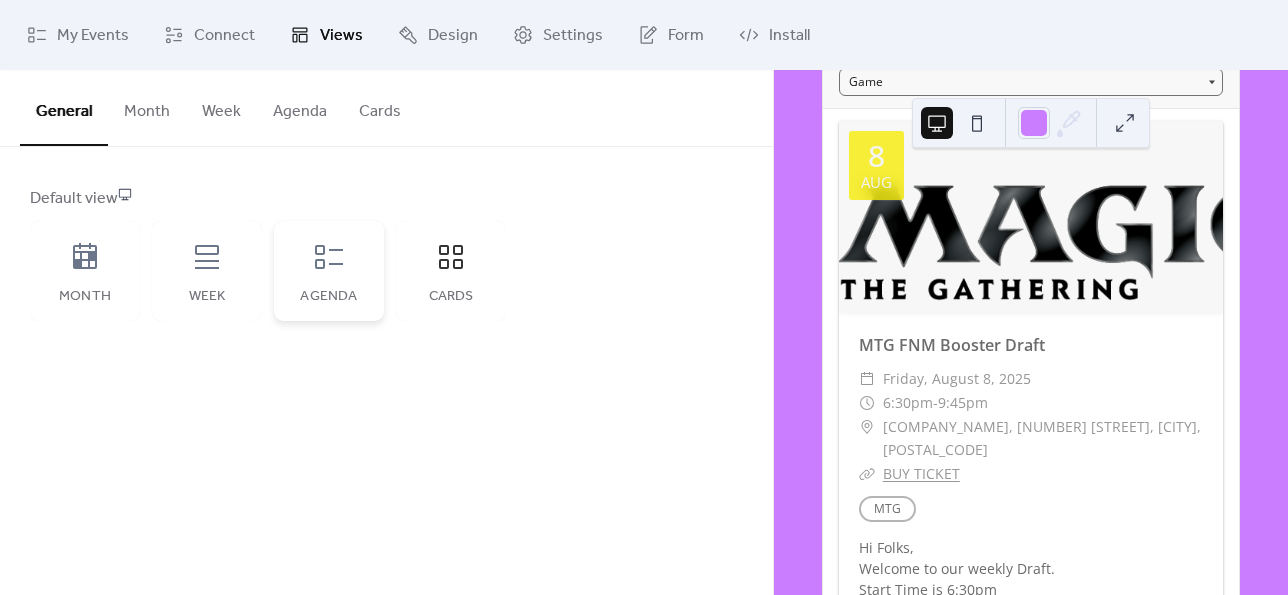 click on "Agenda" at bounding box center (329, 297) 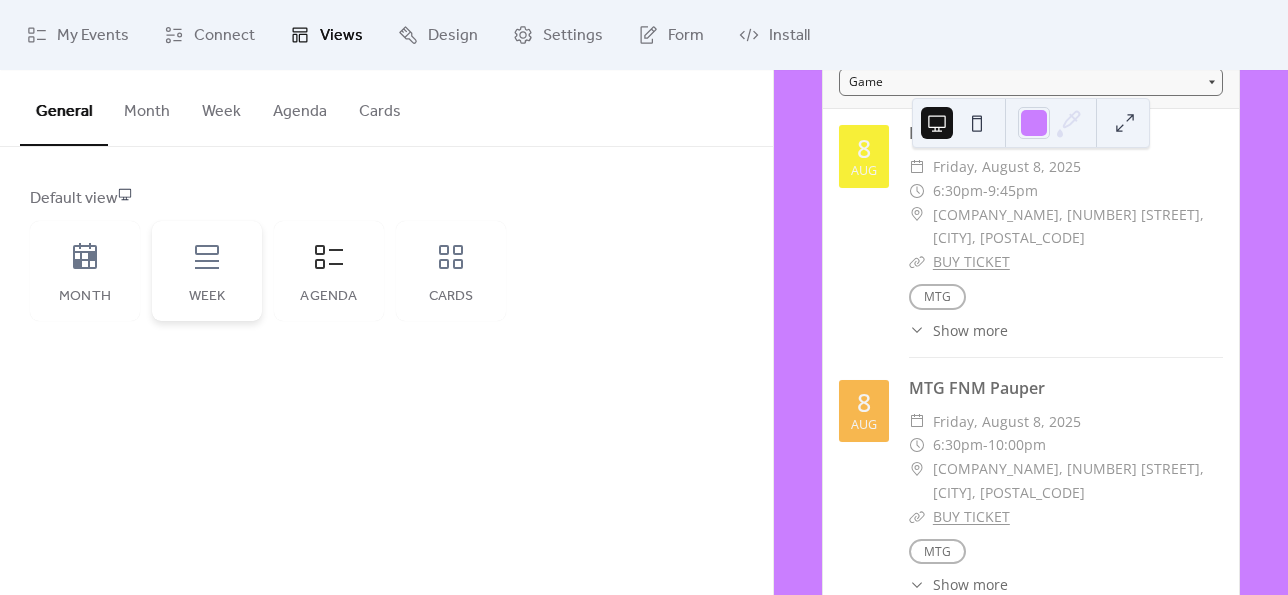 scroll, scrollTop: 0, scrollLeft: 0, axis: both 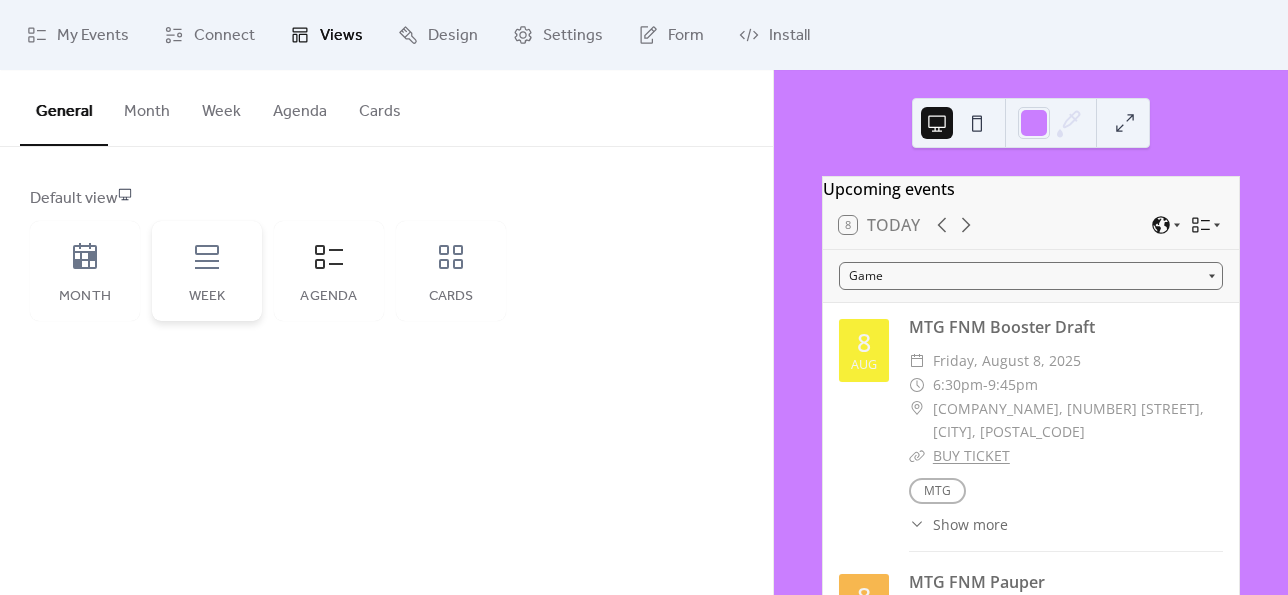 click on "Week" at bounding box center (207, 271) 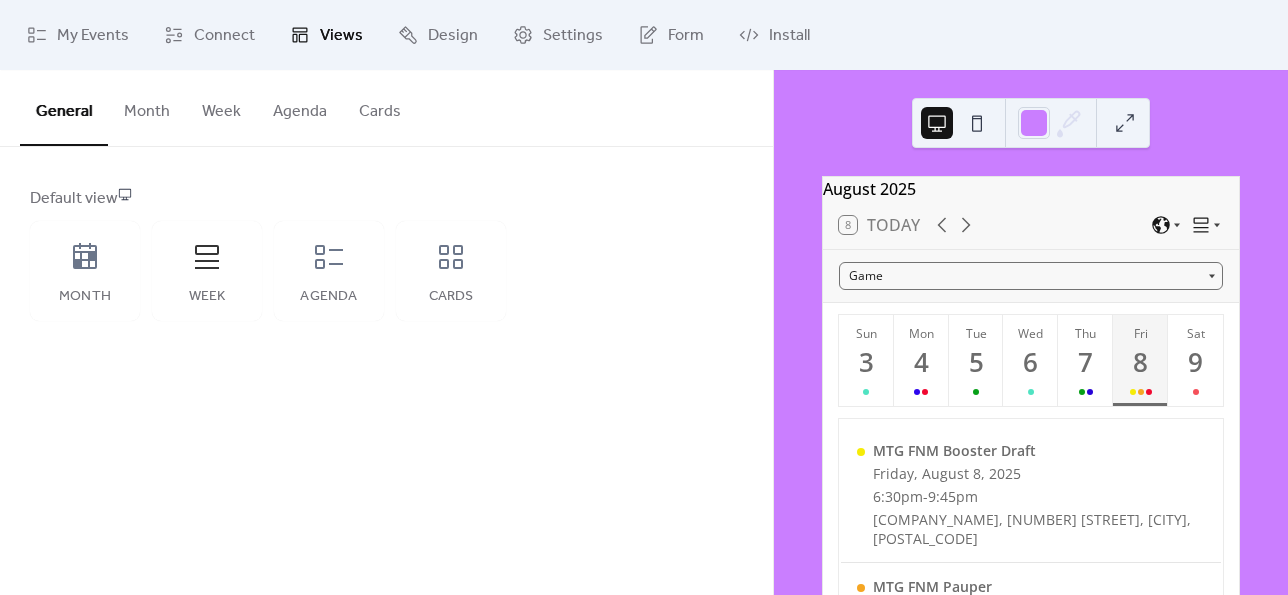 click at bounding box center [957, 123] 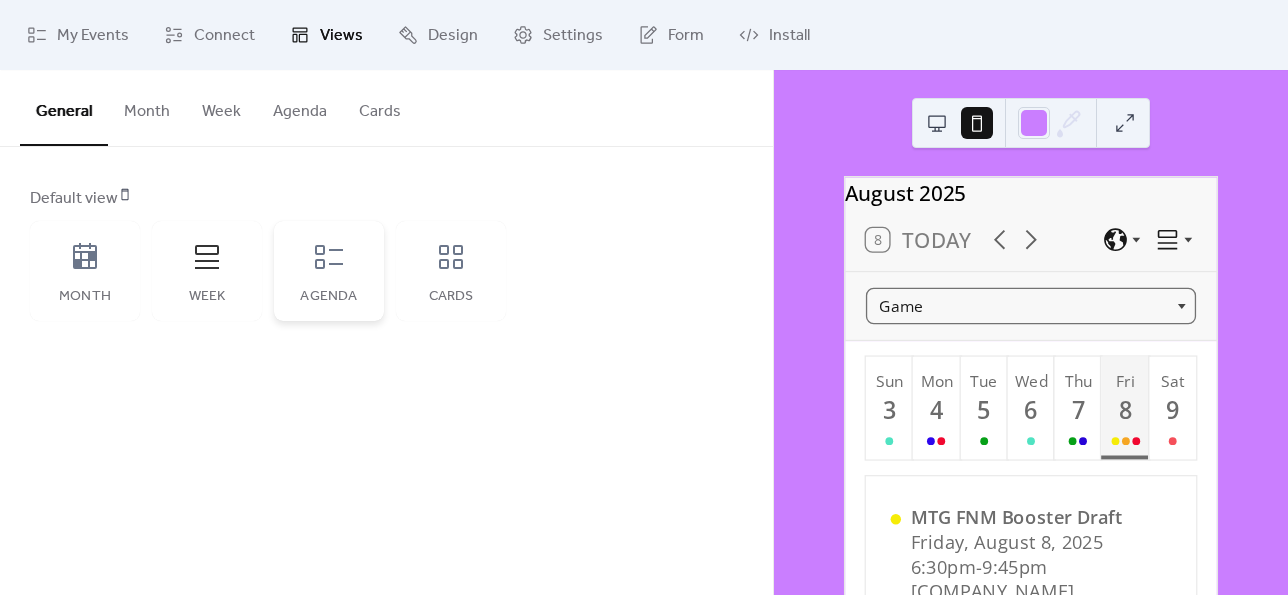 click on "Agenda" at bounding box center [329, 271] 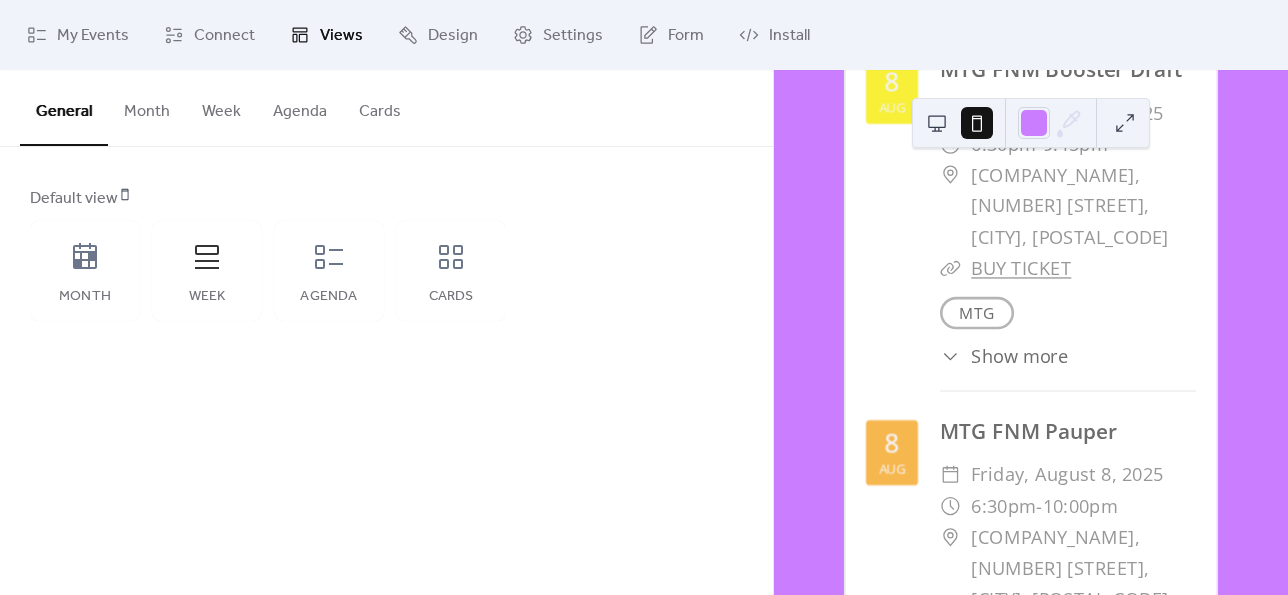 scroll, scrollTop: 0, scrollLeft: 0, axis: both 